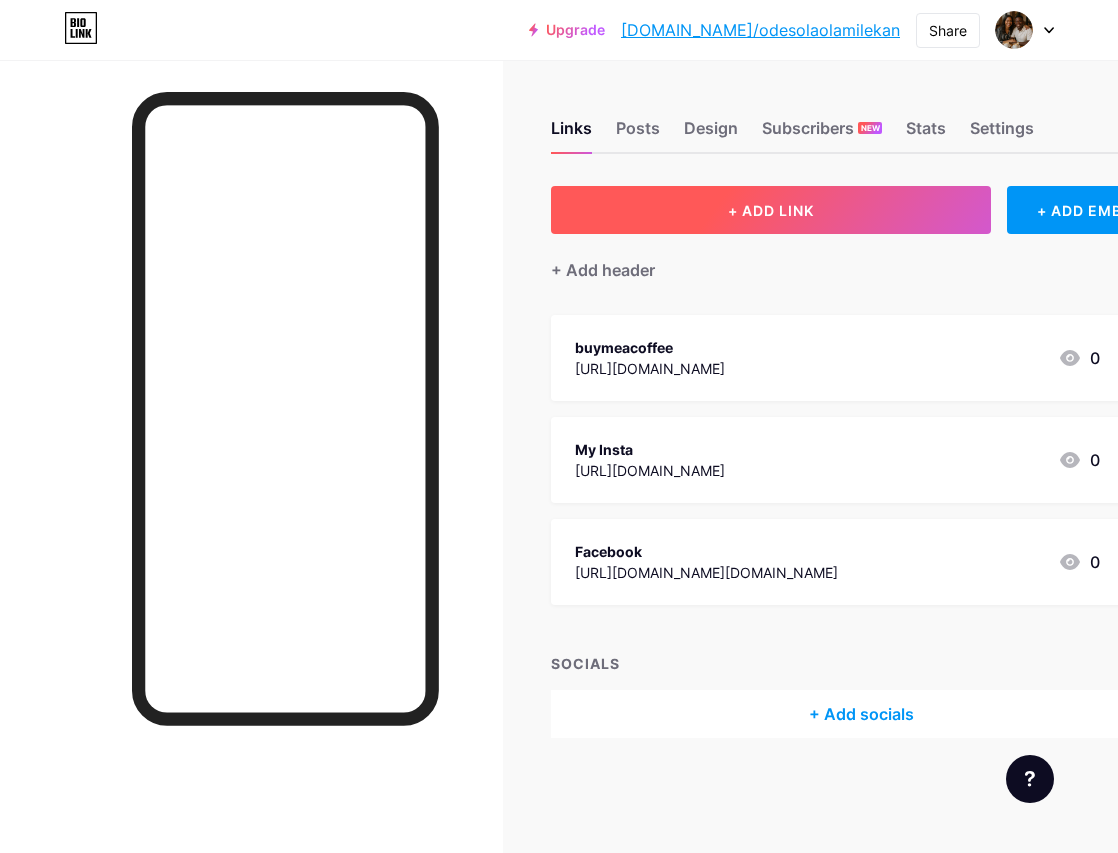 scroll, scrollTop: 0, scrollLeft: 0, axis: both 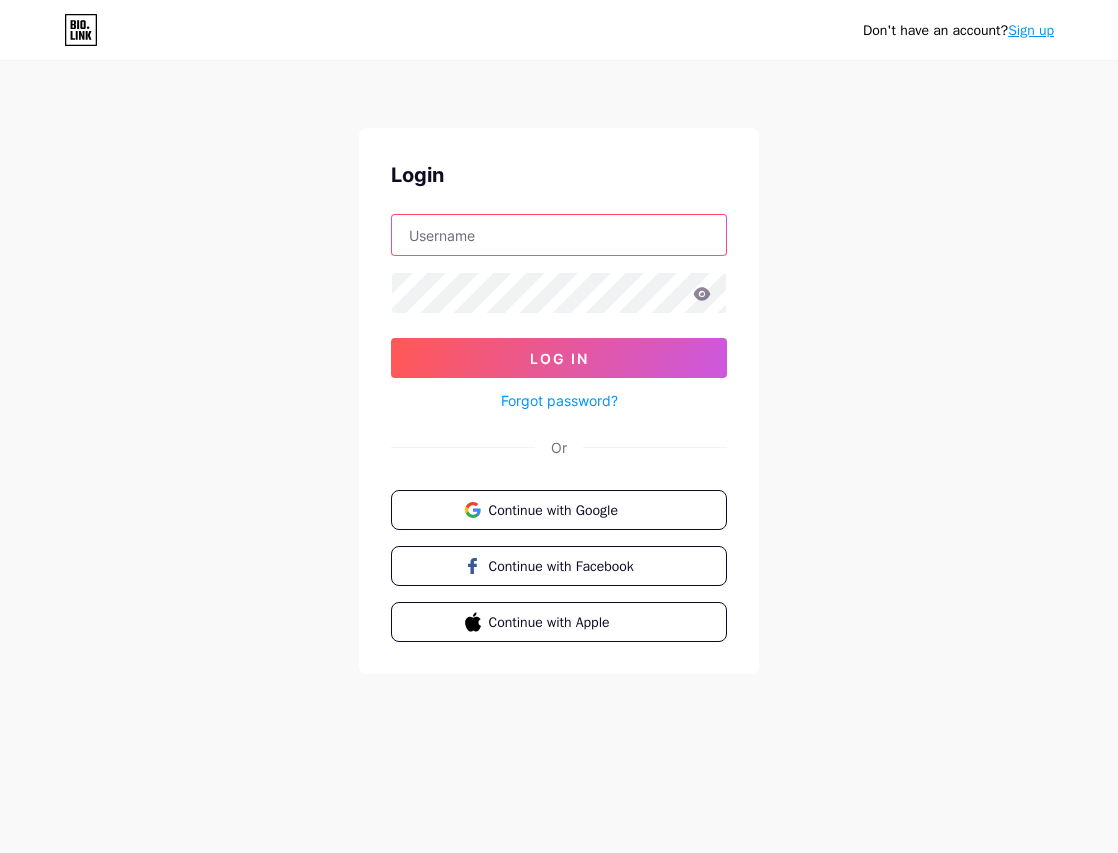 type on "[EMAIL_ADDRESS][DOMAIN_NAME]" 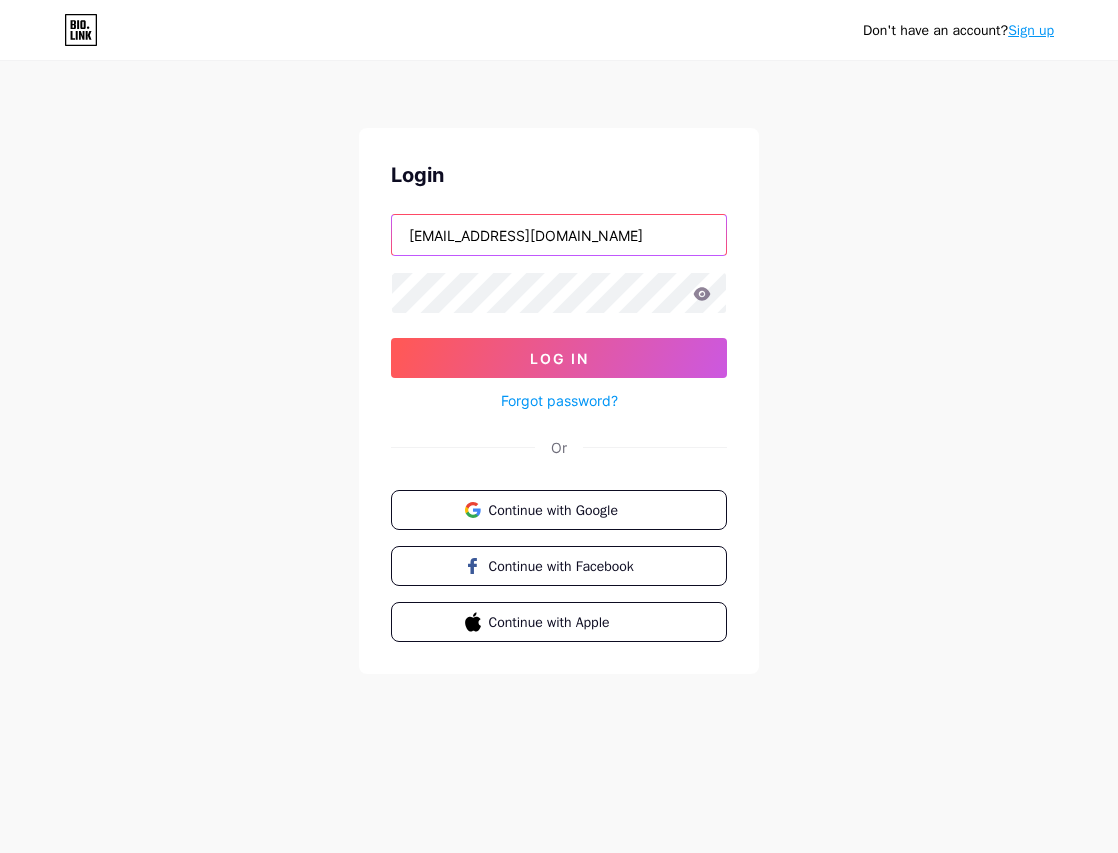 click on "[EMAIL_ADDRESS][DOMAIN_NAME]" at bounding box center (559, 235) 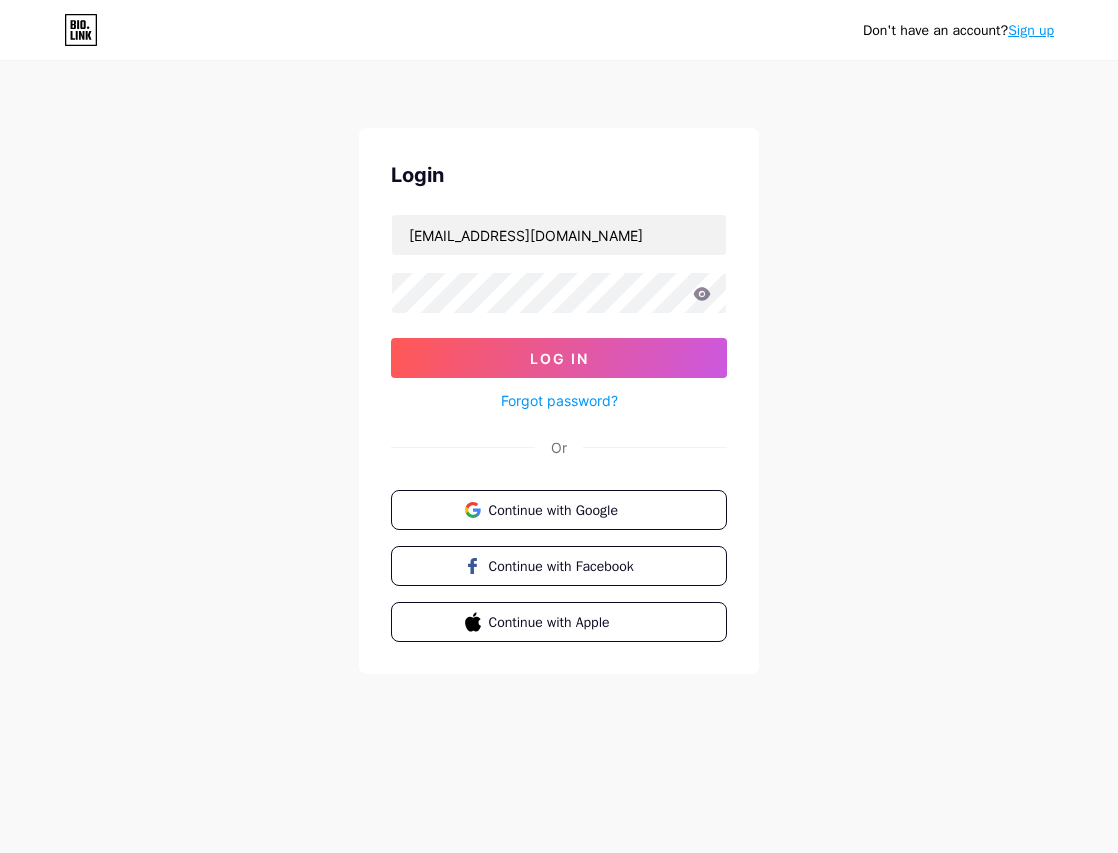 click on "Don't have an account?  Sign up   Login     [EMAIL_ADDRESS][DOMAIN_NAME]               Log In
Forgot password?
Or       Continue with Google     Continue with Facebook
Continue with Apple" at bounding box center [559, 369] 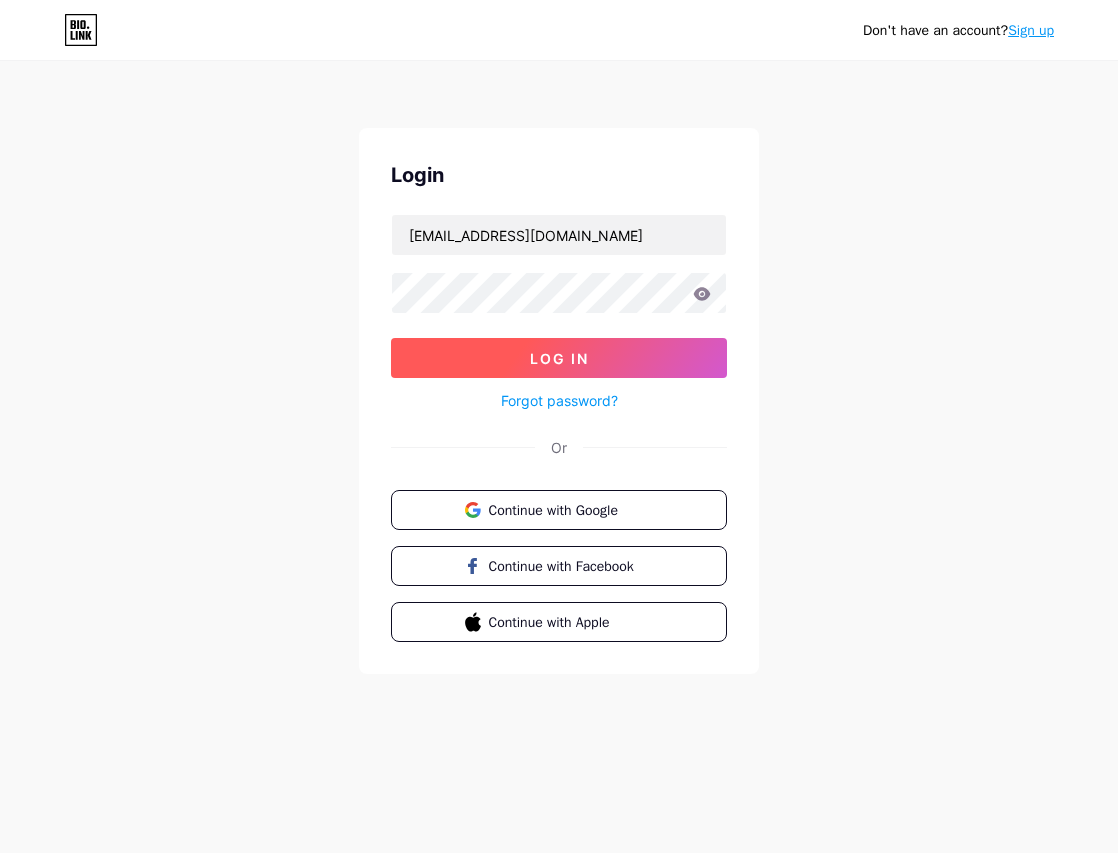 click on "Log In" at bounding box center (559, 358) 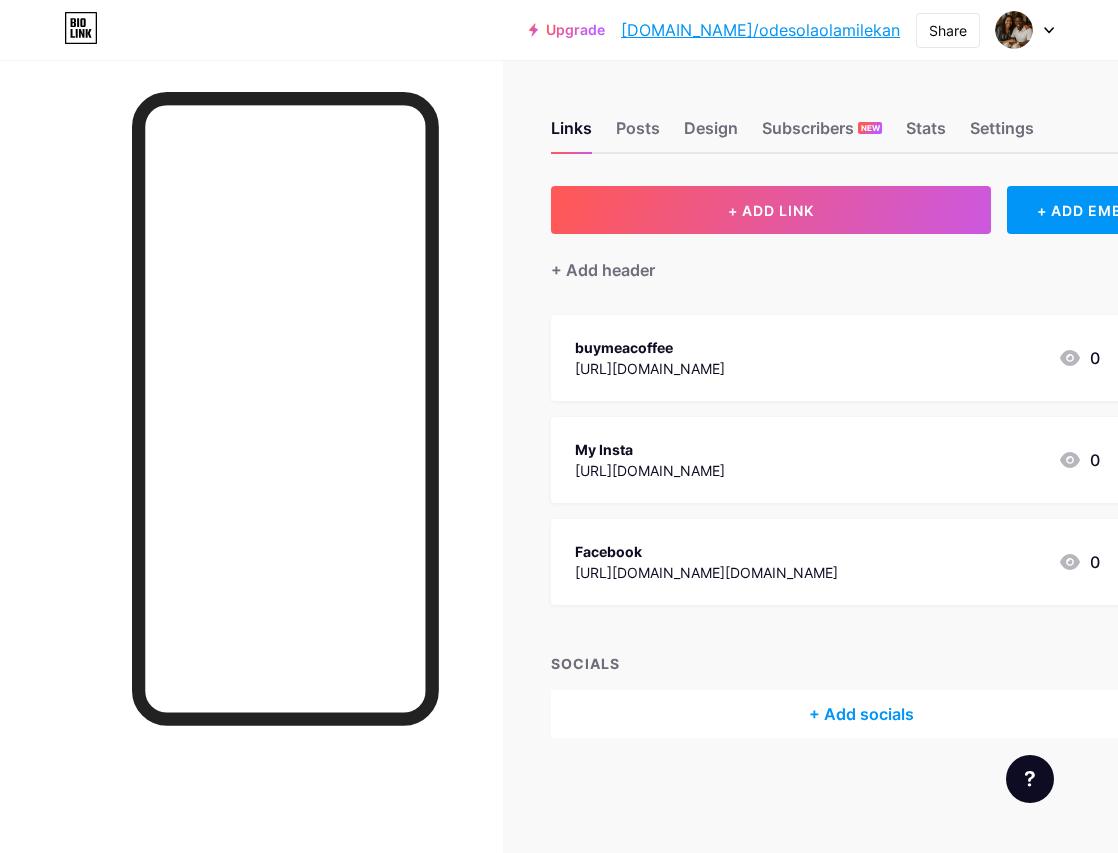 click on "[DOMAIN_NAME]/odesolaolamilekan" at bounding box center [760, 30] 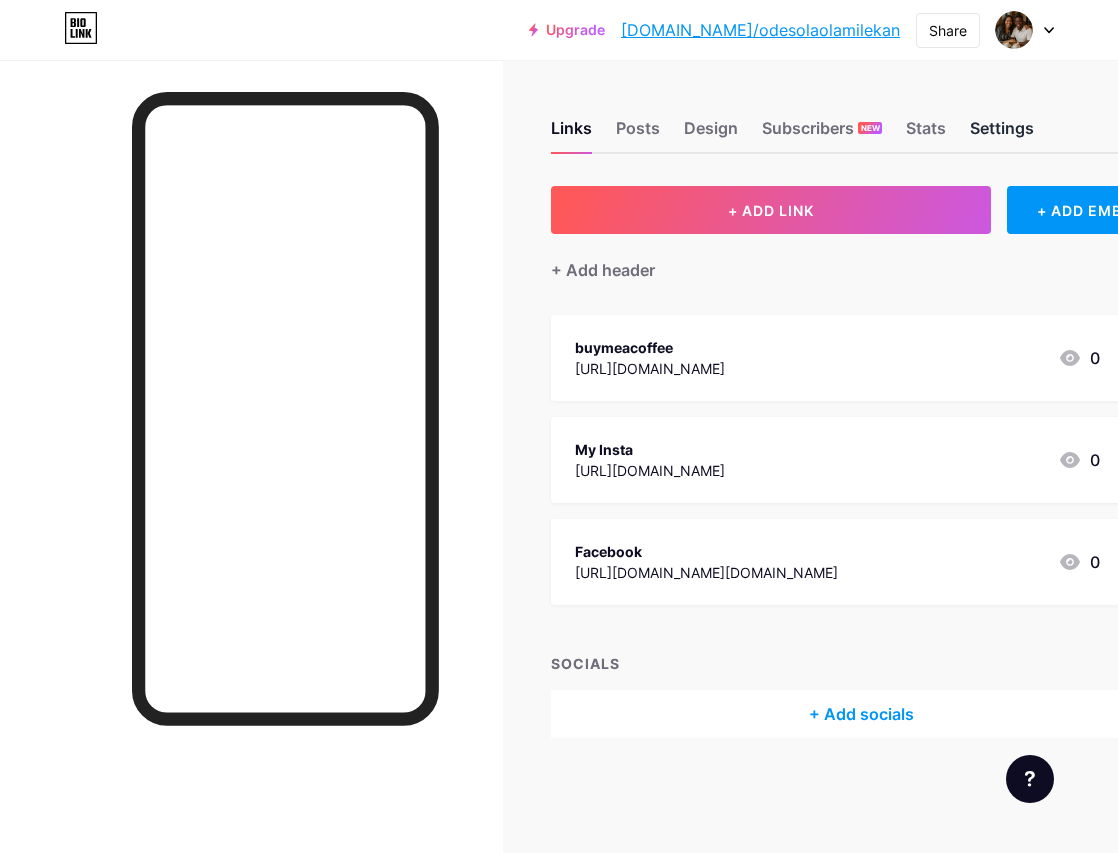 click on "Settings" at bounding box center (1002, 134) 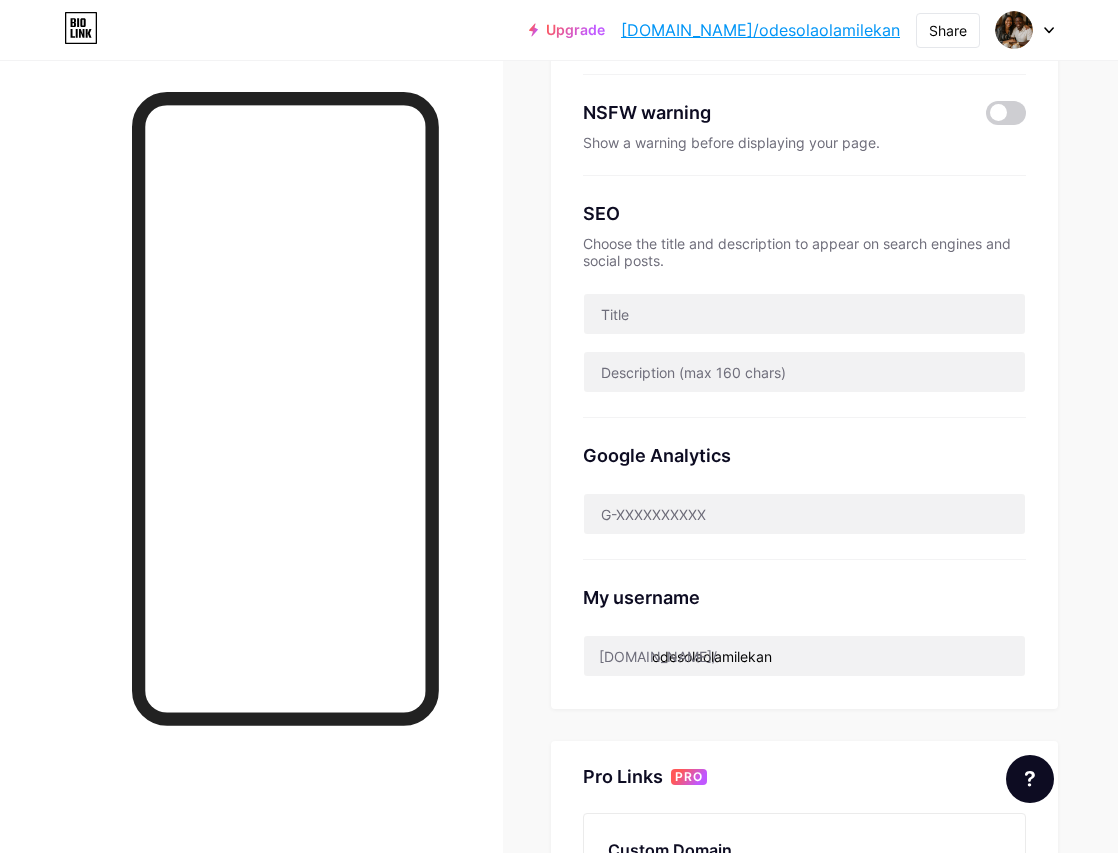 scroll, scrollTop: 330, scrollLeft: 0, axis: vertical 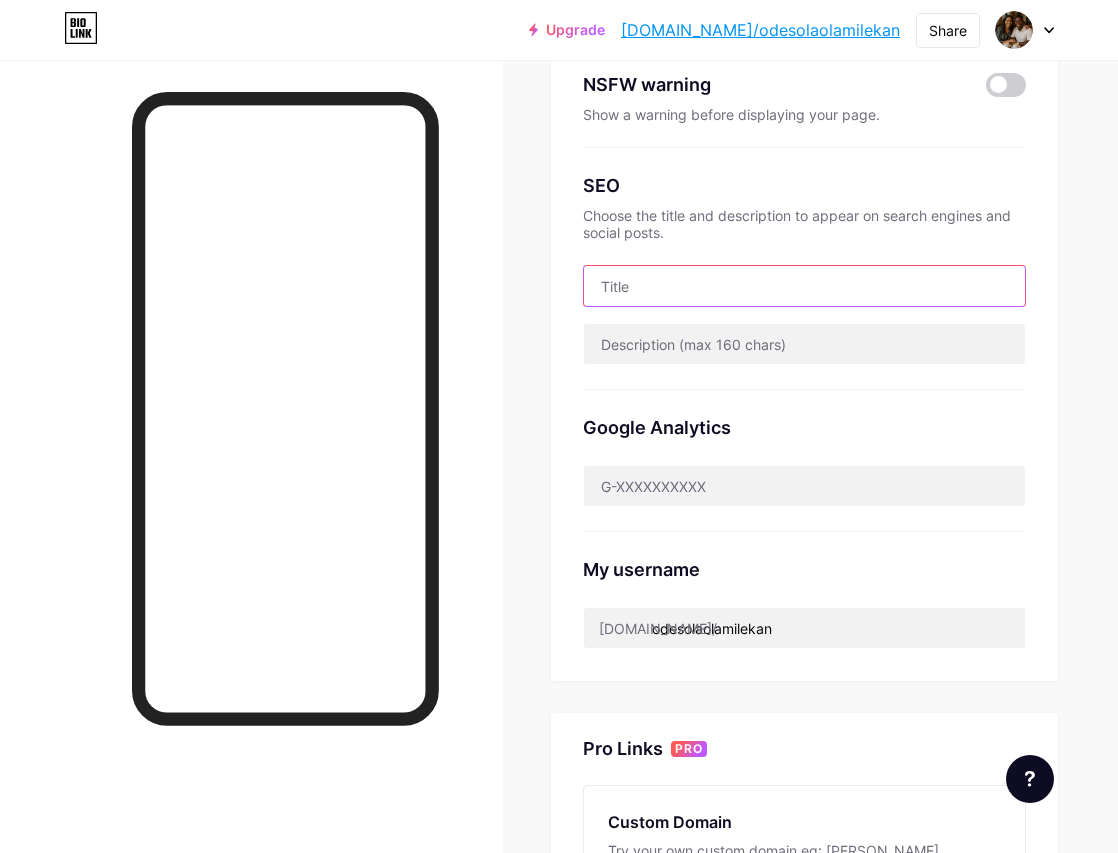 click at bounding box center [804, 286] 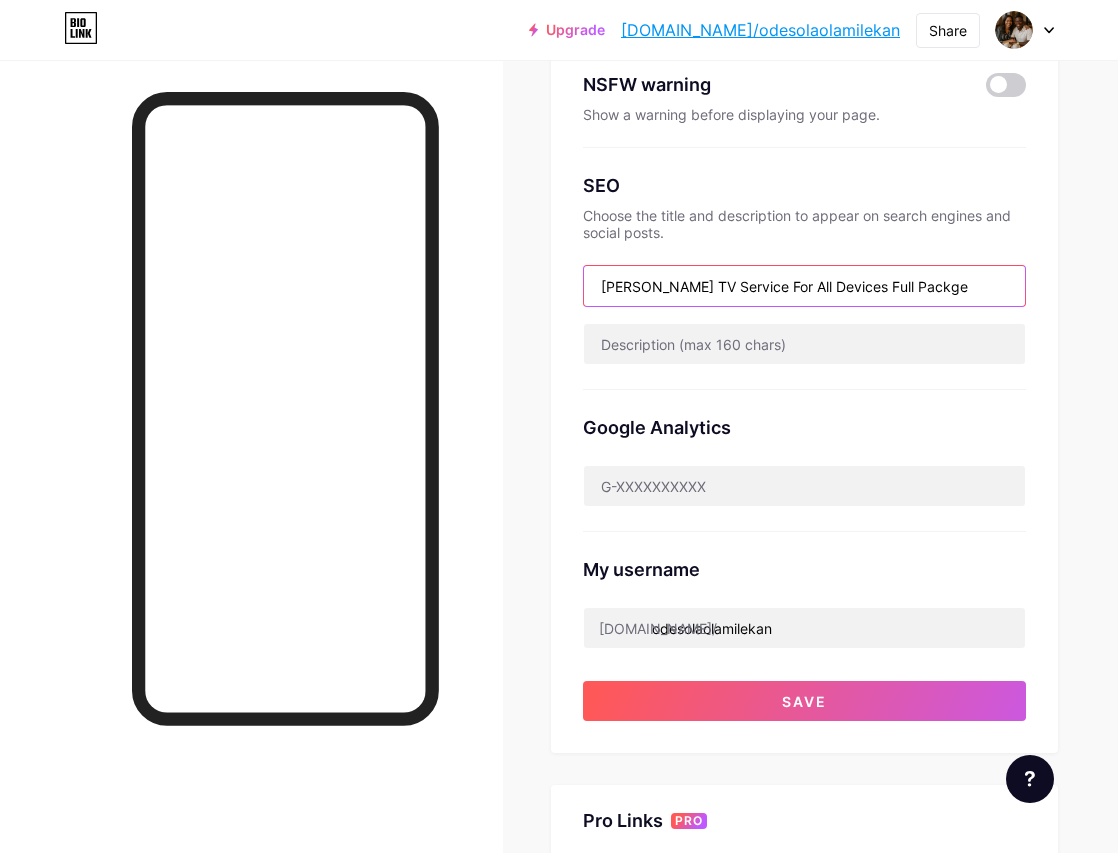 click on "[PERSON_NAME] TV Service For All Devices Full Packge" at bounding box center [804, 286] 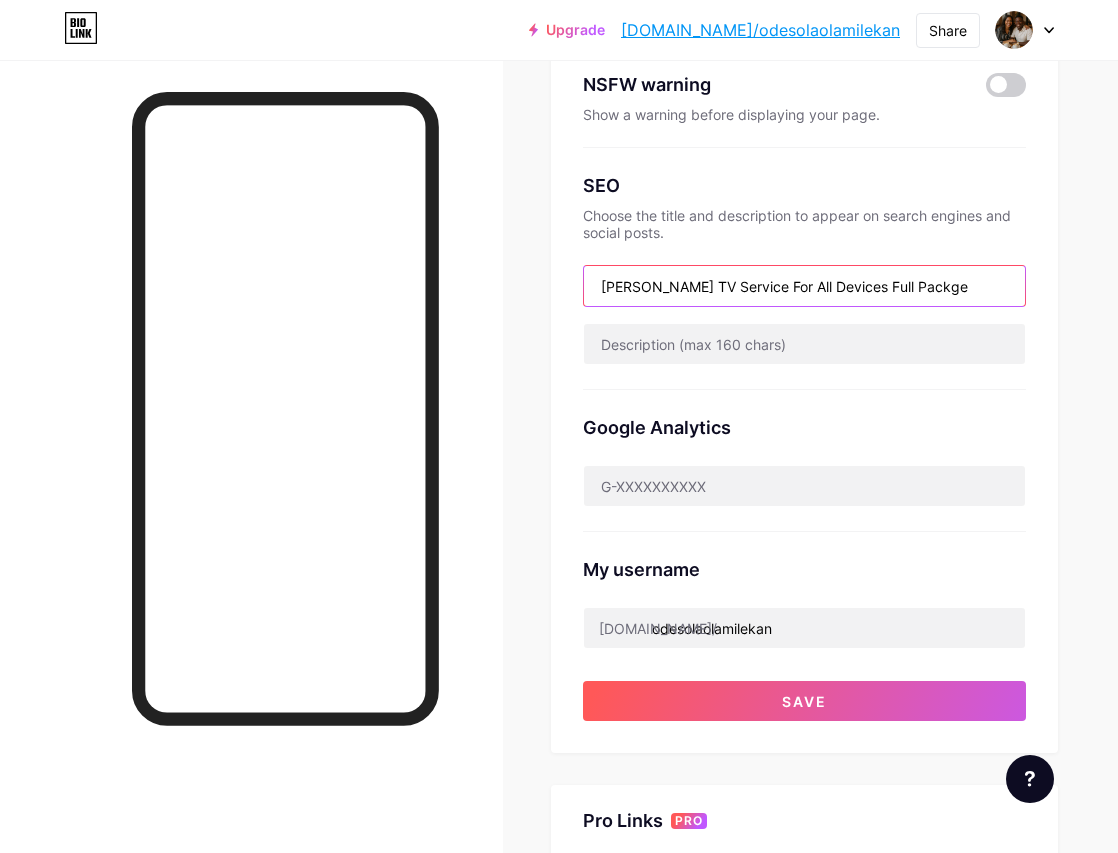 paste on "a" 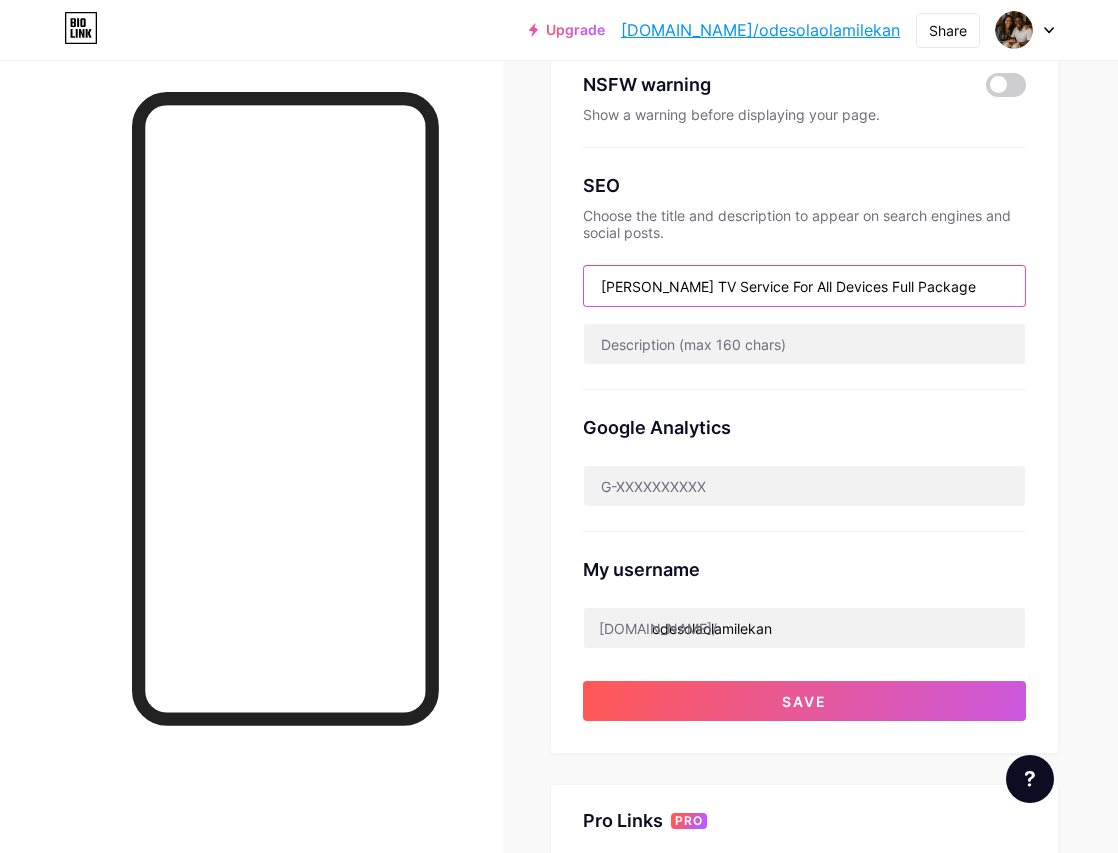 click on "[PERSON_NAME] TV Service For All Devices Full Package" at bounding box center (804, 286) 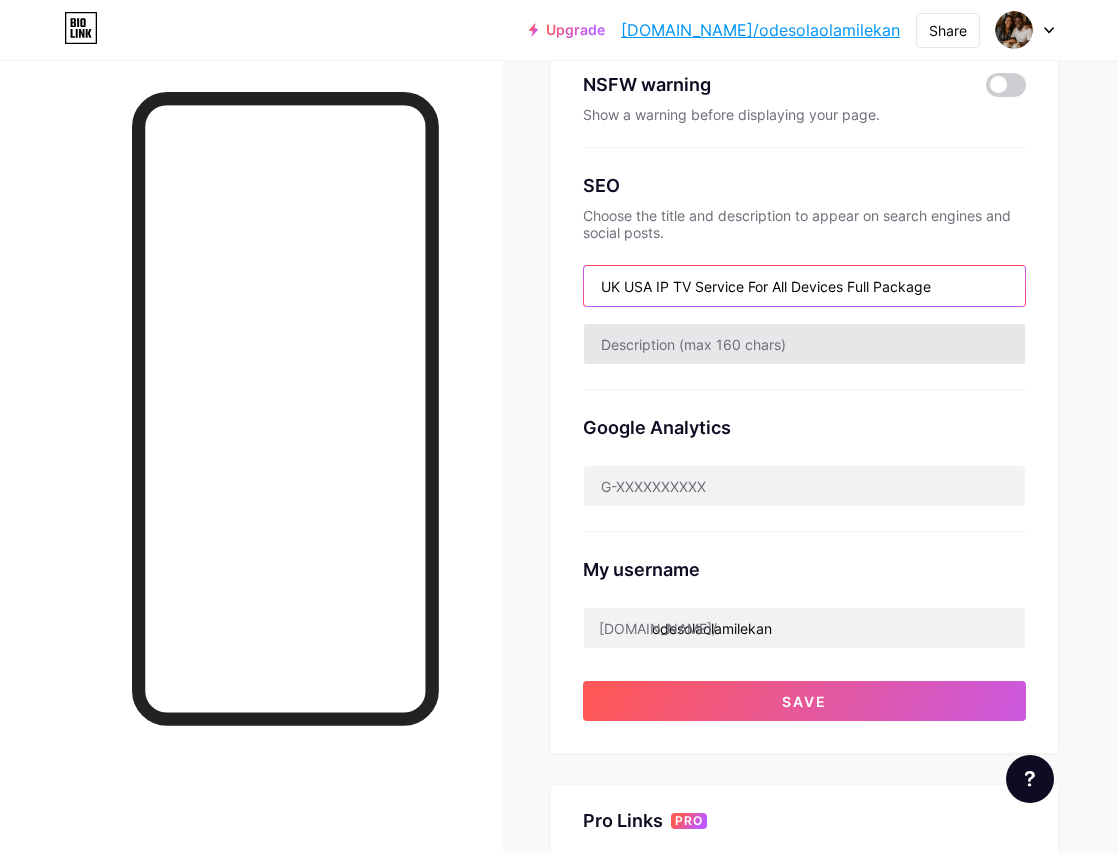 type on "UK USA IP TV Service For All Devices Full Package" 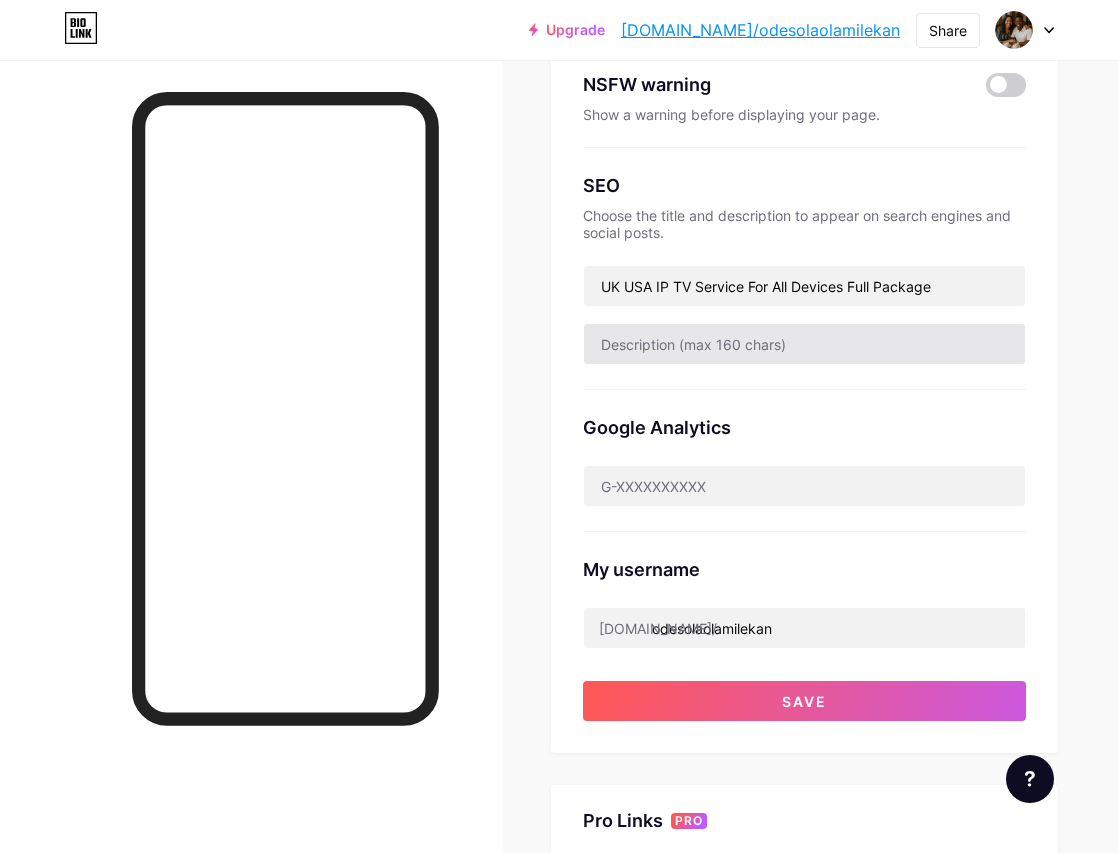 click at bounding box center (804, 344) 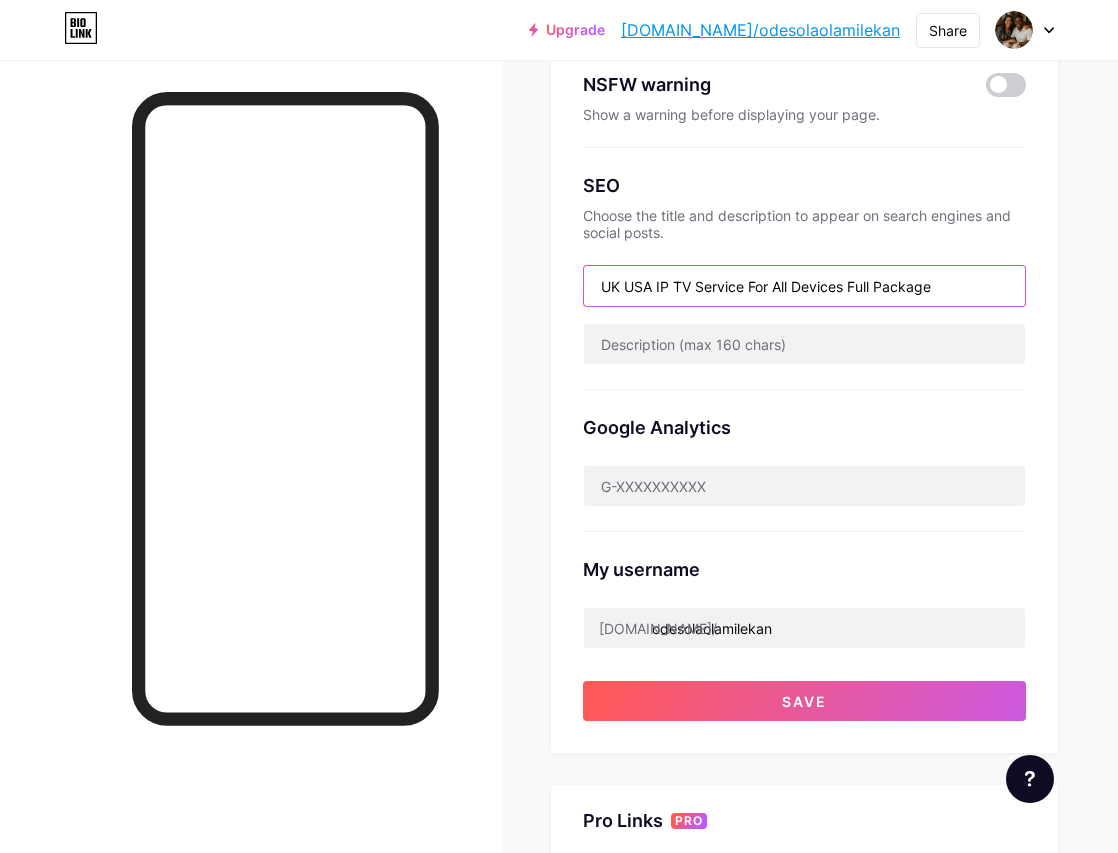 drag, startPoint x: 690, startPoint y: 277, endPoint x: 545, endPoint y: 293, distance: 145.88008 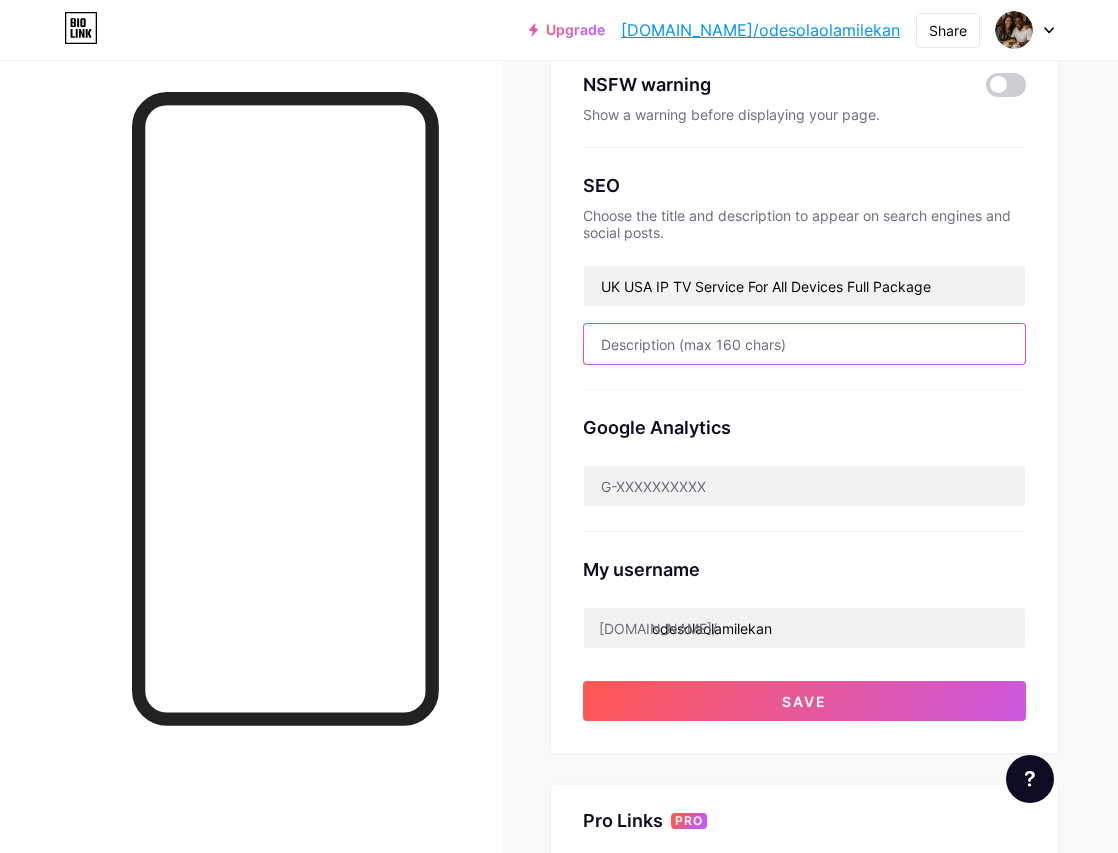 click at bounding box center (804, 344) 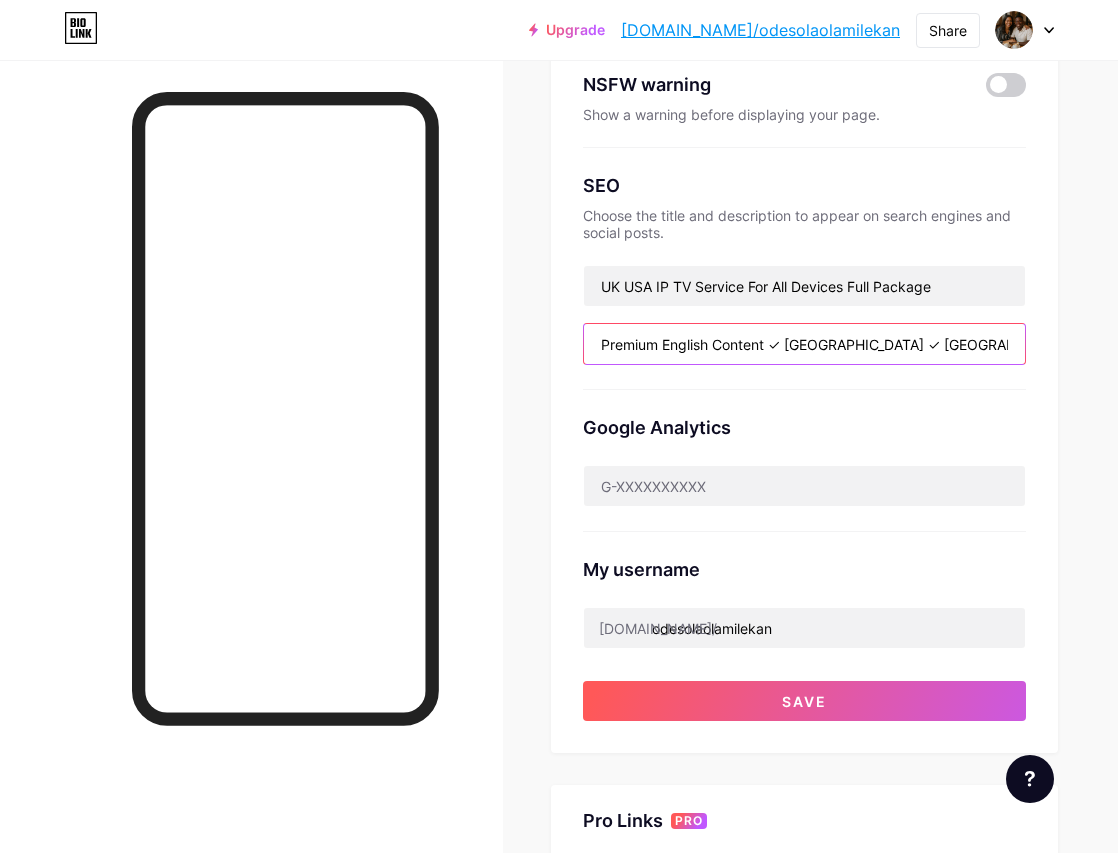 scroll, scrollTop: 0, scrollLeft: 314, axis: horizontal 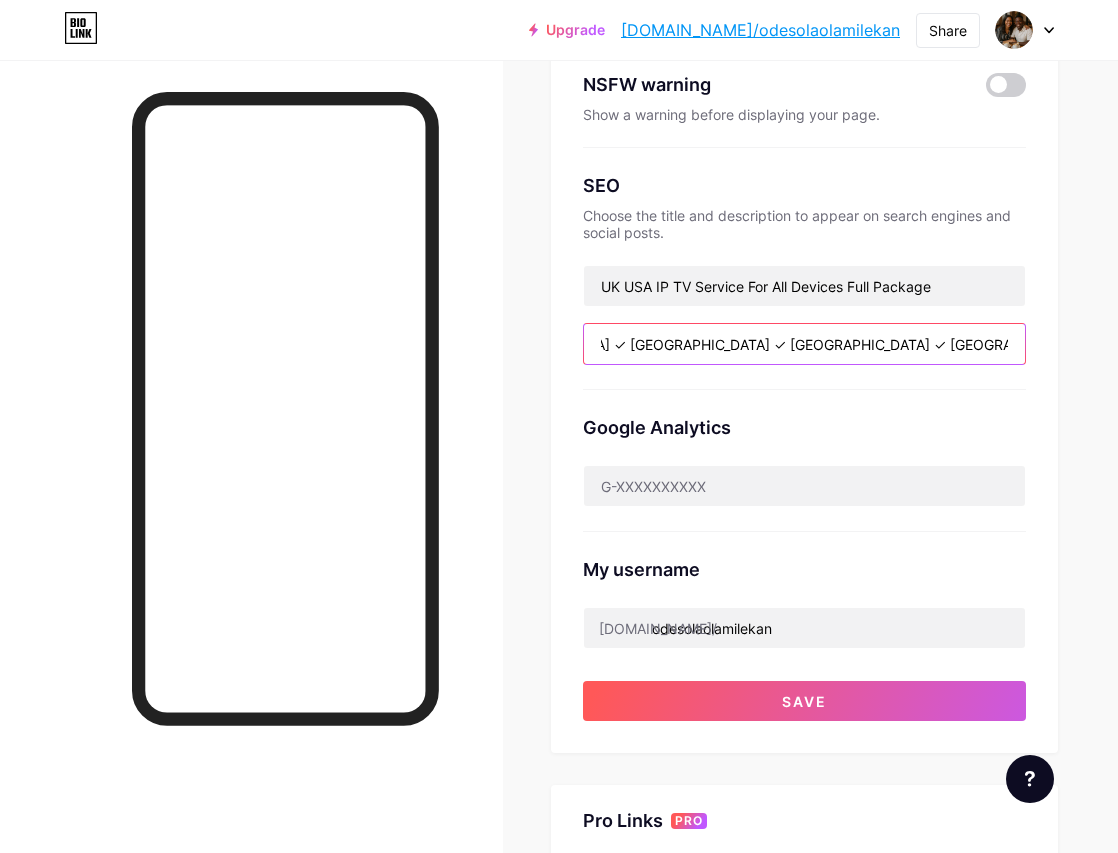 type on "Premium English Content ✓ [GEOGRAPHIC_DATA] ✓ [GEOGRAPHIC_DATA] ✓ [GEOGRAPHIC_DATA] ✓ [GEOGRAPHIC_DATA] ✓ [GEOGRAPHIC_DATA] and many more" 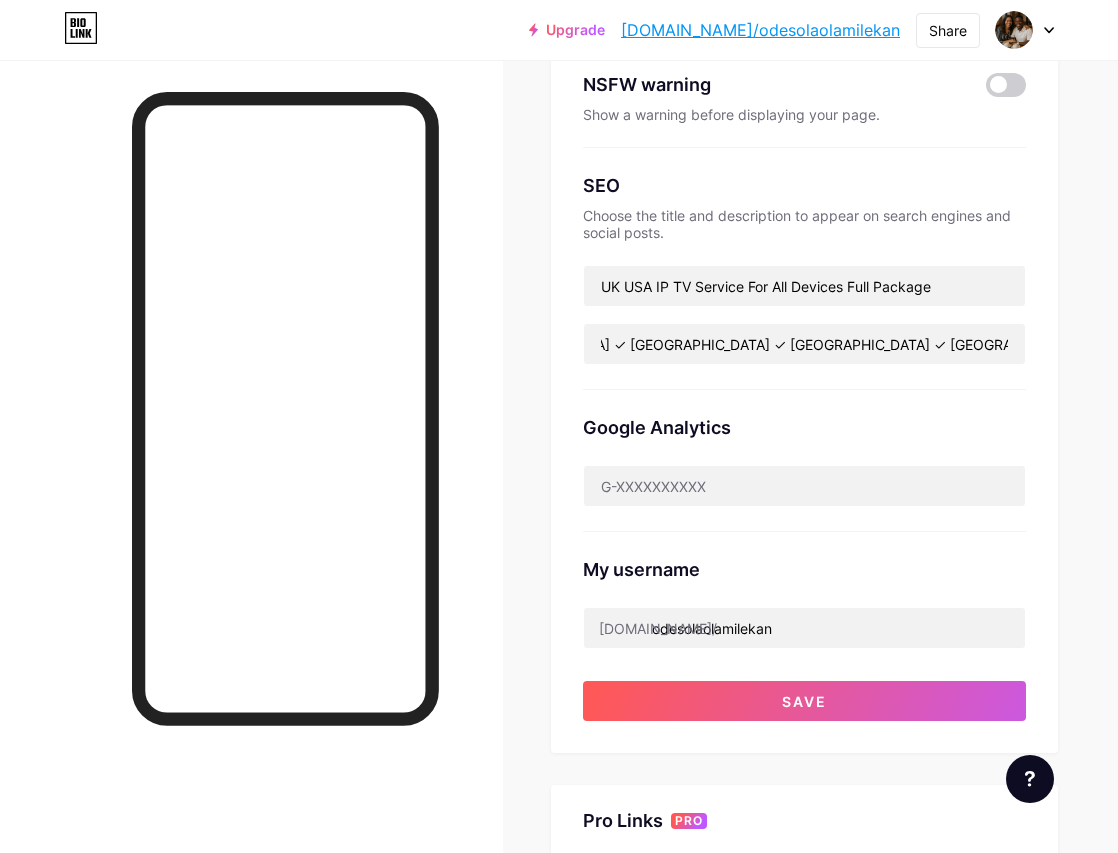 click on "Google Analytics" at bounding box center [804, 461] 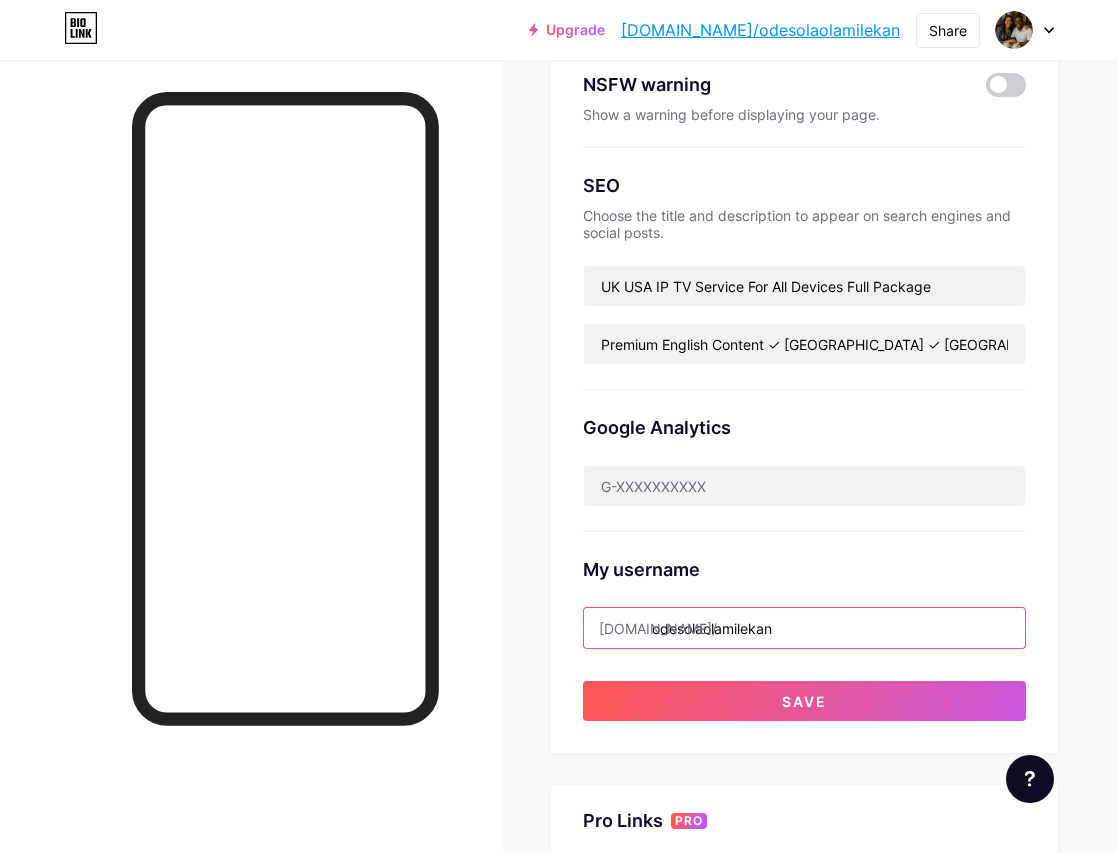 click on "odesolaolamilekan" at bounding box center (804, 628) 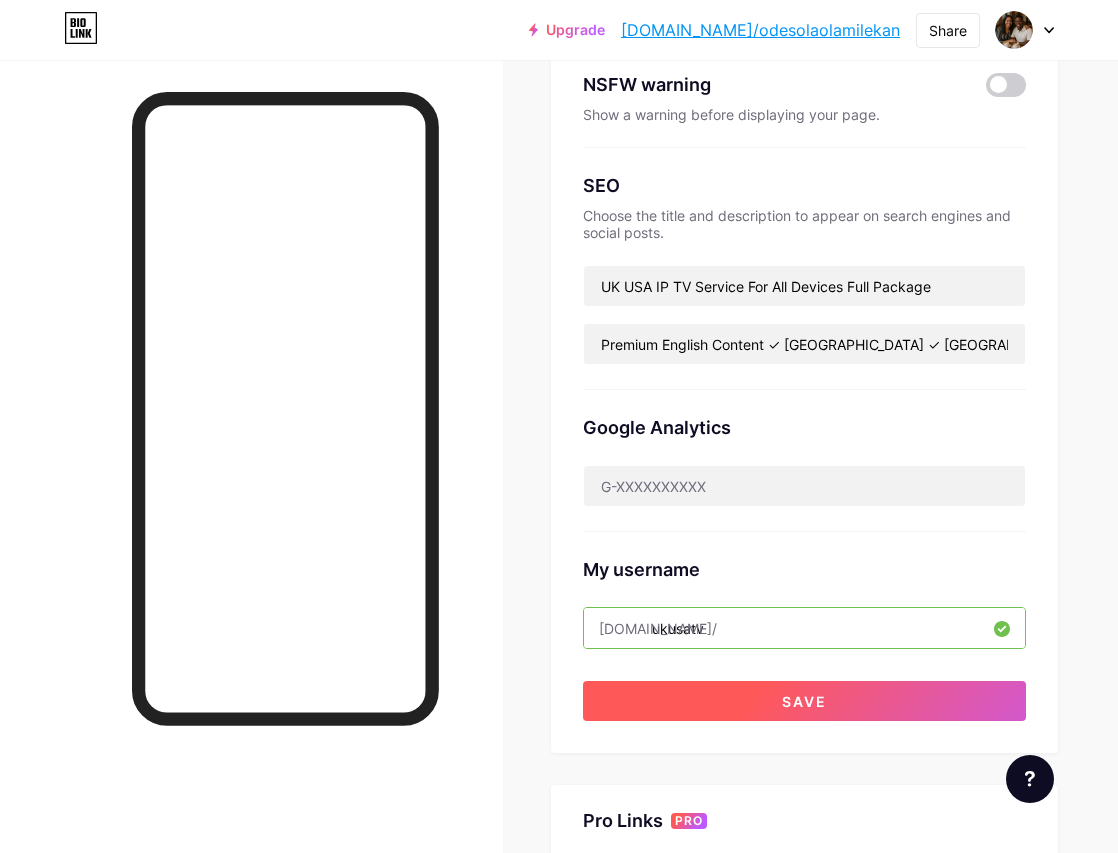 type on "ukusatv" 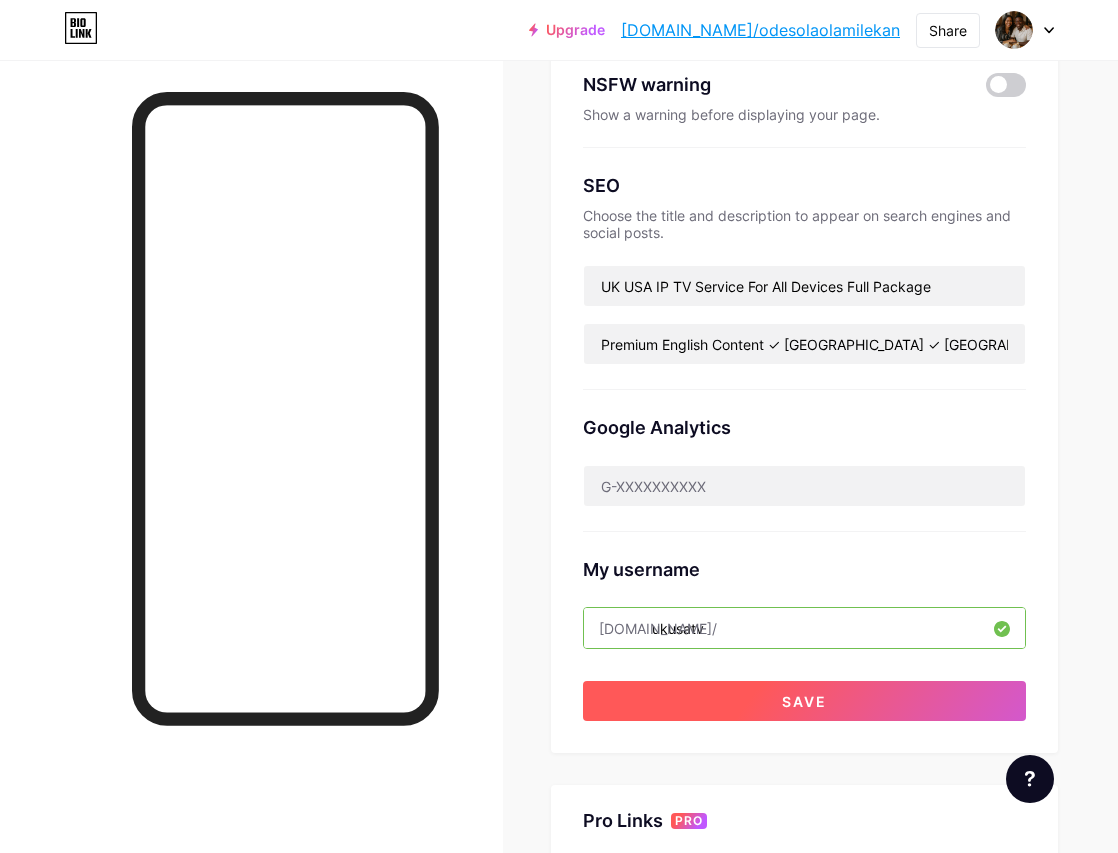 click on "Save" at bounding box center (804, 701) 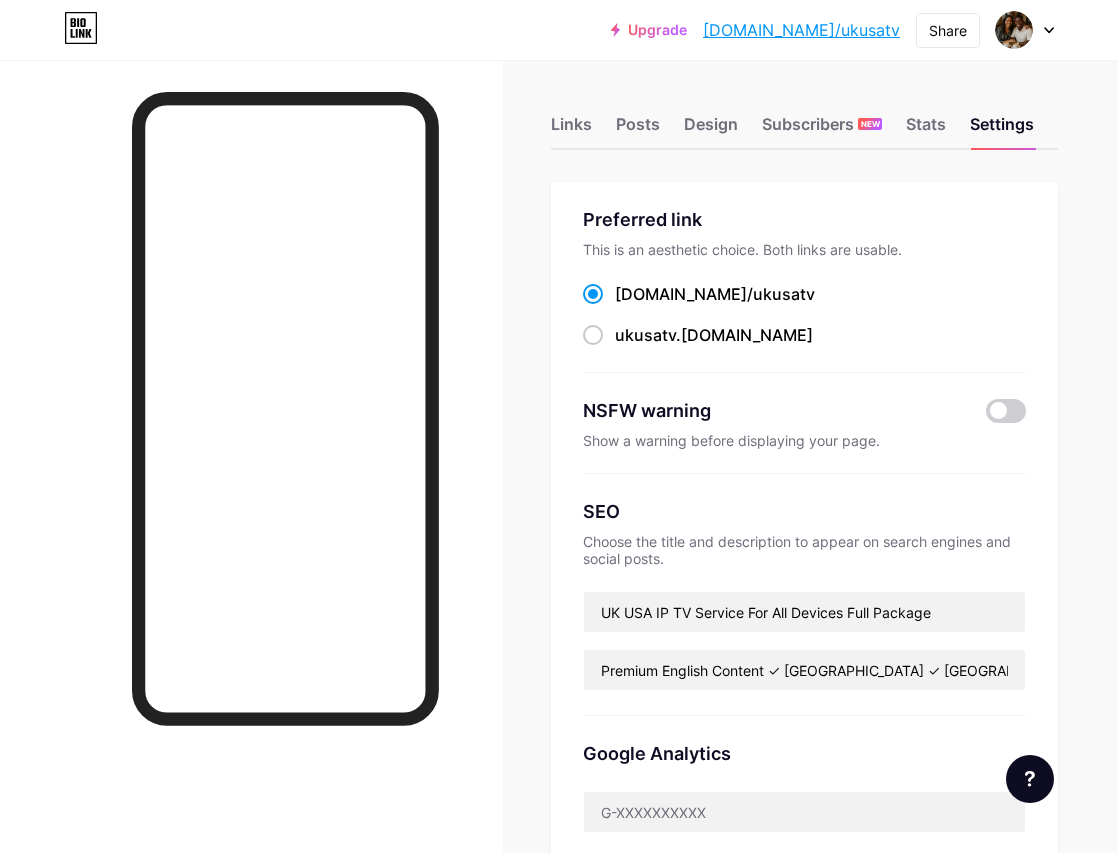 scroll, scrollTop: 0, scrollLeft: 0, axis: both 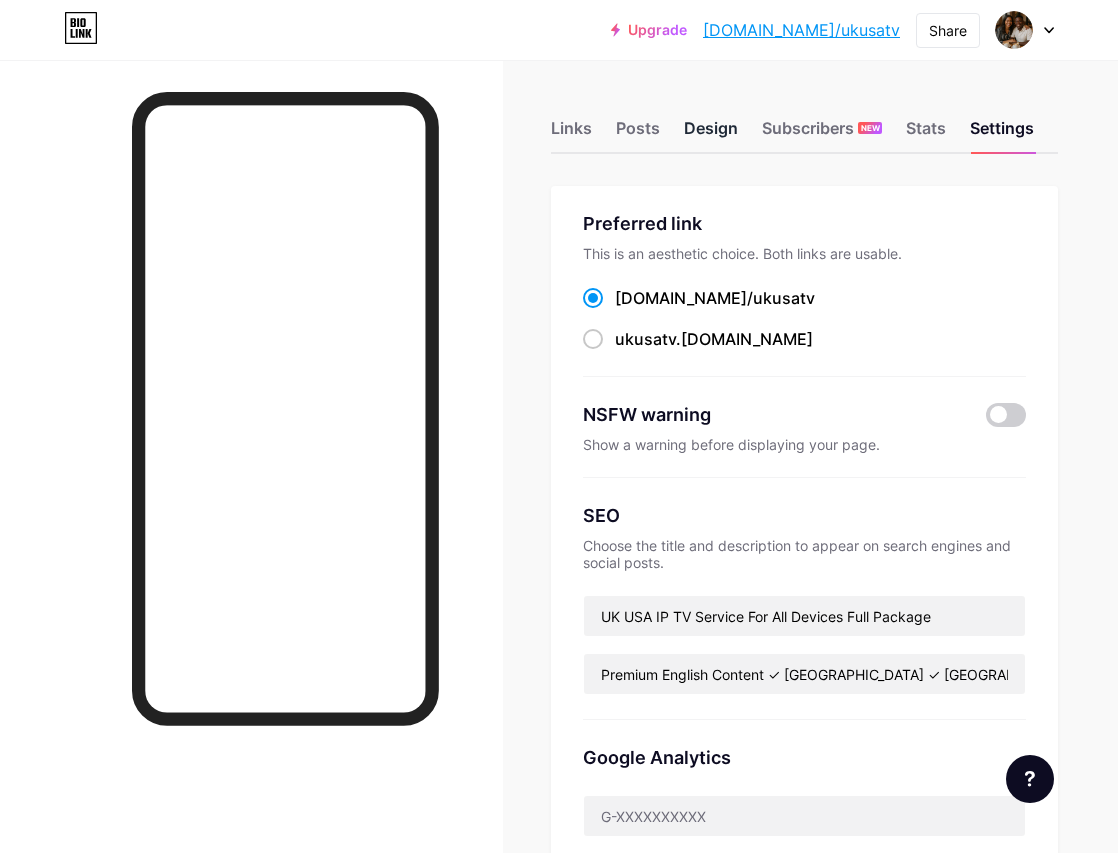 click on "Design" at bounding box center [711, 134] 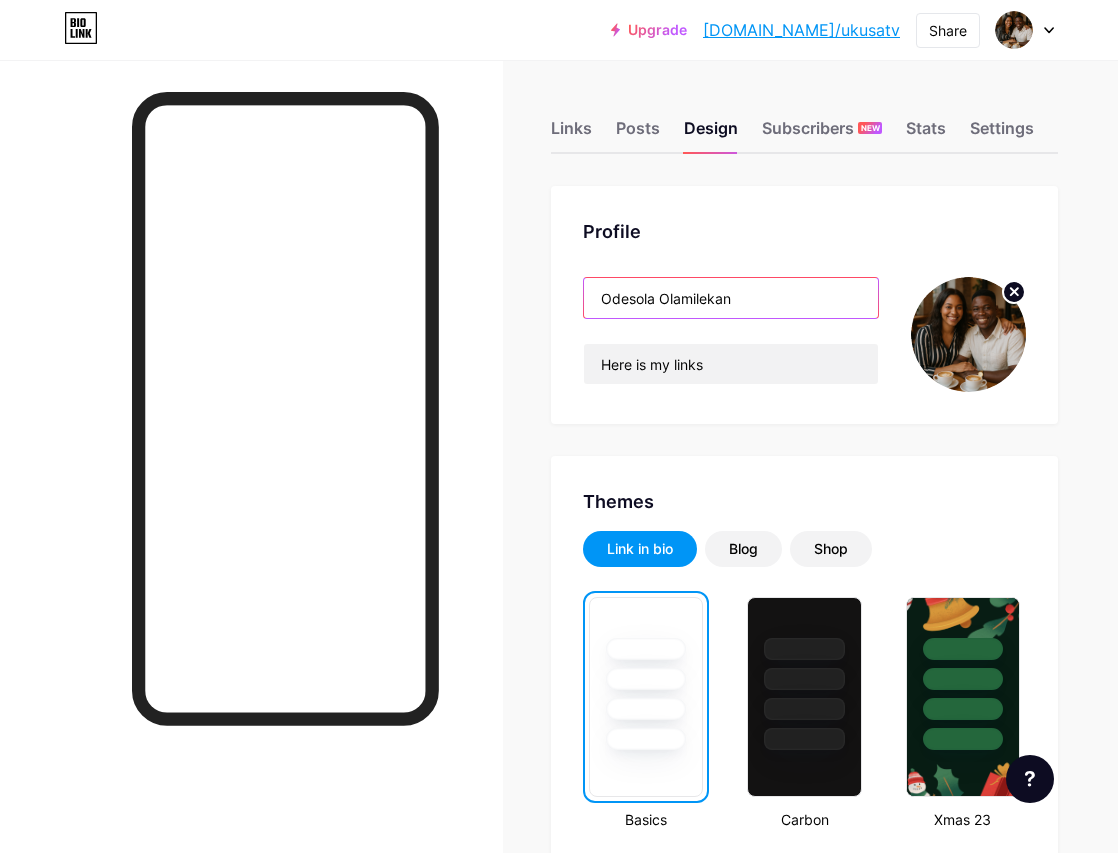 click on "Odesola Olamilekan" at bounding box center (731, 298) 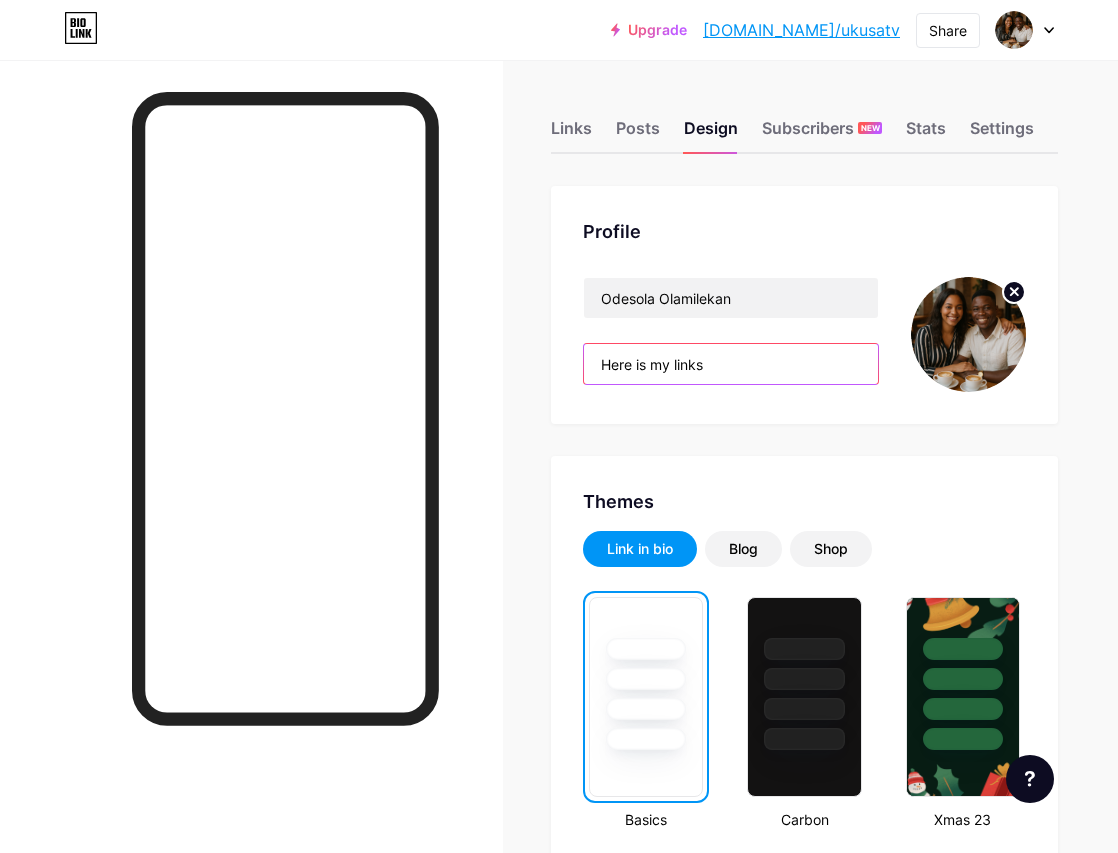 click on "Here is my links" at bounding box center [731, 364] 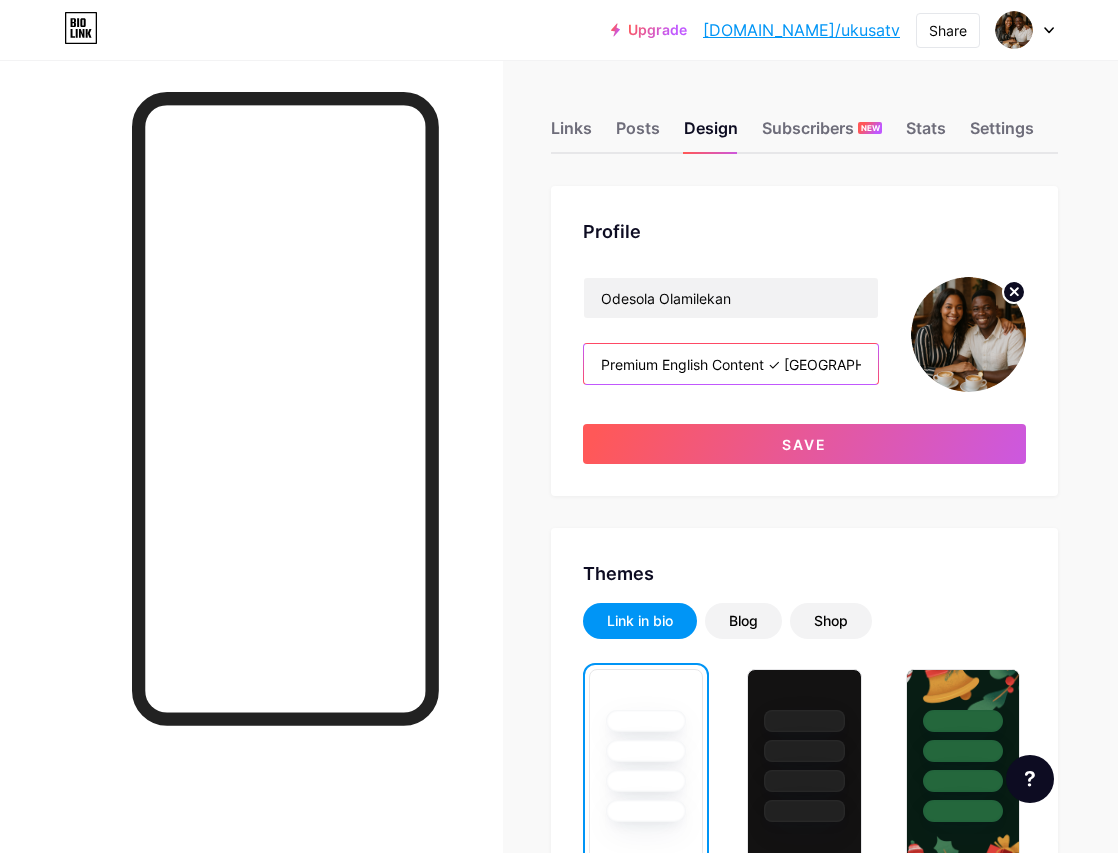 scroll, scrollTop: 0, scrollLeft: 461, axis: horizontal 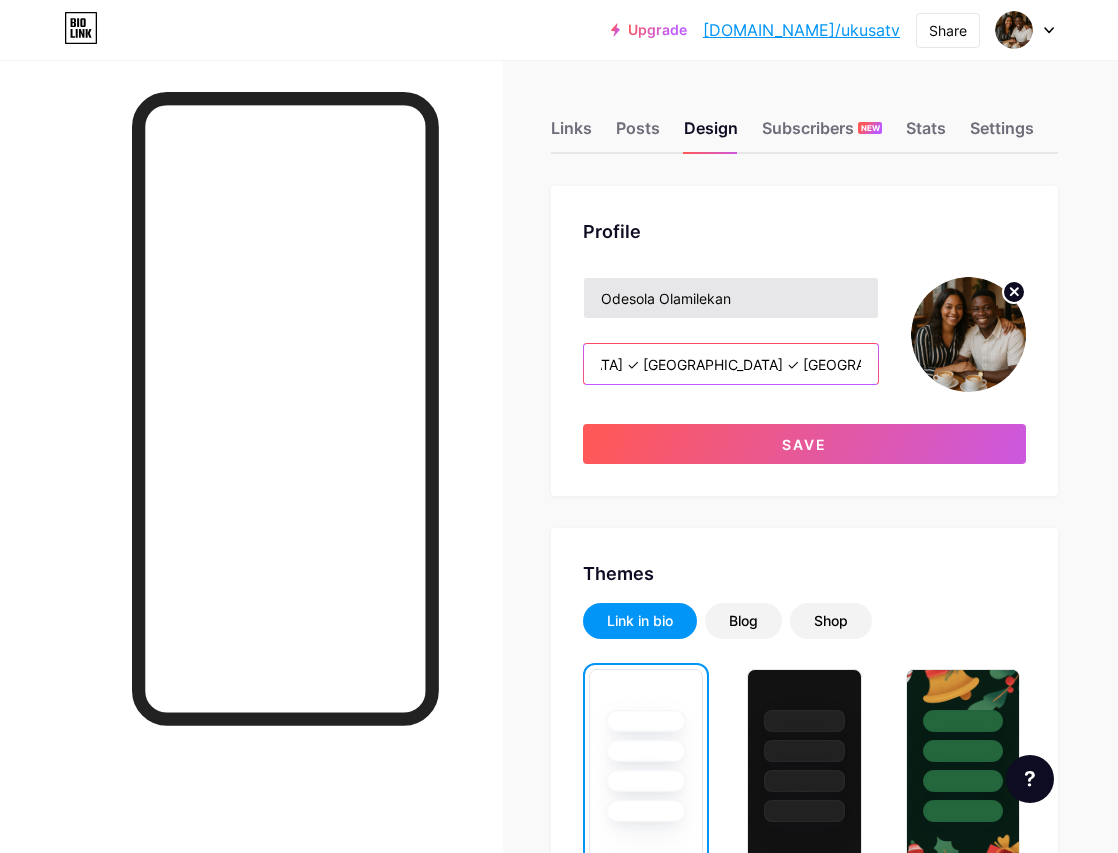 type on "Premium English Content ✓ [GEOGRAPHIC_DATA] ✓ [GEOGRAPHIC_DATA] ✓ [GEOGRAPHIC_DATA] ✓ [GEOGRAPHIC_DATA] ✓ [GEOGRAPHIC_DATA] and many more" 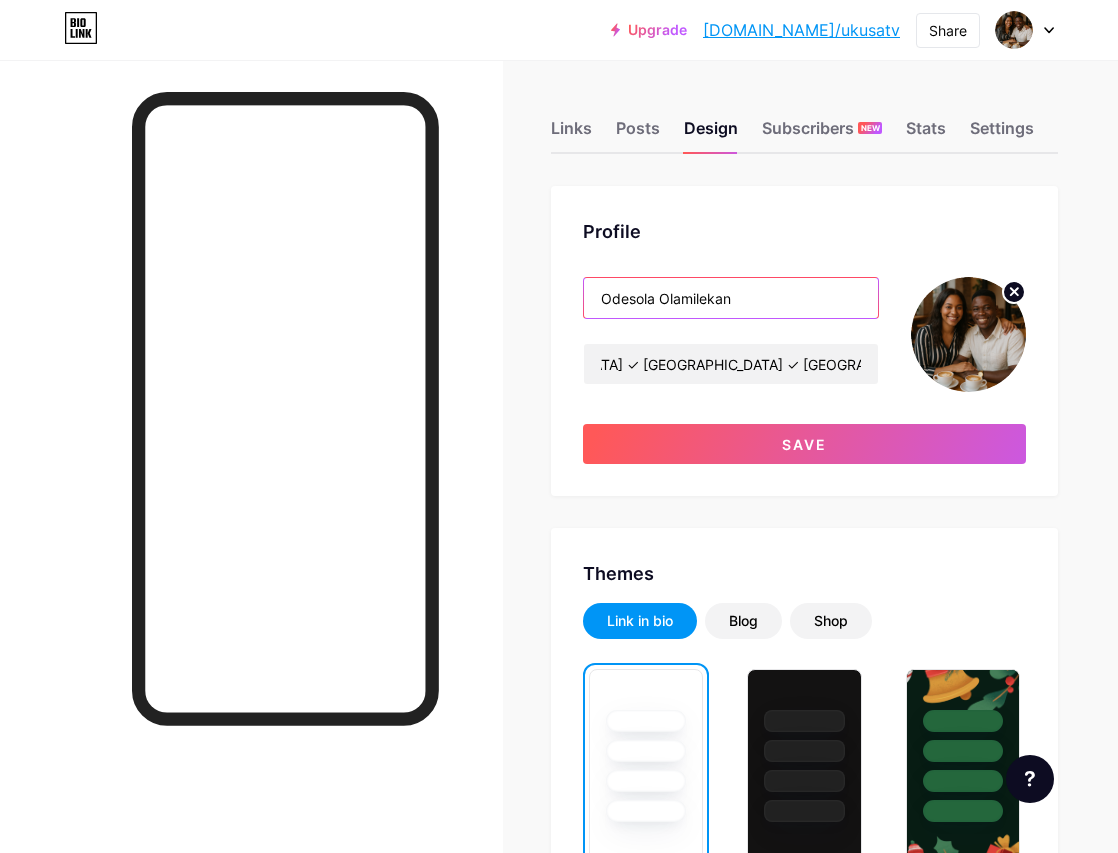 click on "Odesola Olamilekan" at bounding box center [731, 298] 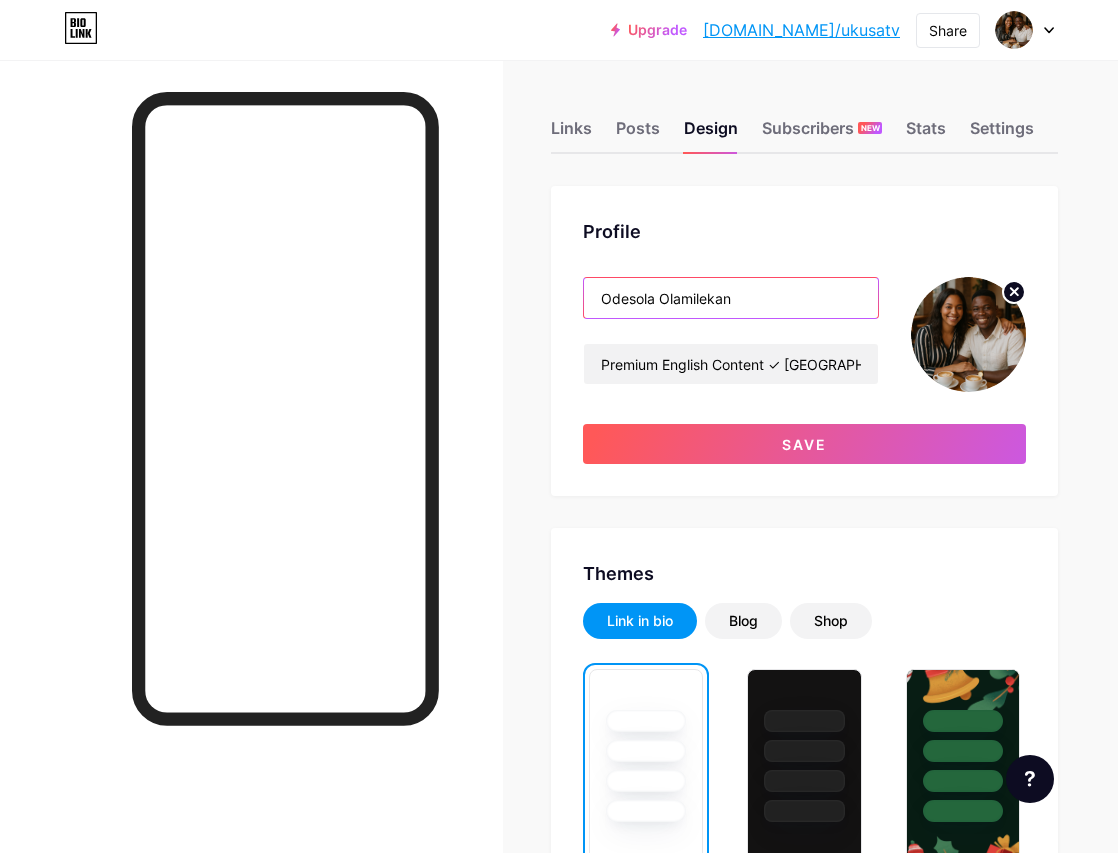 click on "Odesola Olamilekan" at bounding box center (731, 298) 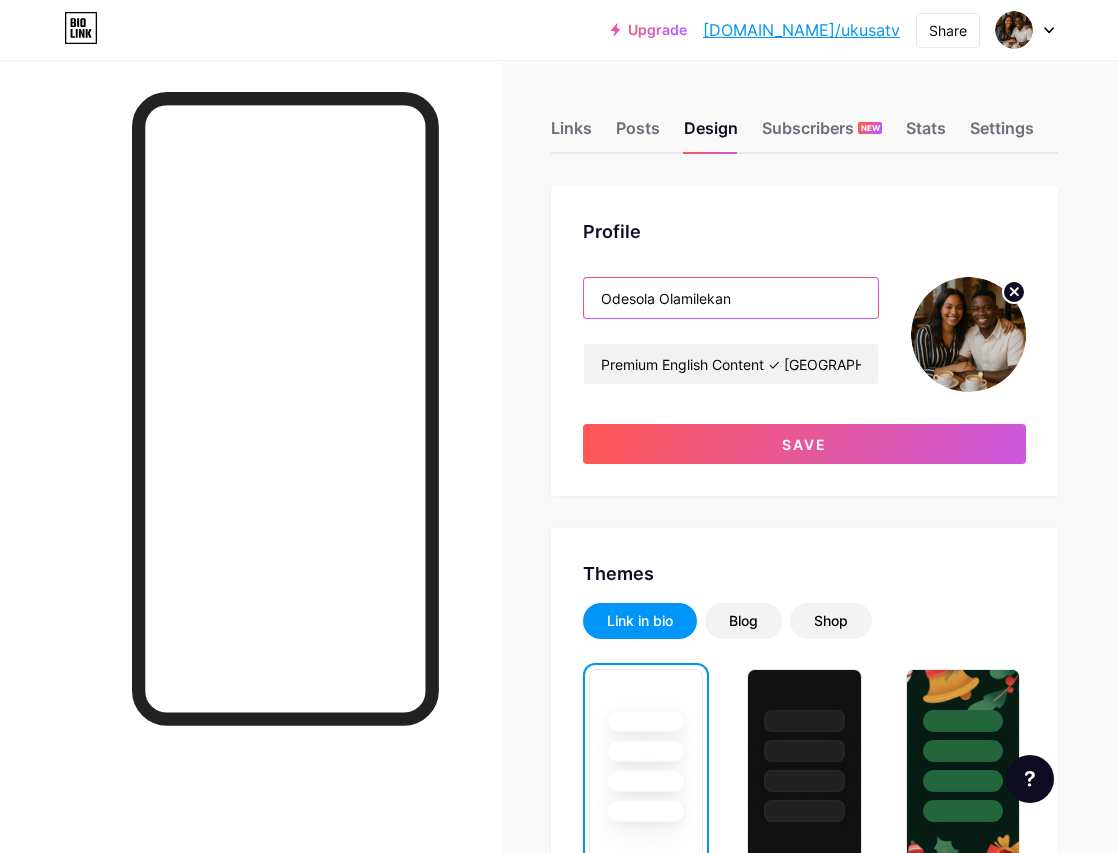 click on "Odesola Olamilekan" at bounding box center [731, 298] 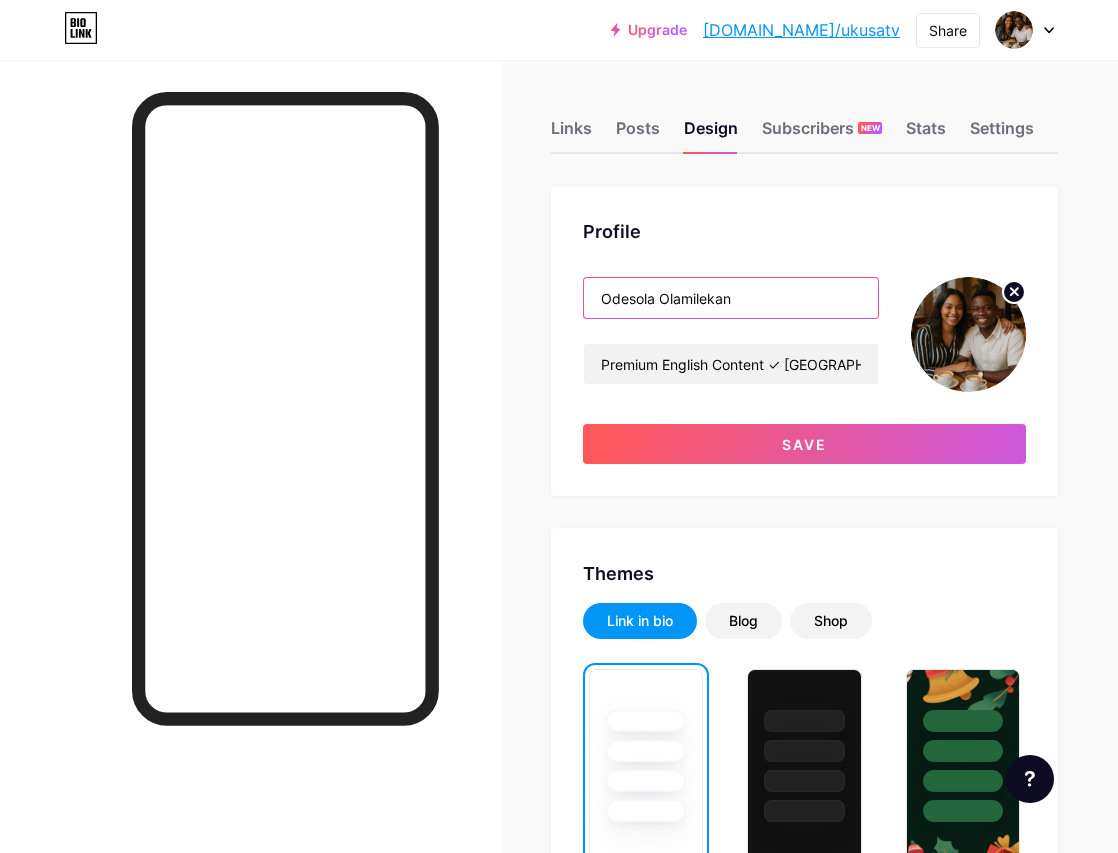 paste on "Extreme IPTV | [GEOGRAPHIC_DATA], IE, [GEOGRAPHIC_DATA], [GEOGRAPHIC_DATA], etc" 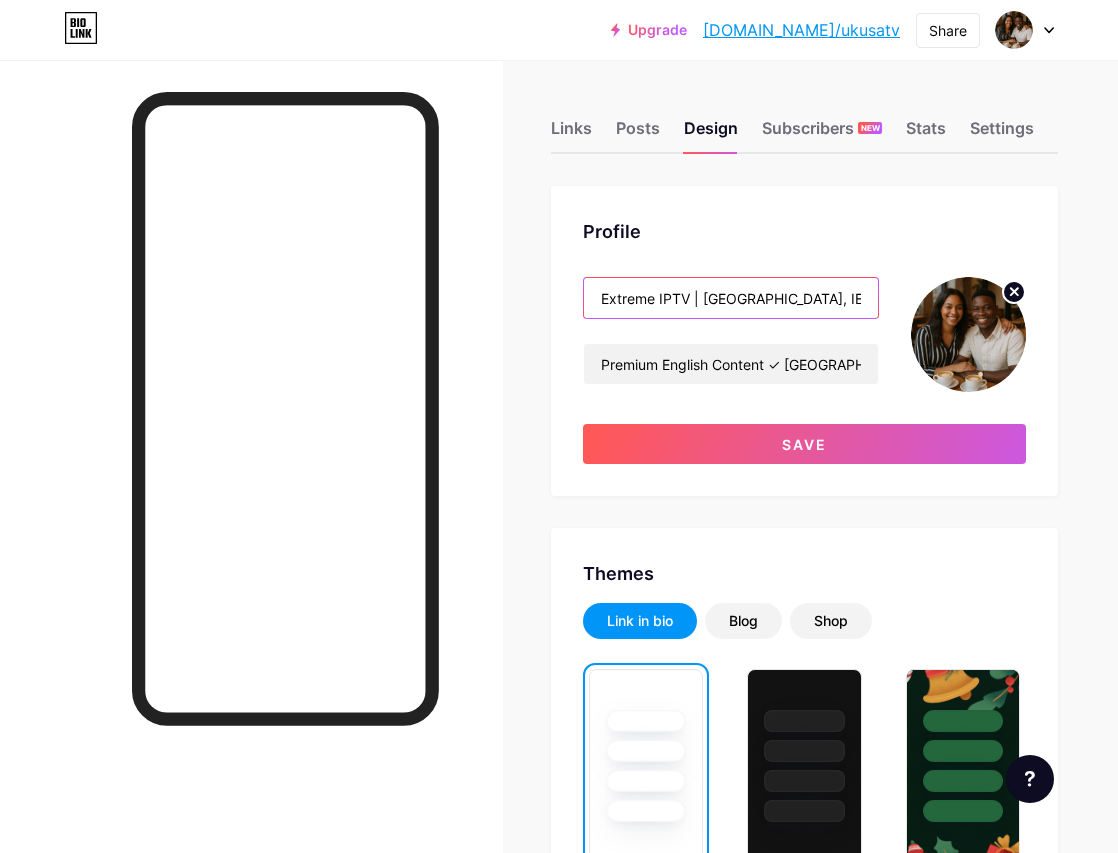 type on "Extreme IPTV | [GEOGRAPHIC_DATA], IE, [GEOGRAPHIC_DATA], [GEOGRAPHIC_DATA], etc" 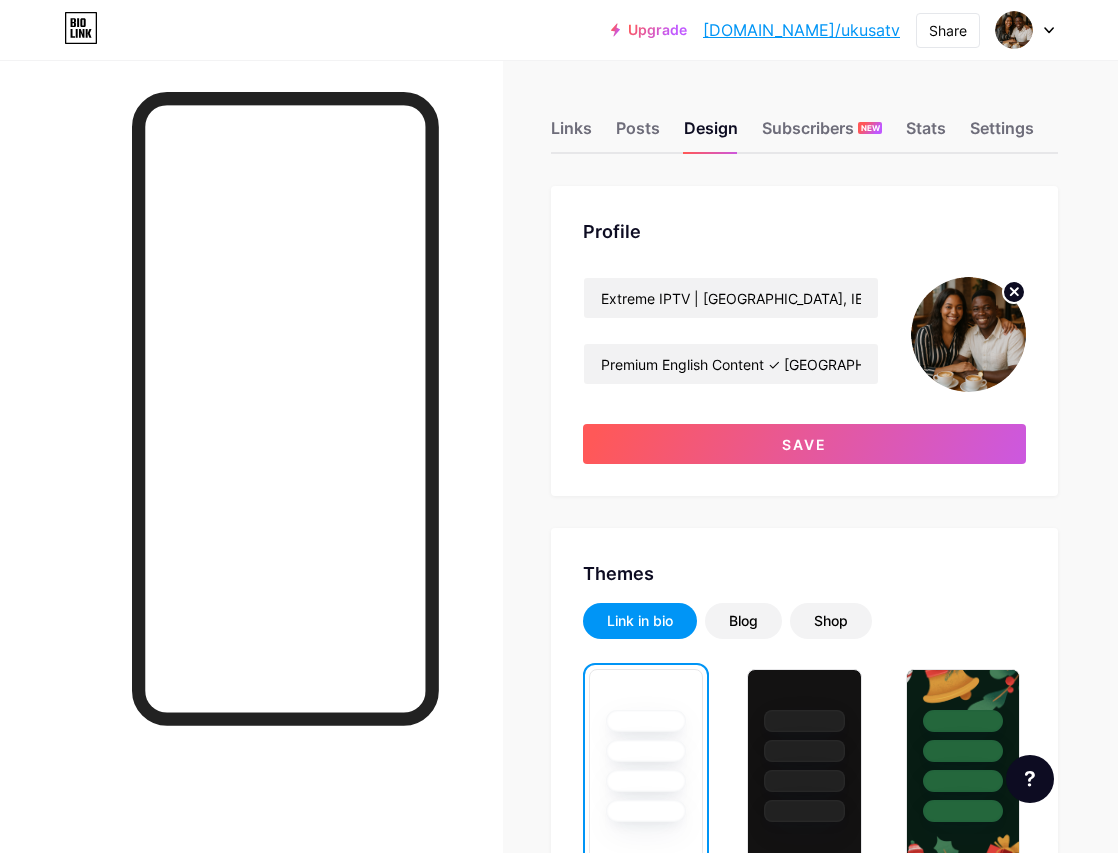 click 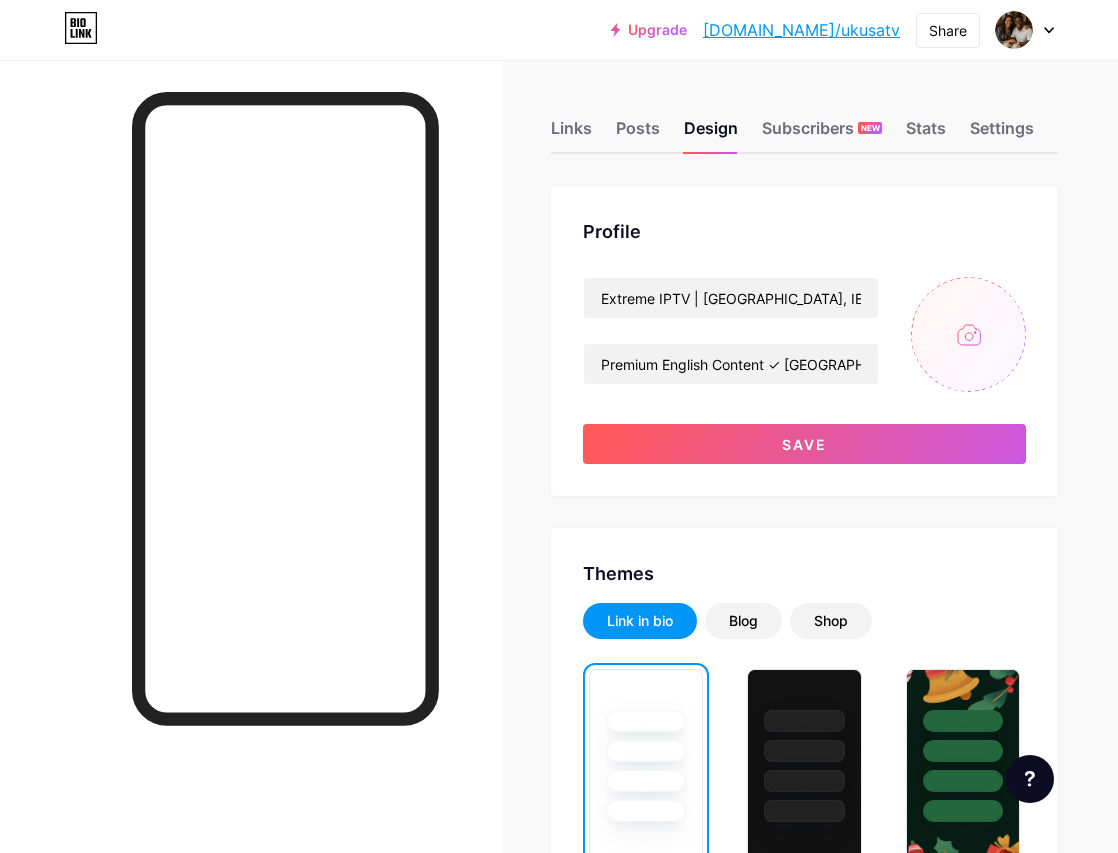 click at bounding box center [968, 334] 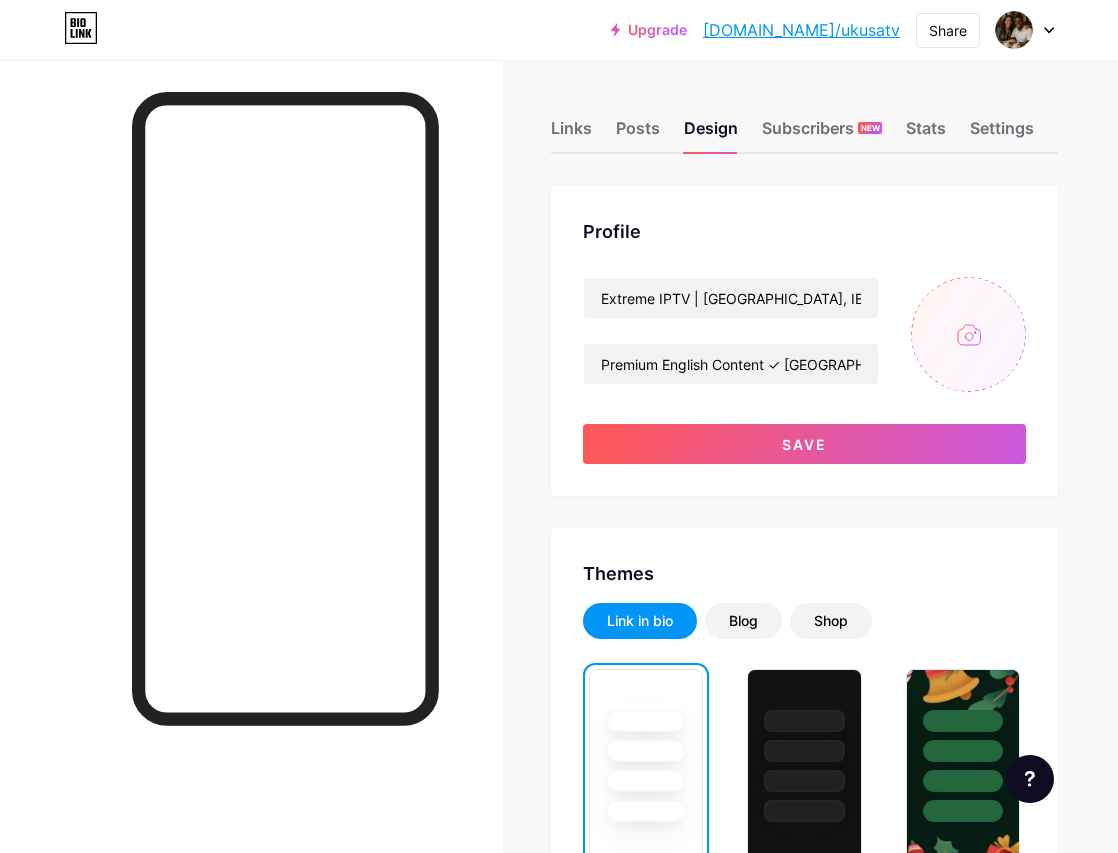 type on "C:\fakepath\Screenshot [DATE] 12.44.50.png" 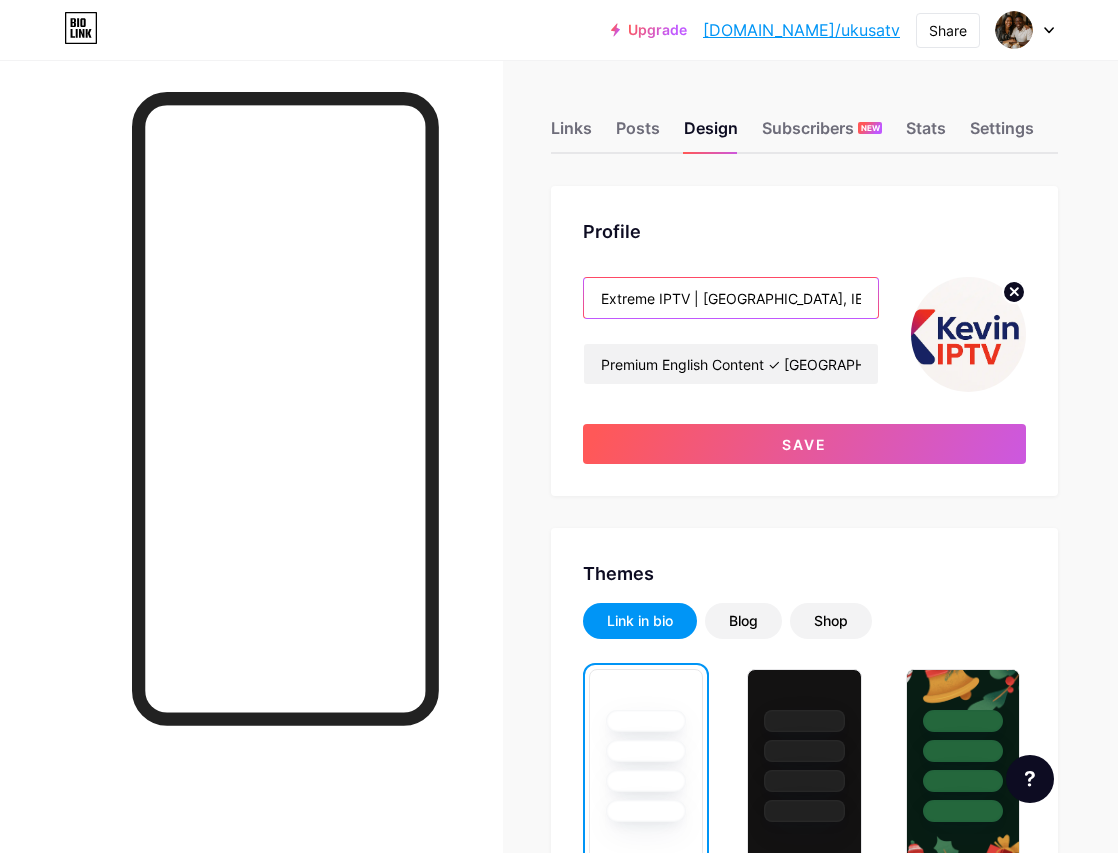 click on "Extreme IPTV | [GEOGRAPHIC_DATA], IE, [GEOGRAPHIC_DATA], [GEOGRAPHIC_DATA], etc" at bounding box center (731, 298) 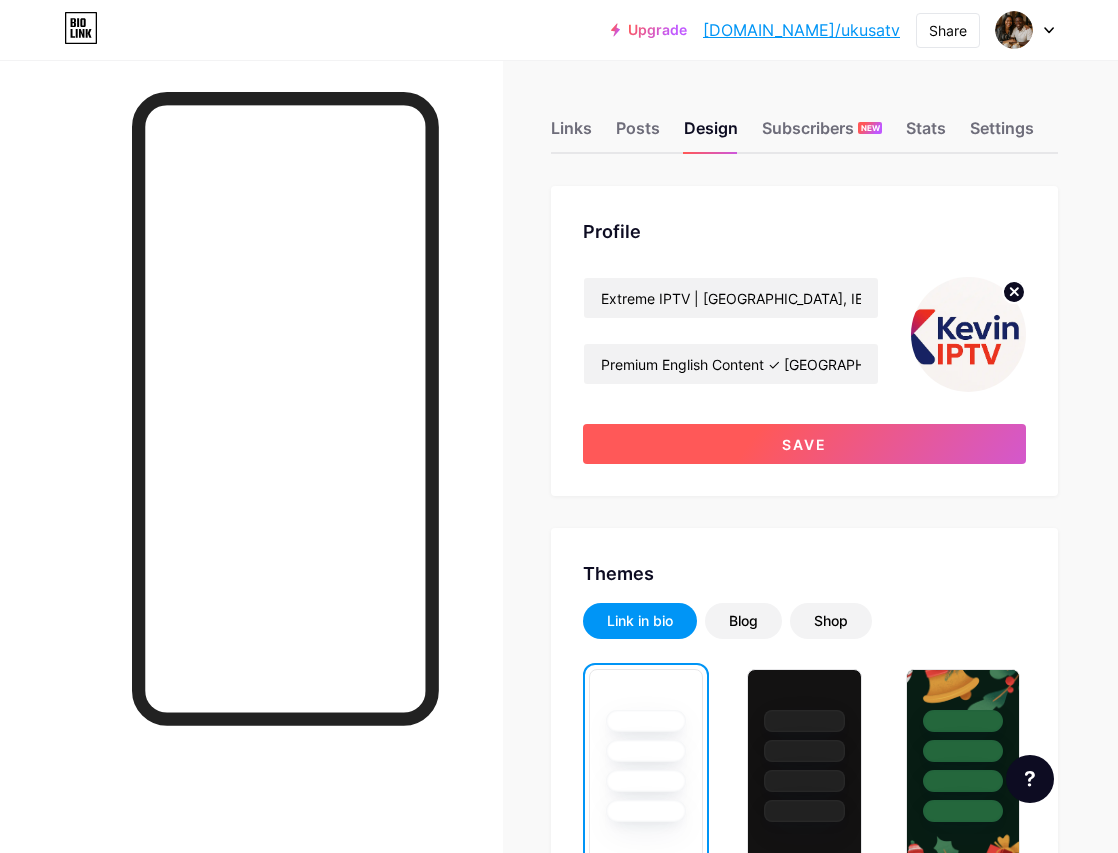 click on "Save" at bounding box center [804, 444] 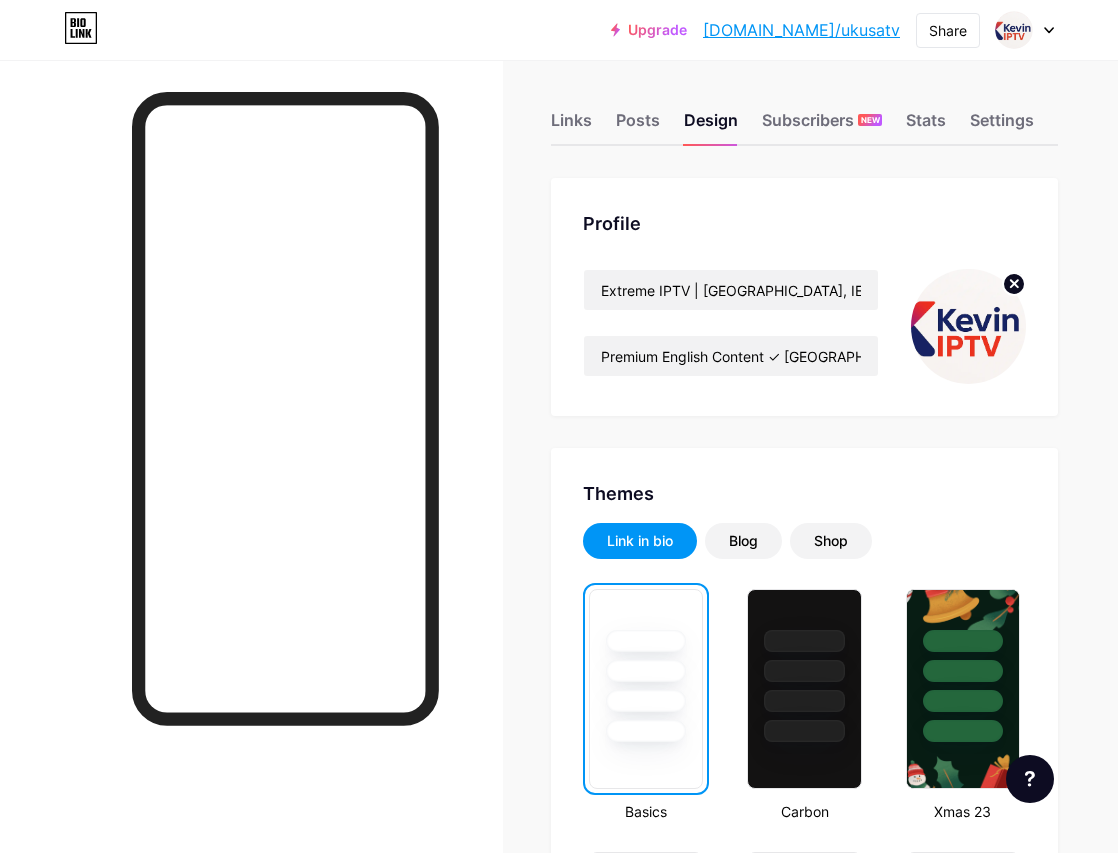 scroll, scrollTop: 0, scrollLeft: 0, axis: both 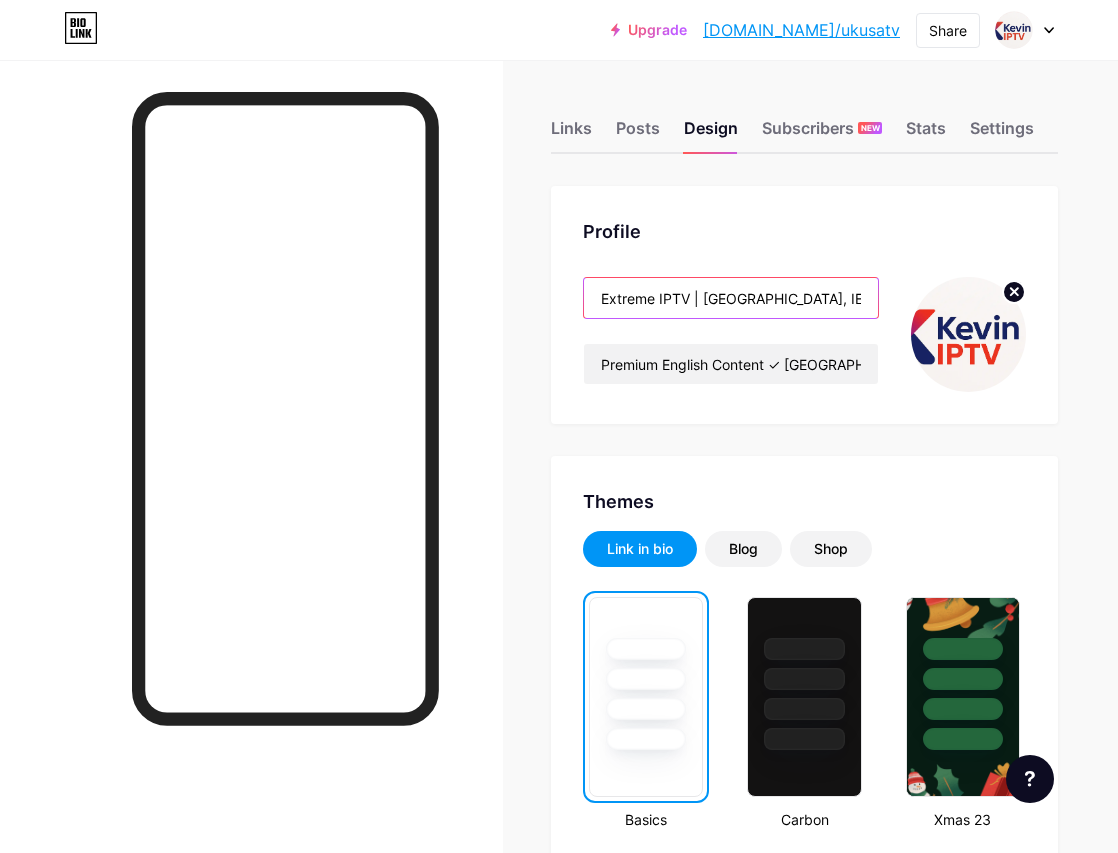 click on "Extreme IPTV | [GEOGRAPHIC_DATA], IE, [GEOGRAPHIC_DATA], [GEOGRAPHIC_DATA], etc" at bounding box center (731, 298) 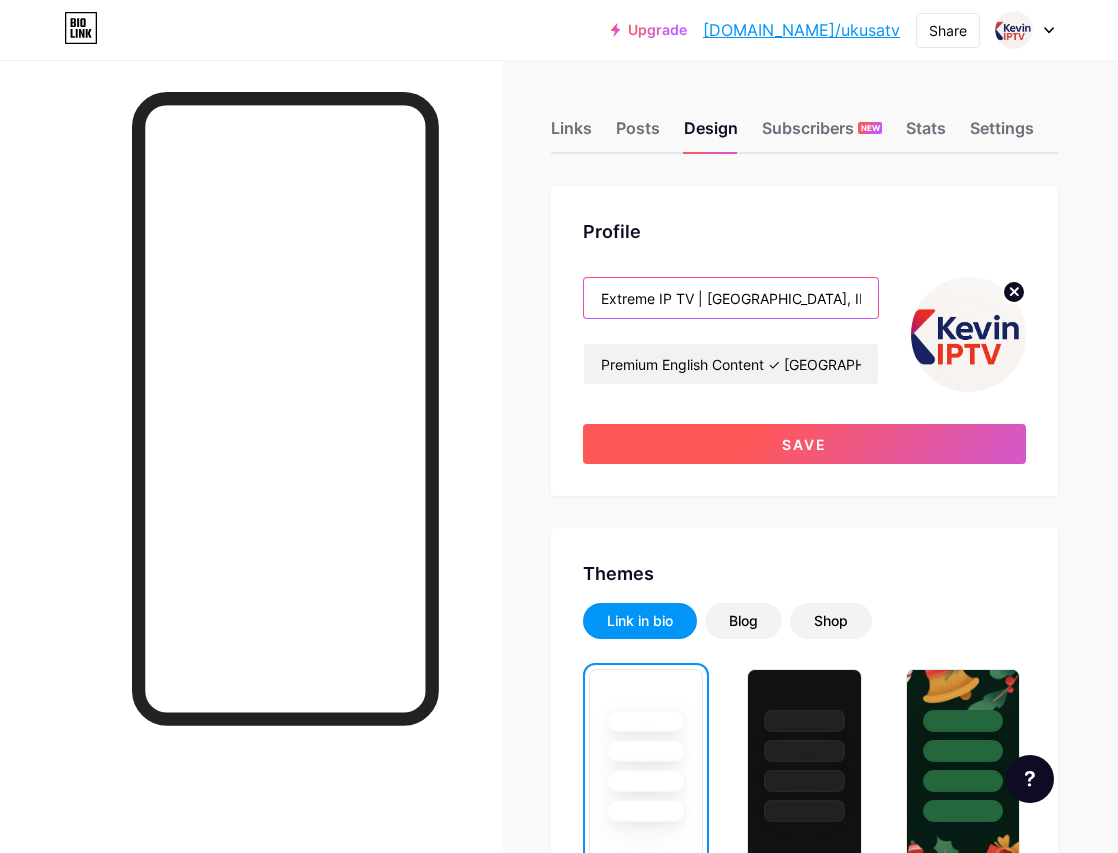 type on "Extreme IP TV | [GEOGRAPHIC_DATA], IE, [GEOGRAPHIC_DATA], [GEOGRAPHIC_DATA], etc" 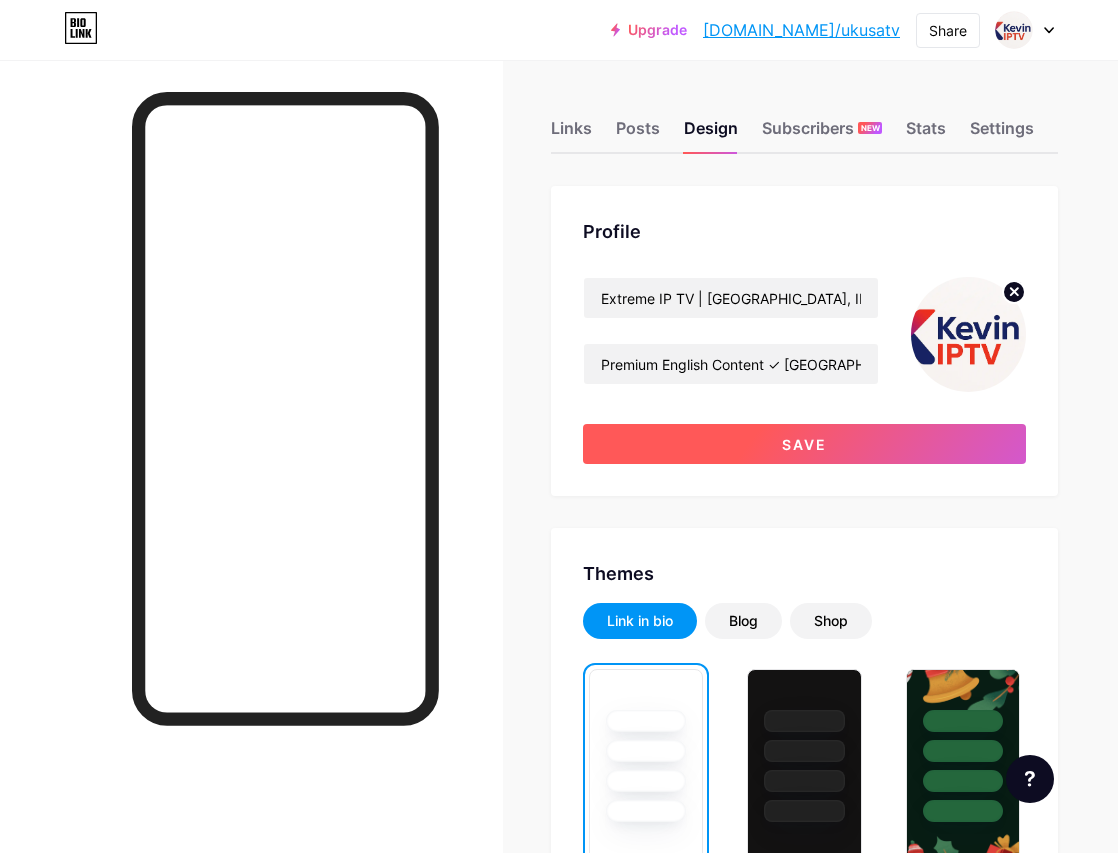 click on "Save" at bounding box center (804, 444) 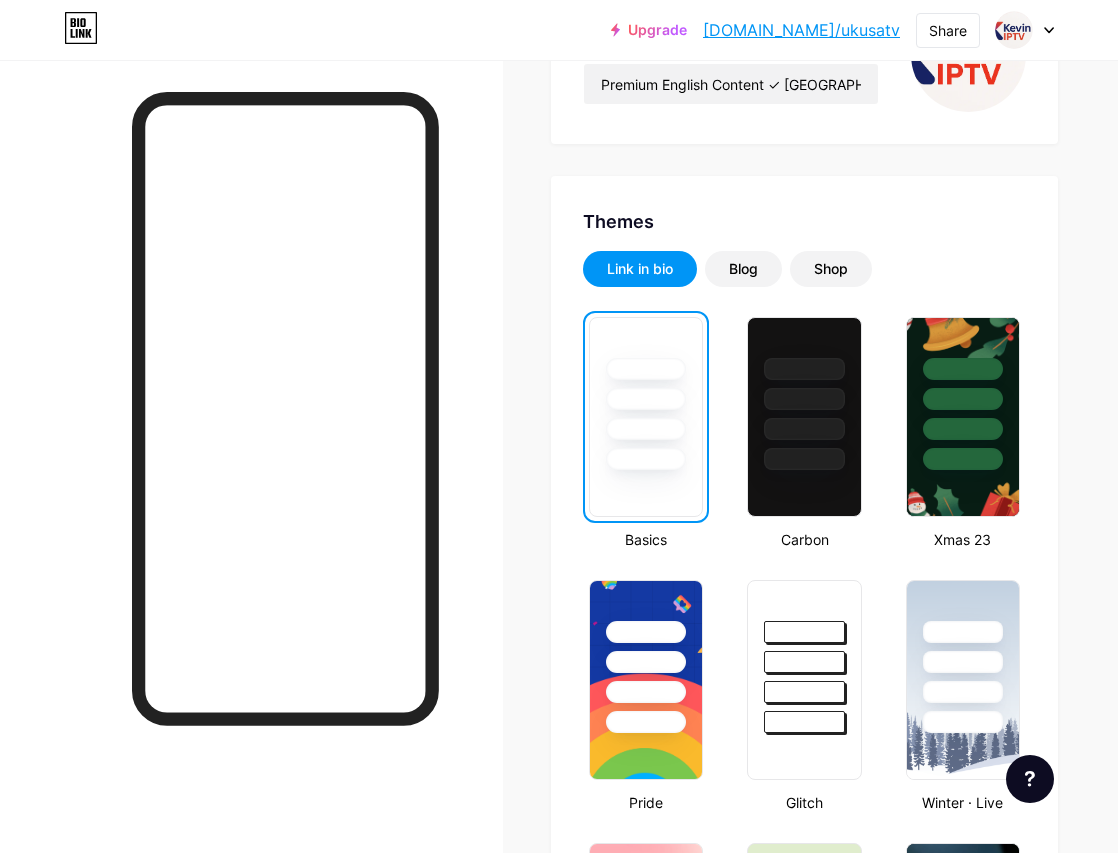 scroll, scrollTop: 283, scrollLeft: 0, axis: vertical 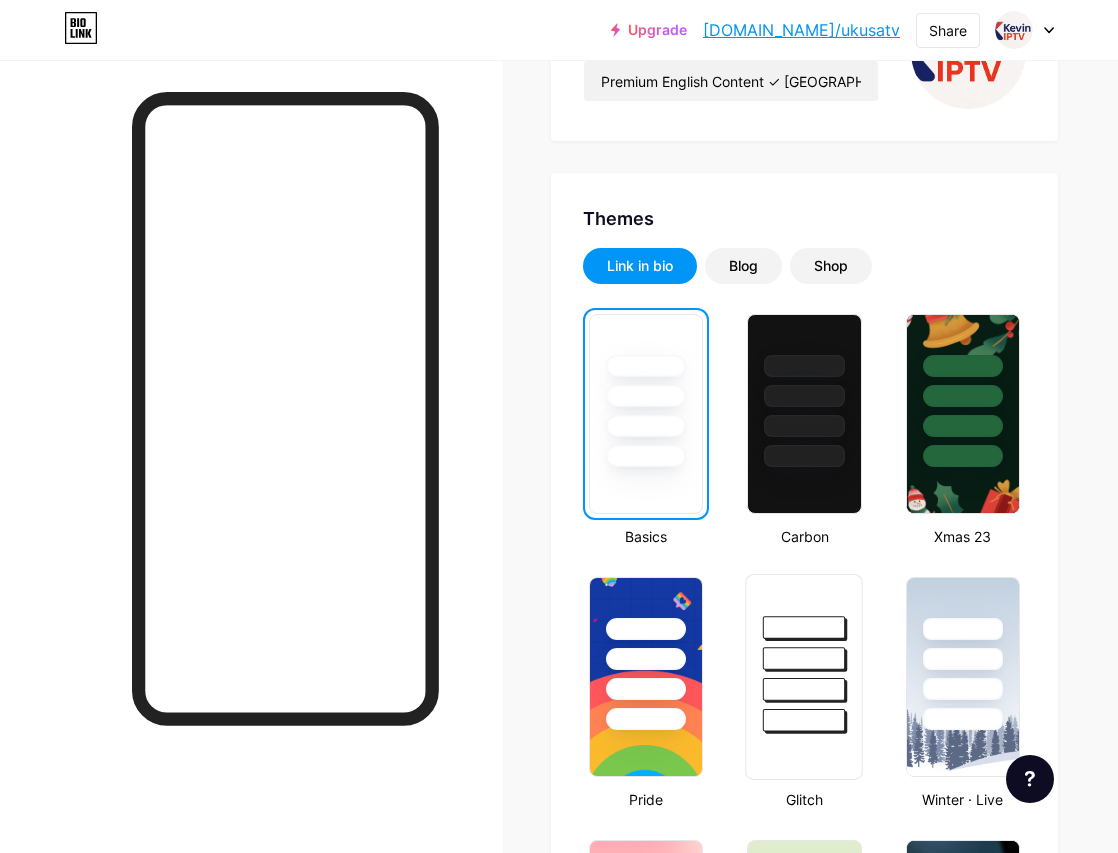 click at bounding box center [804, 627] 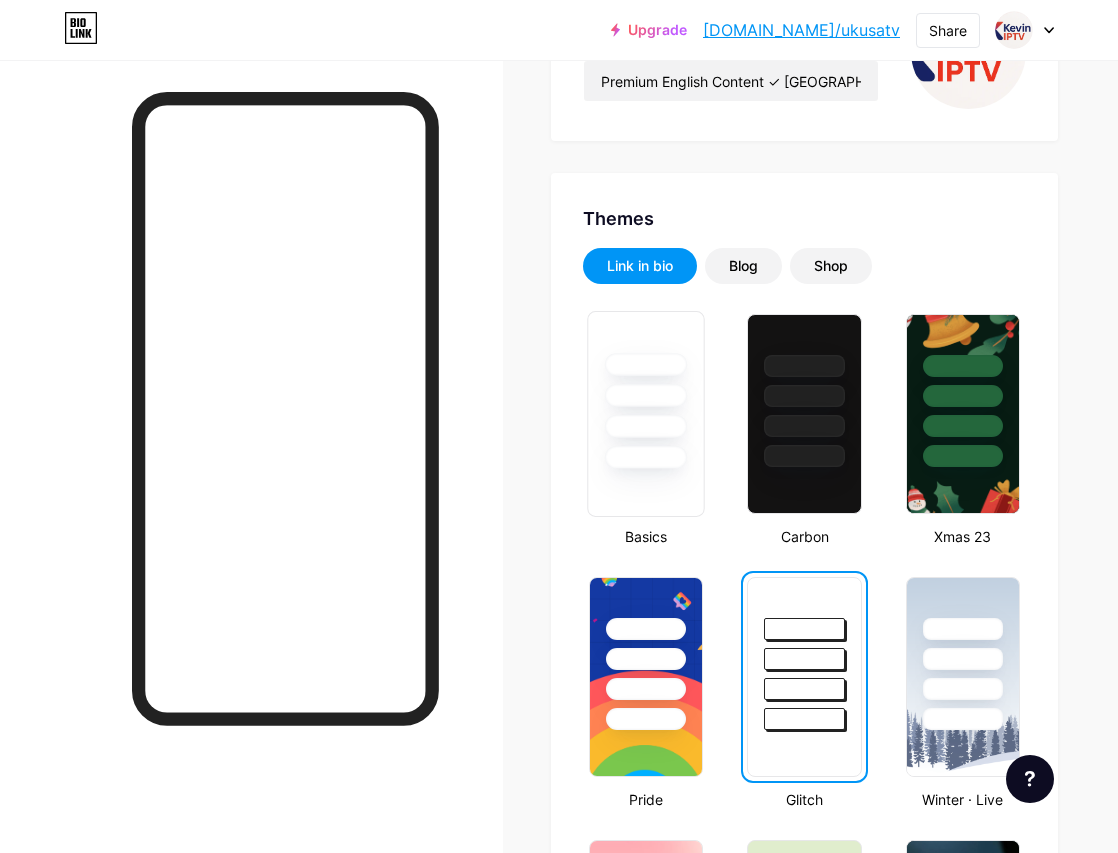 click at bounding box center [646, 390] 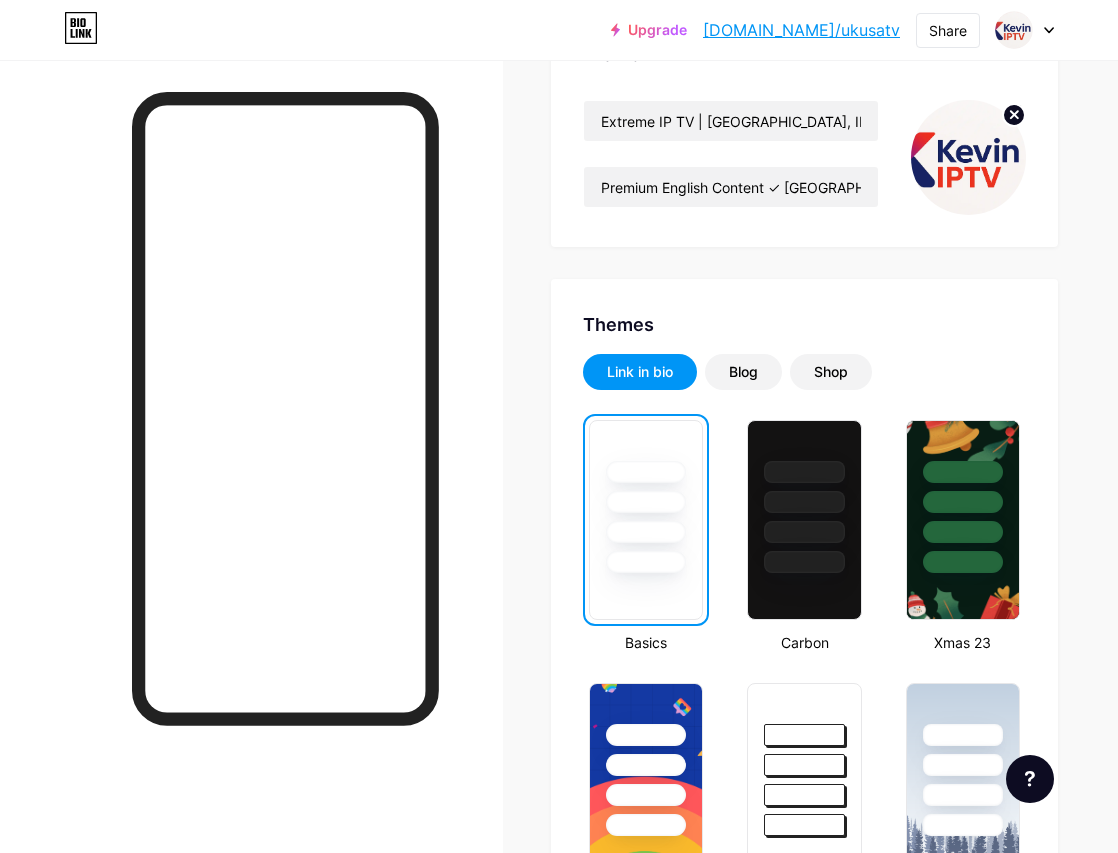 scroll, scrollTop: 0, scrollLeft: 0, axis: both 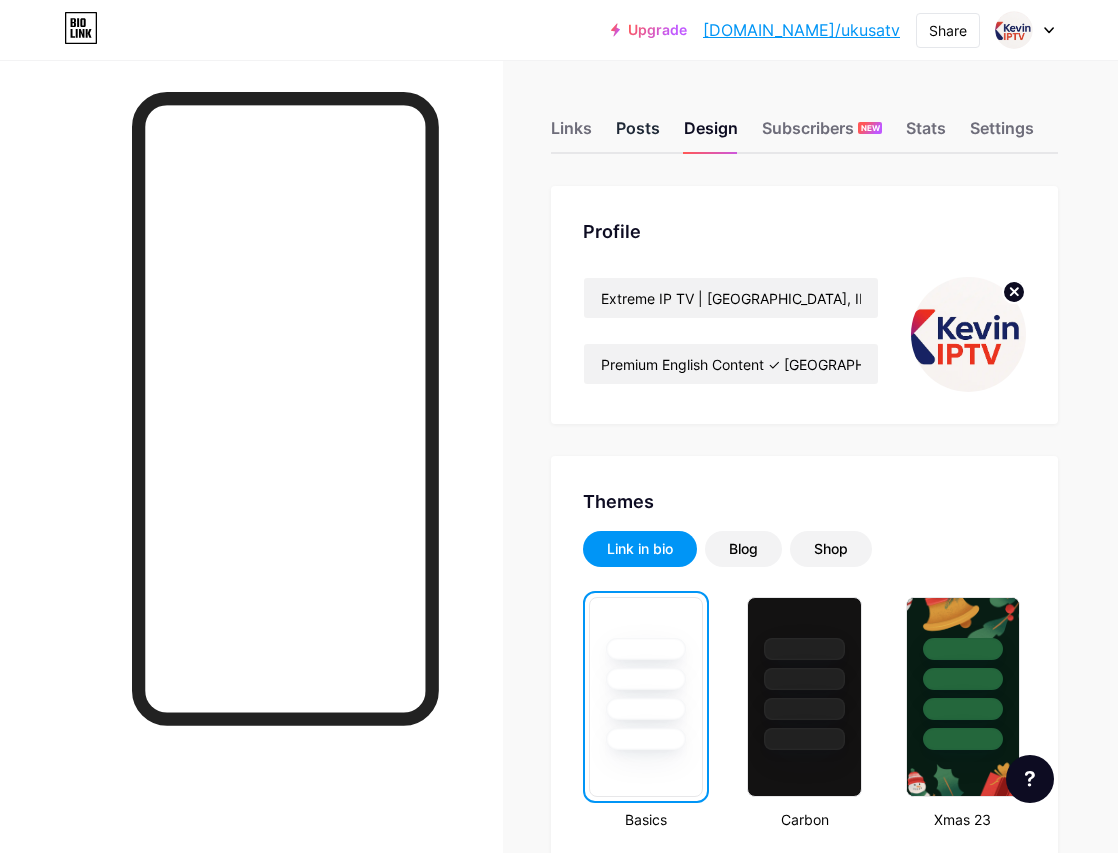 click on "Posts" at bounding box center (638, 134) 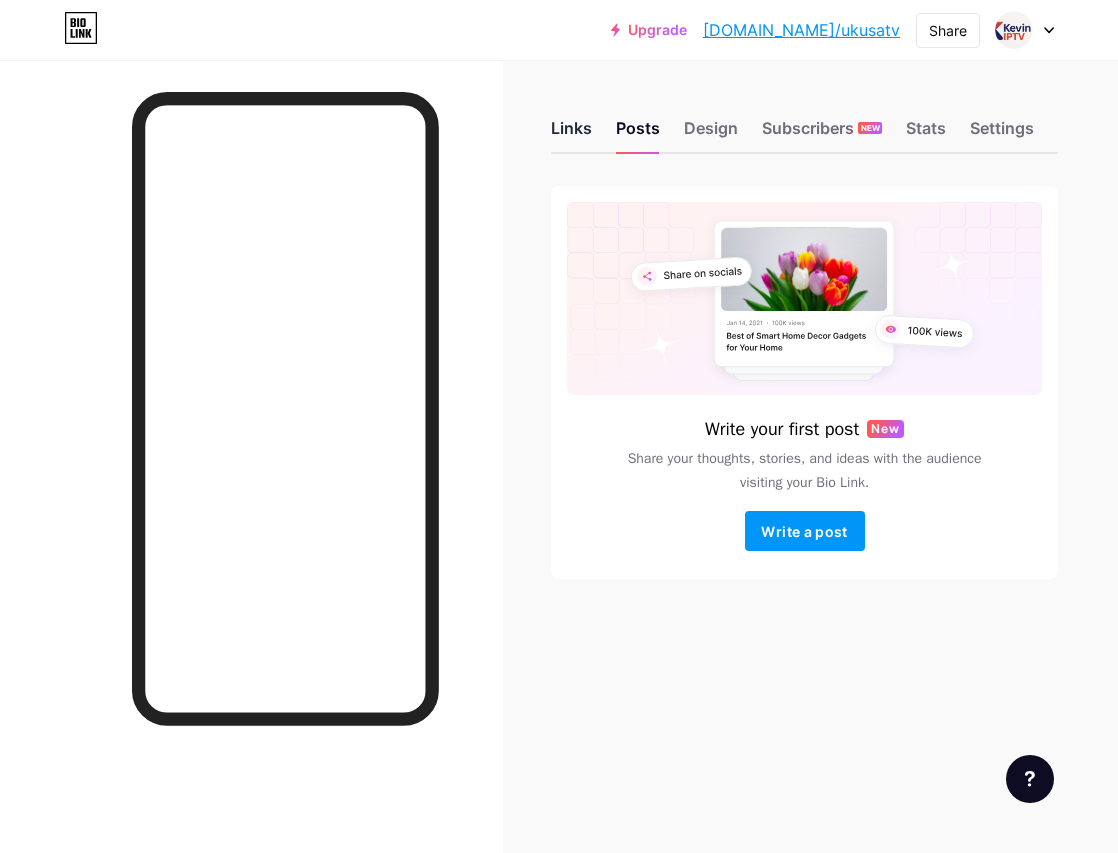 click on "Links" at bounding box center (571, 134) 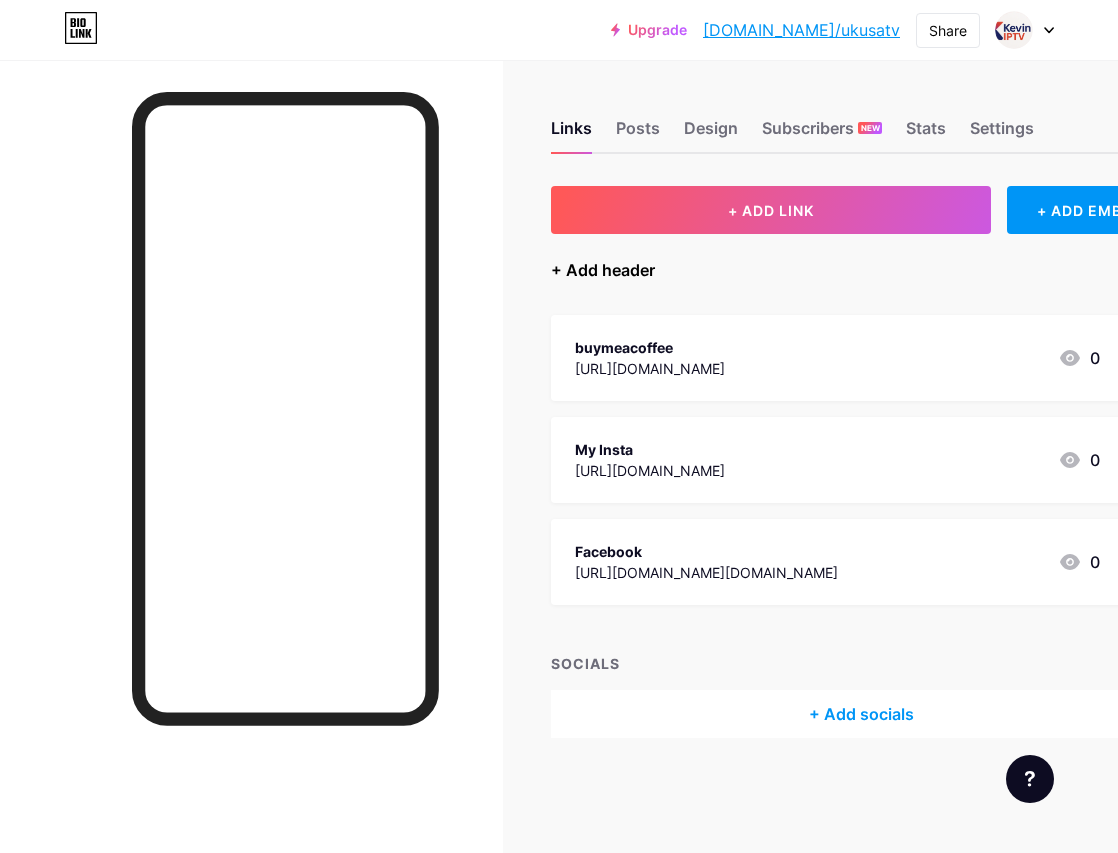 click on "+ Add header" at bounding box center (603, 270) 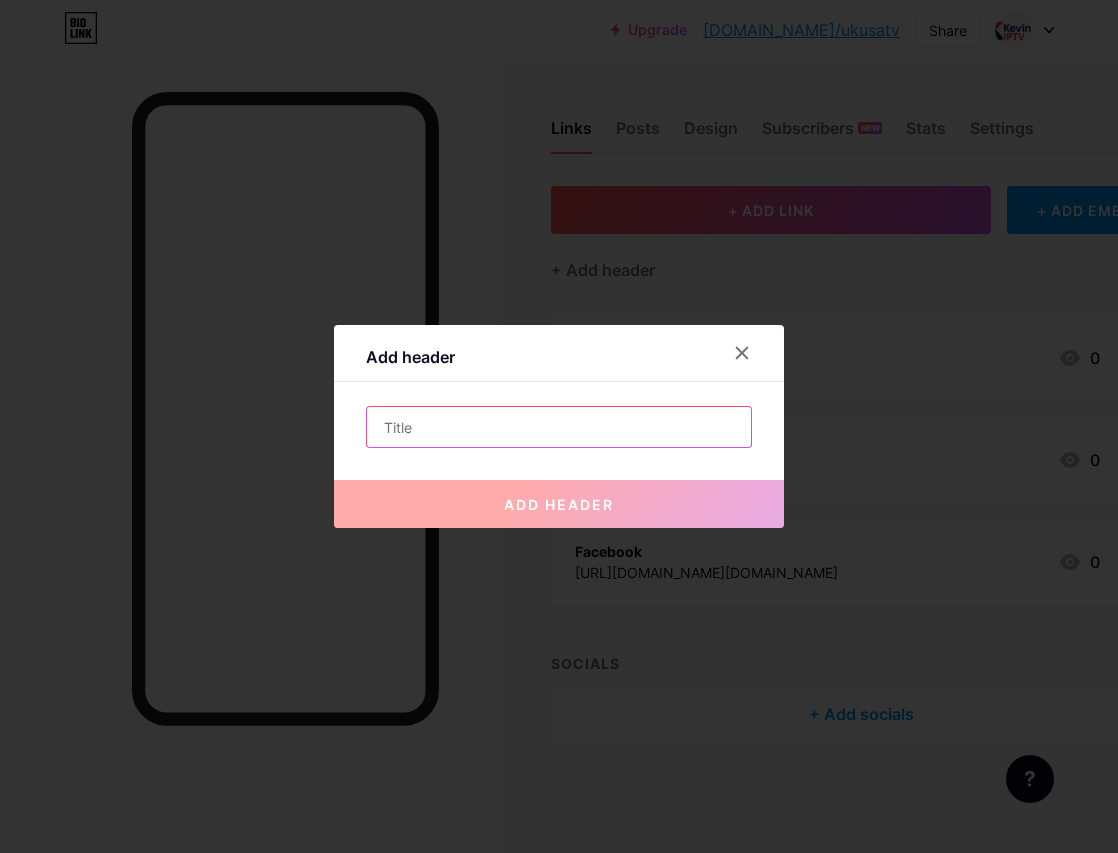 click at bounding box center [559, 427] 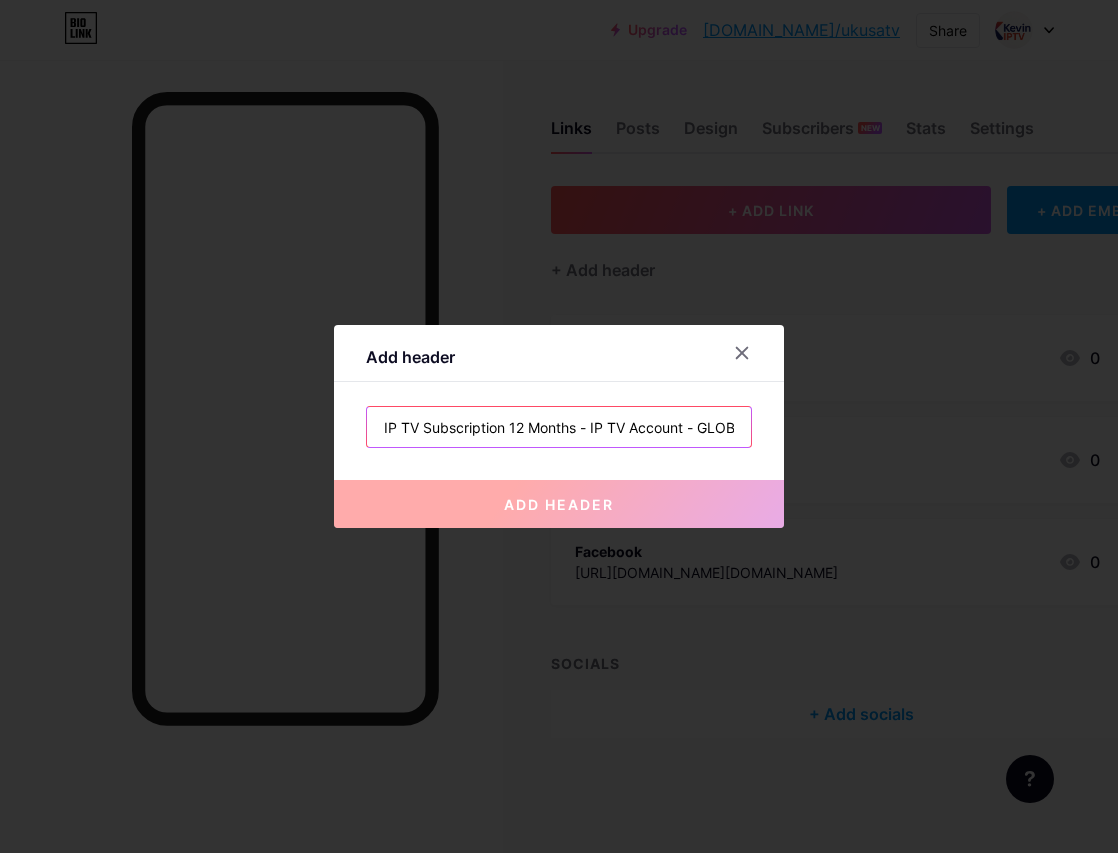 scroll, scrollTop: 0, scrollLeft: 21, axis: horizontal 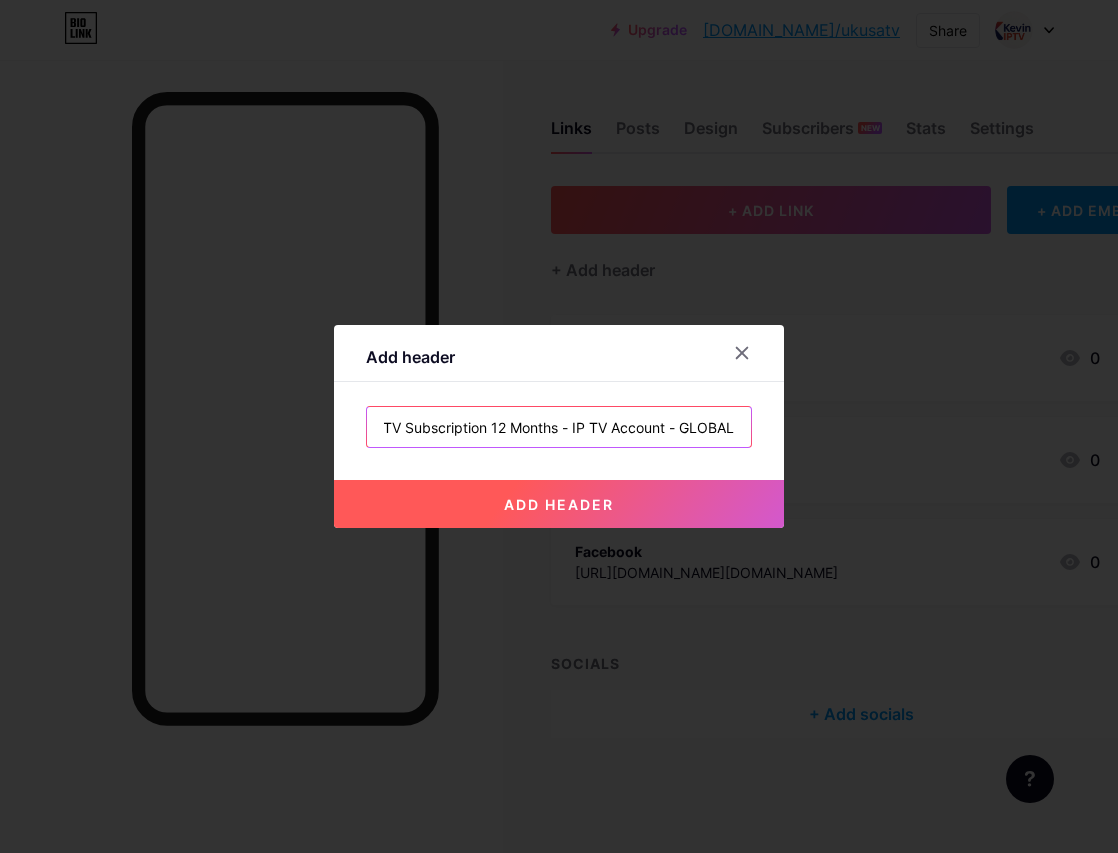click on "IP TV Subscription 12 Months - IP TV Account - GLOBAL" at bounding box center (559, 427) 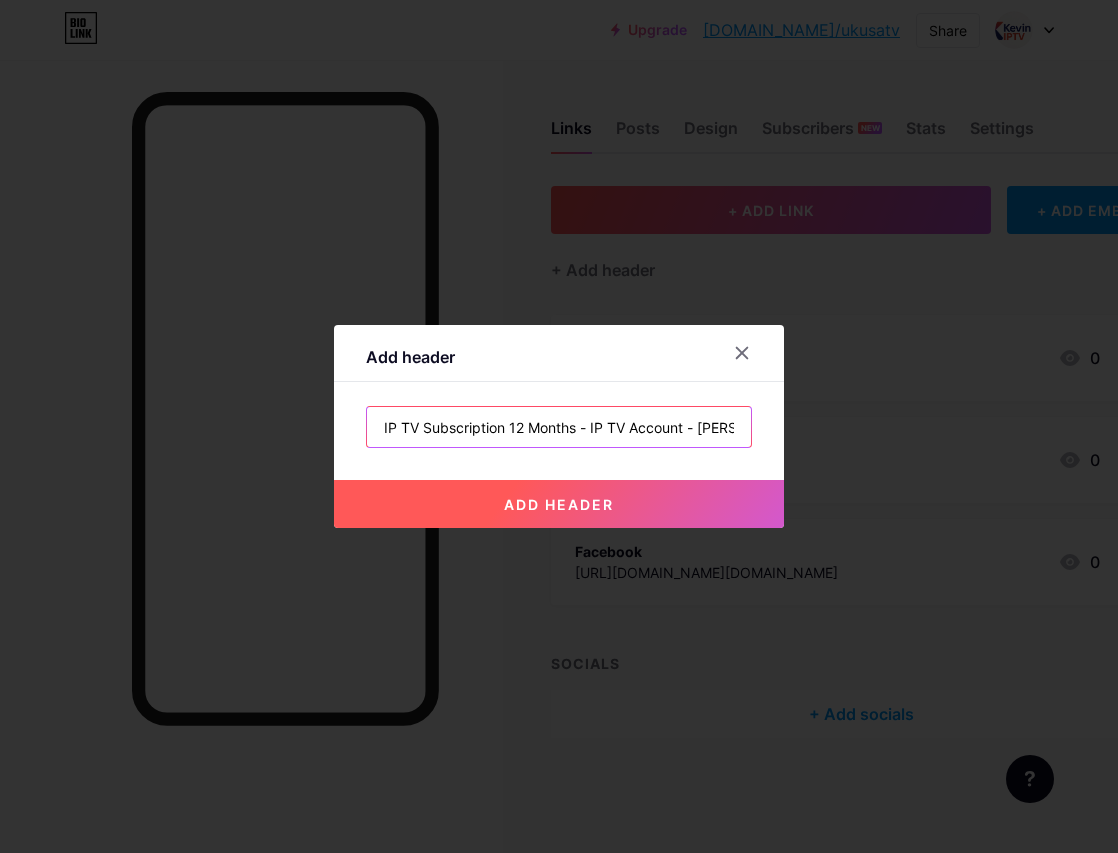 scroll, scrollTop: 0, scrollLeft: 6, axis: horizontal 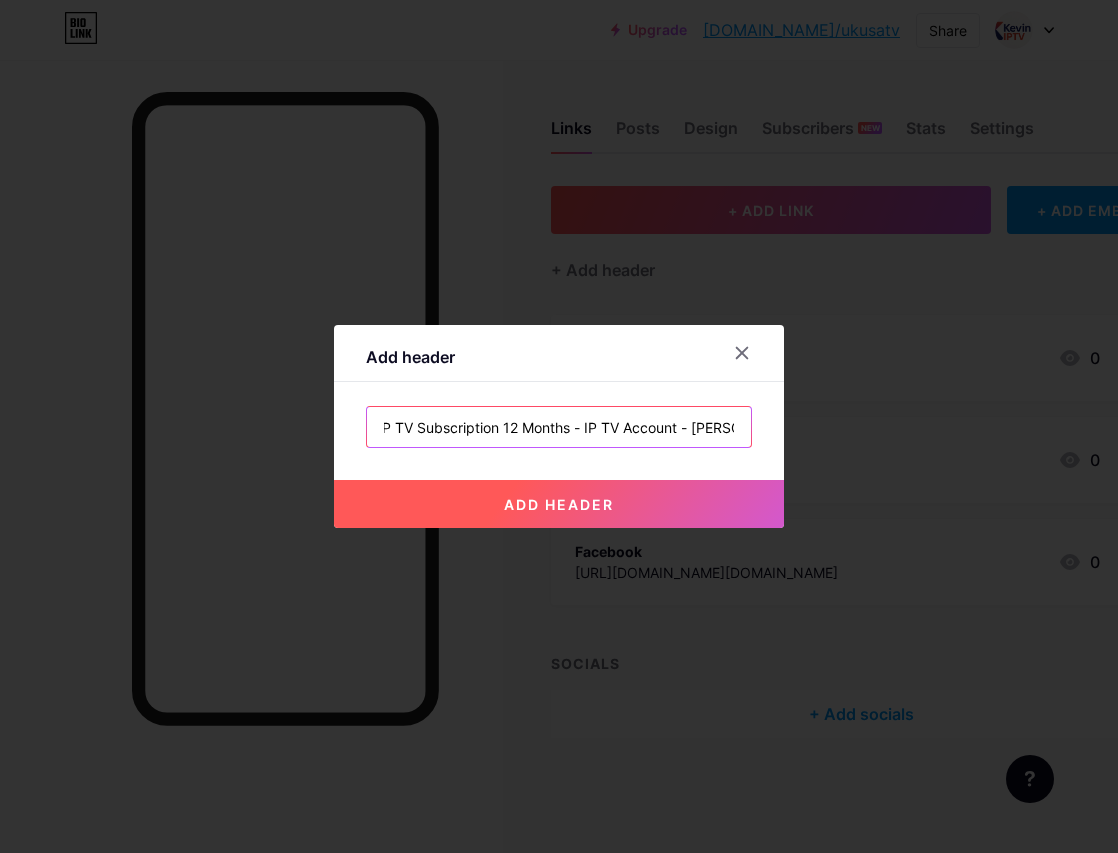 click on "IP TV Subscription 12 Months - IP TV Account - [PERSON_NAME]" at bounding box center (559, 427) 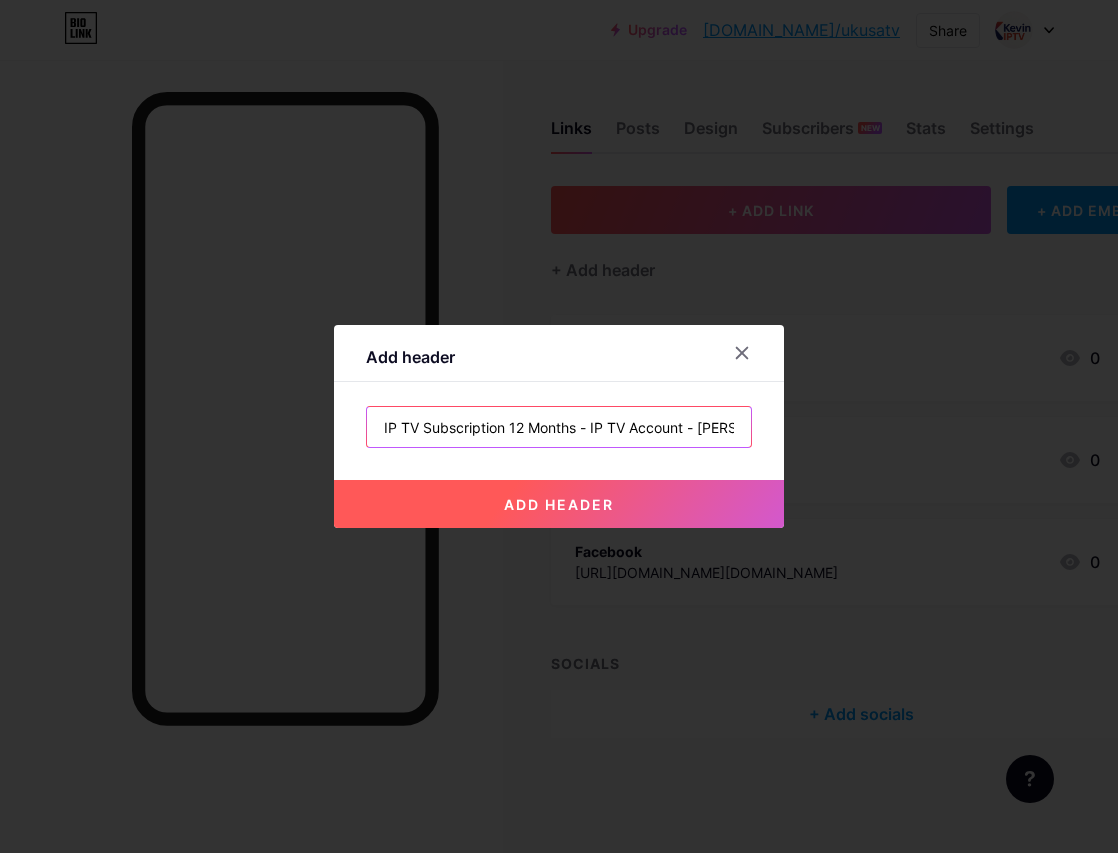 scroll, scrollTop: 0, scrollLeft: 2, axis: horizontal 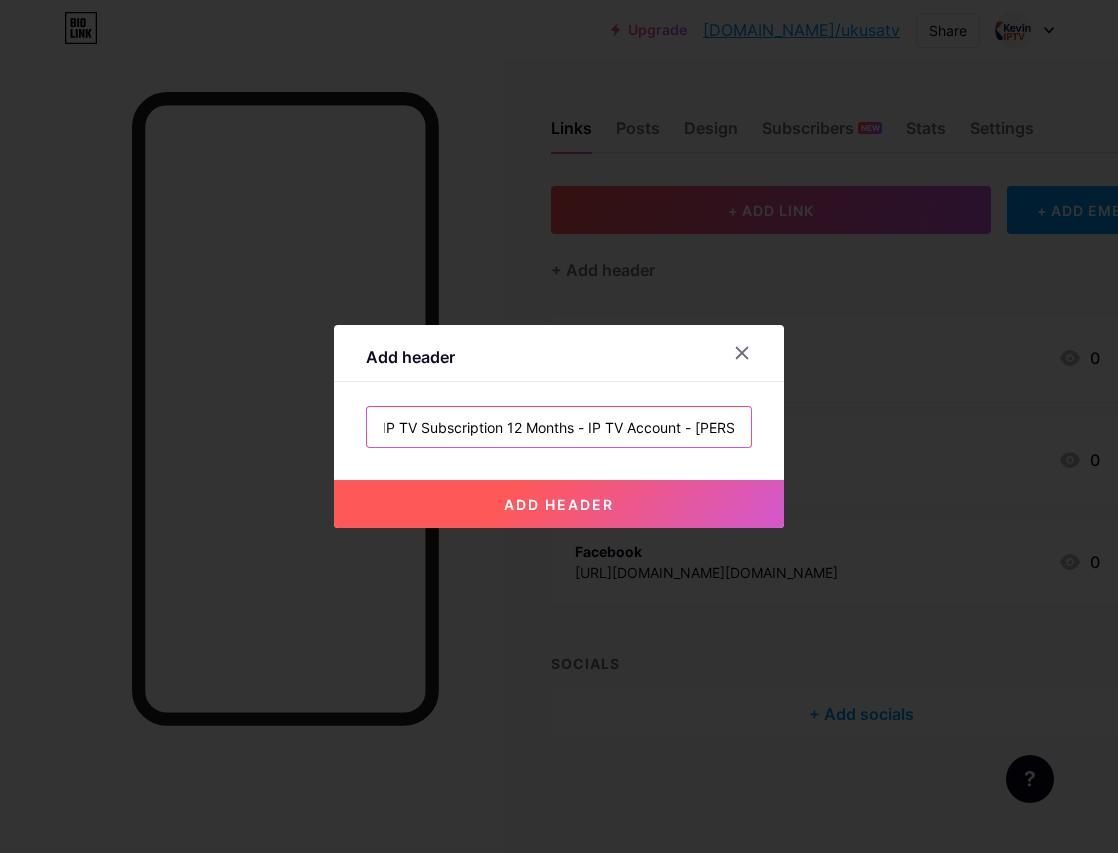 type on "IP TV Subscription 12 Months - IP TV Account - [PERSON_NAME]" 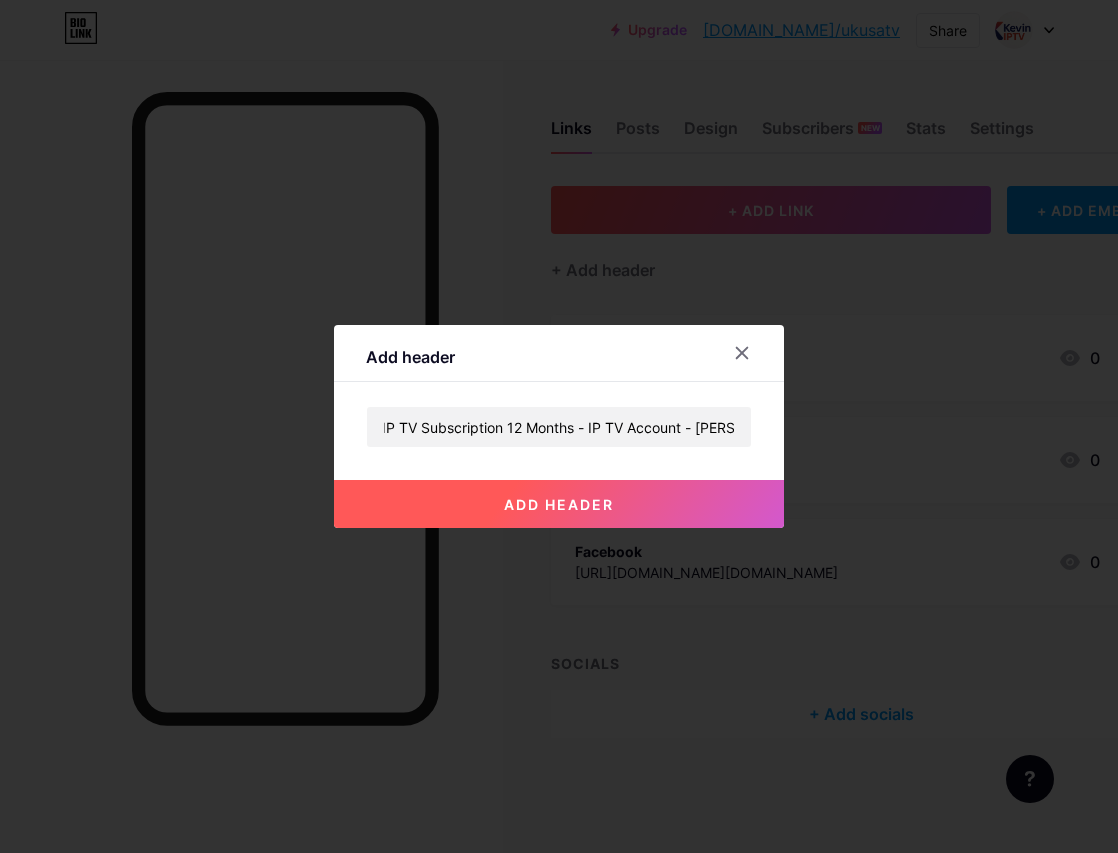 click on "add header" at bounding box center (559, 504) 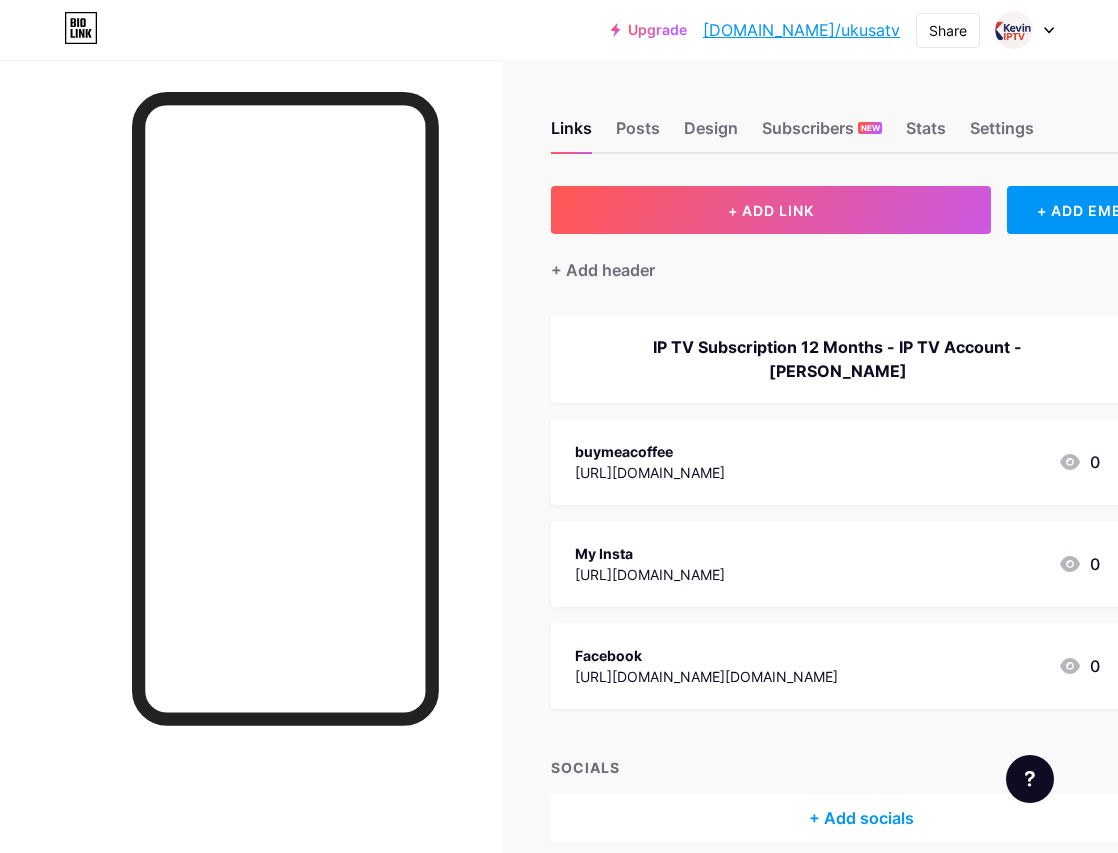 scroll, scrollTop: 18, scrollLeft: 0, axis: vertical 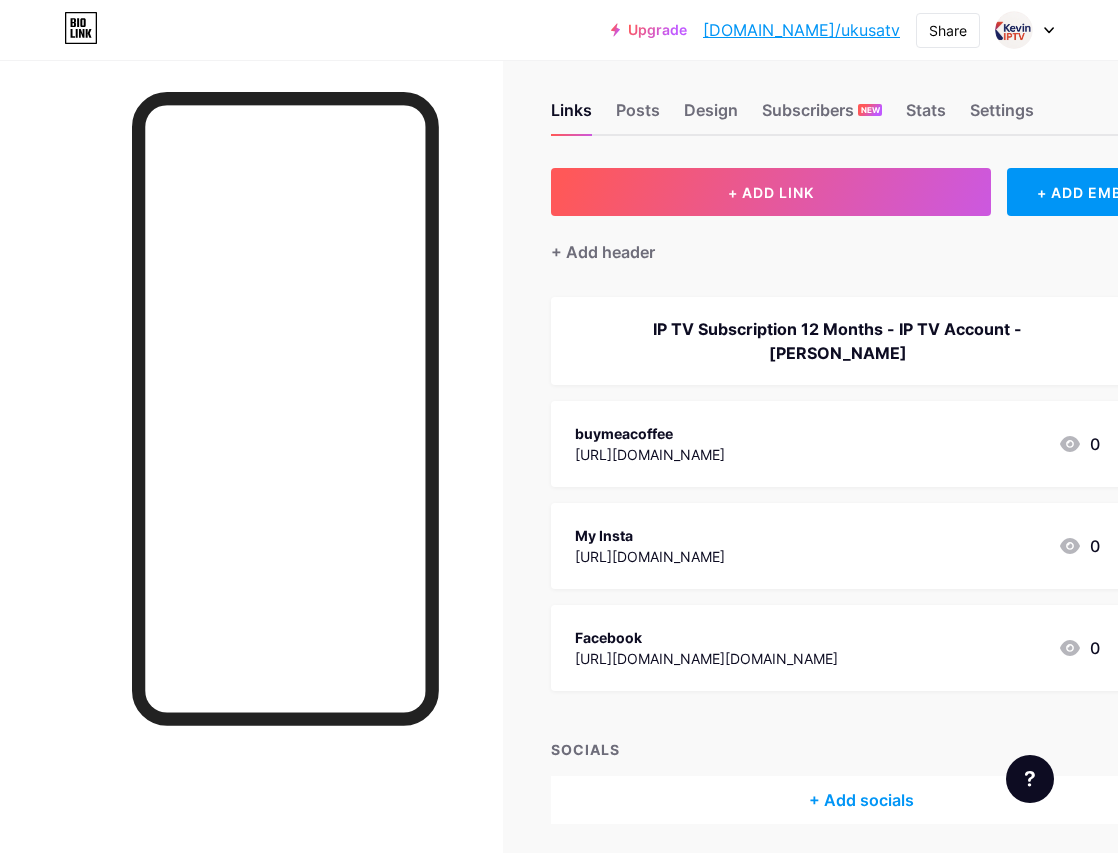 click on "buymeacoffee
[URL][DOMAIN_NAME]
0" at bounding box center (837, 444) 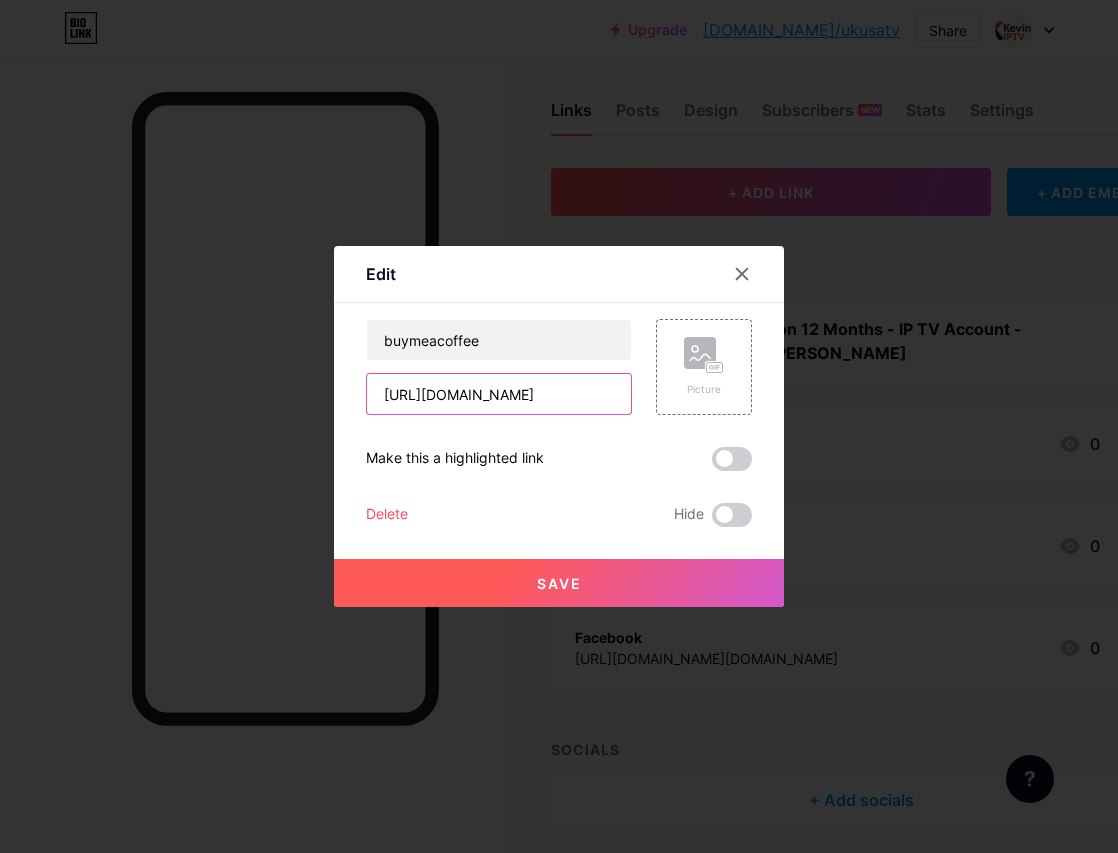 click on "[URL][DOMAIN_NAME]" at bounding box center (499, 394) 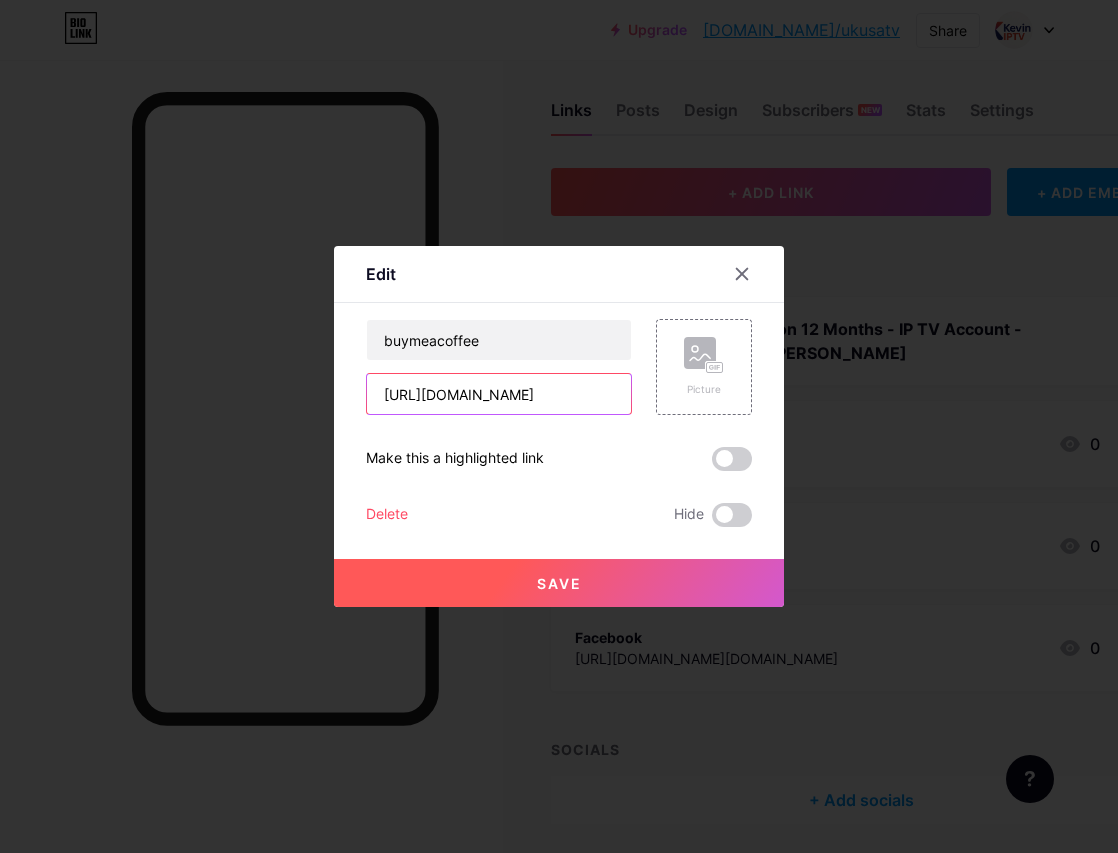 type on "[URL][DOMAIN_NAME]" 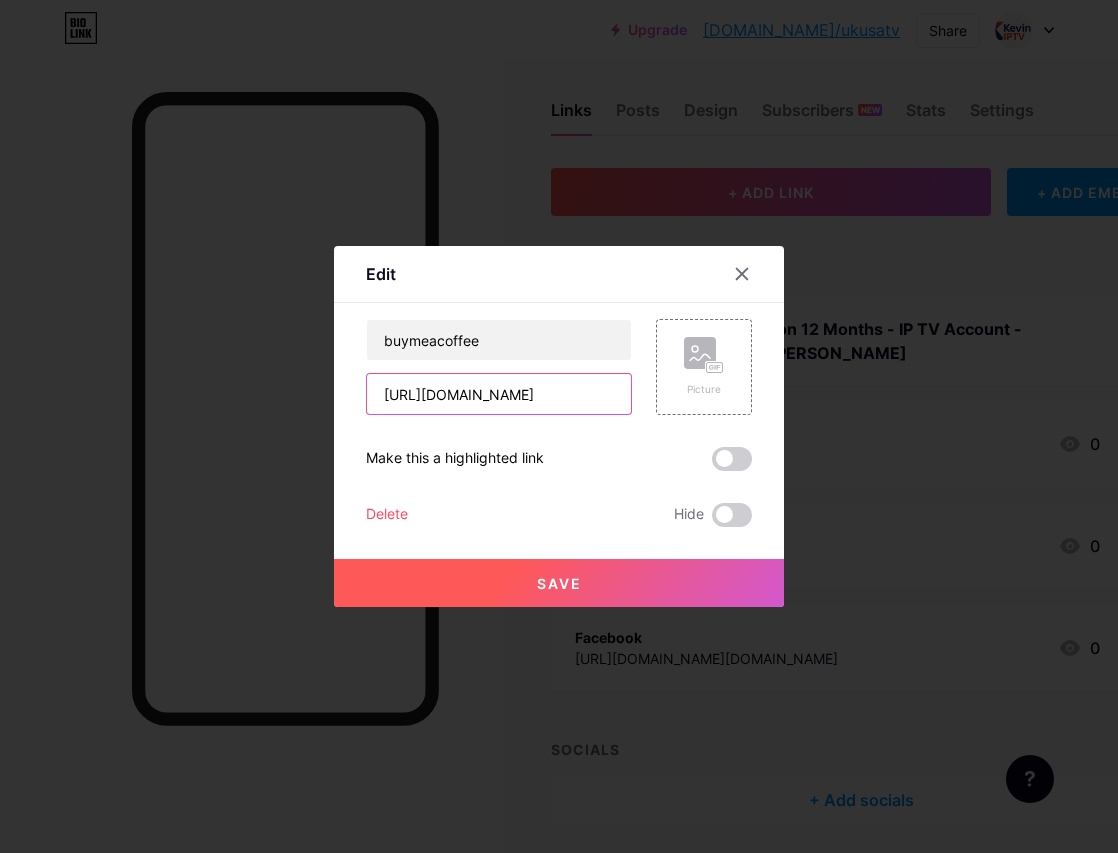 scroll, scrollTop: 0, scrollLeft: 0, axis: both 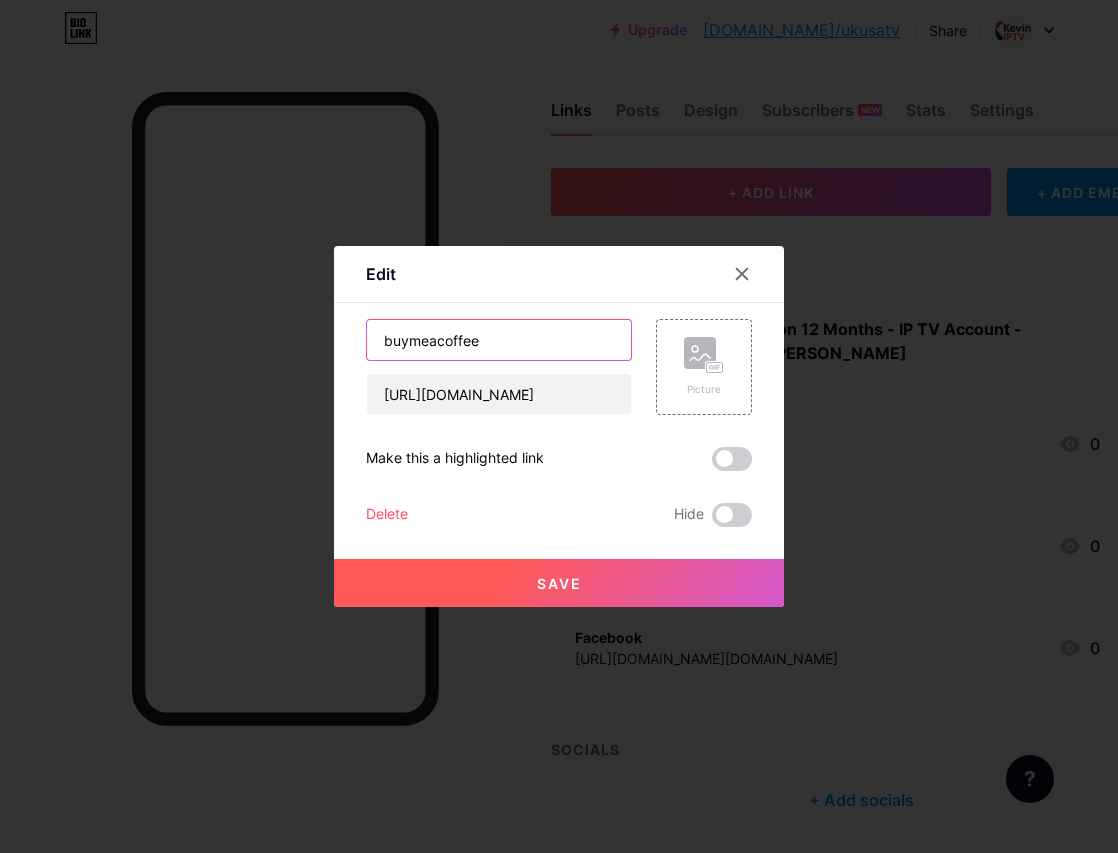 click on "buymeacoffee" at bounding box center [499, 340] 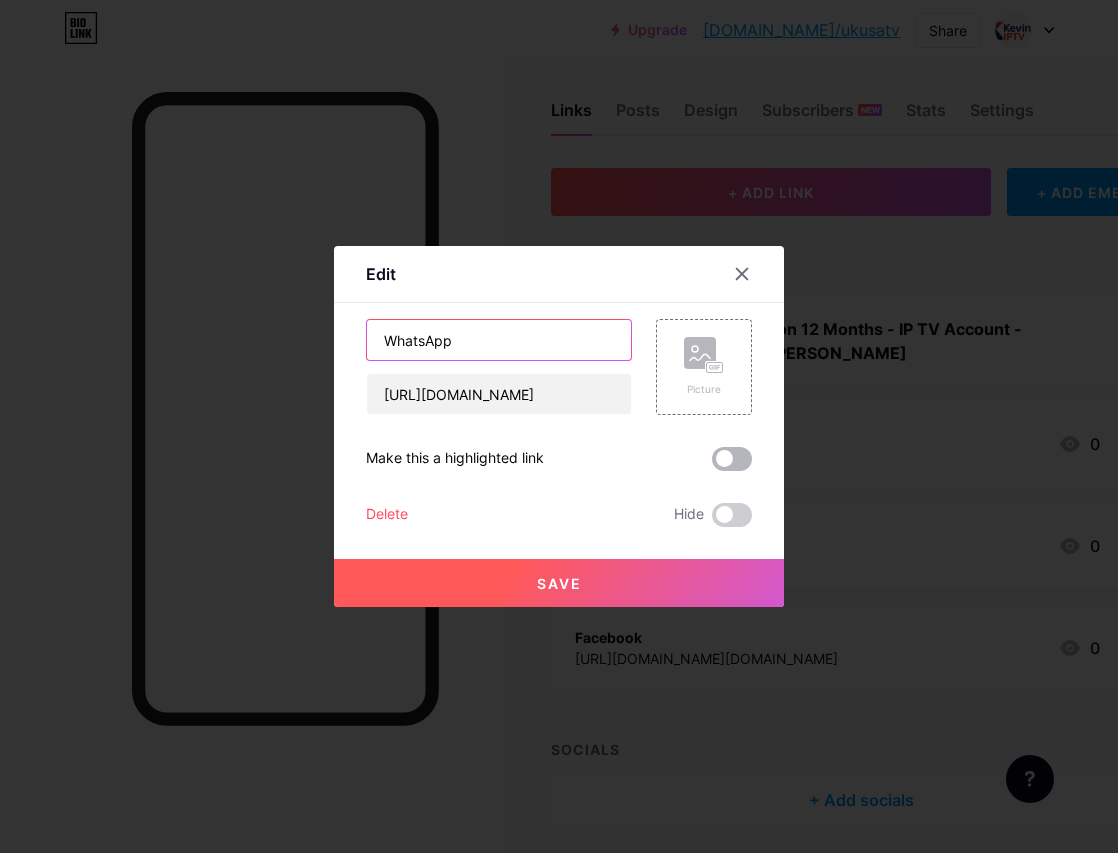 type on "WhatsApp" 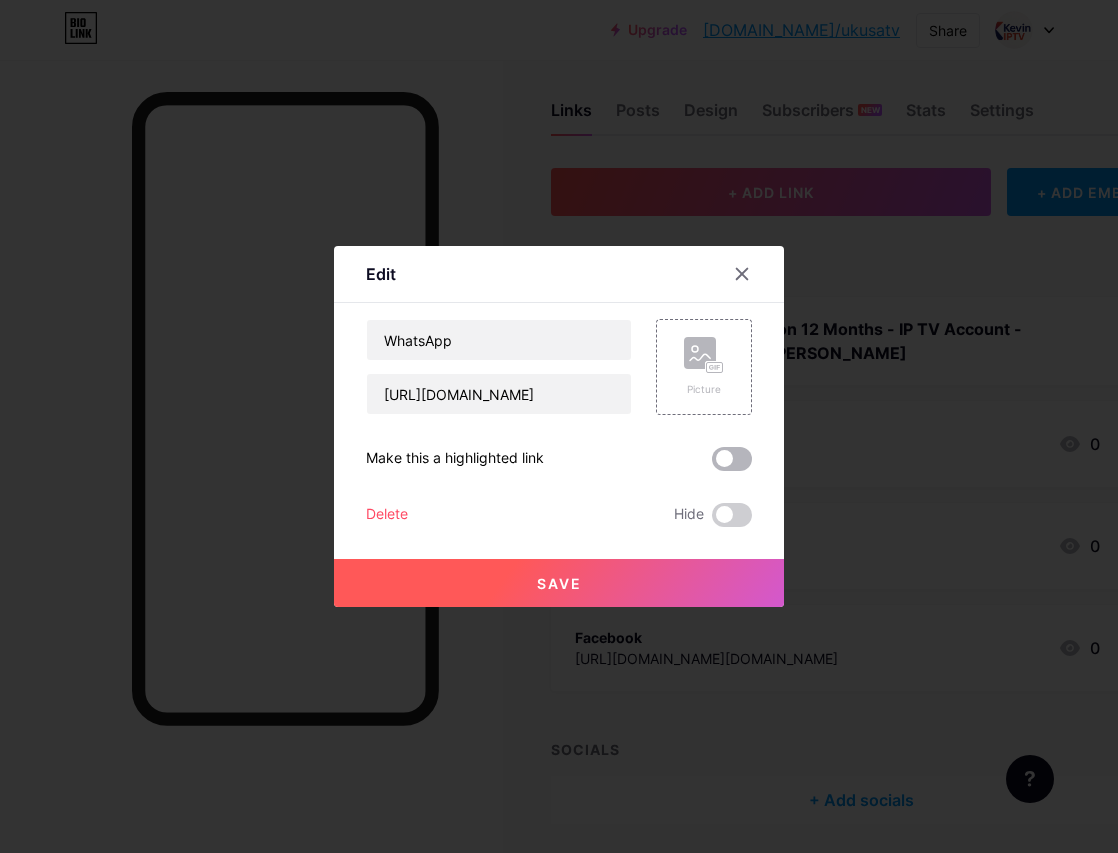 click at bounding box center [732, 459] 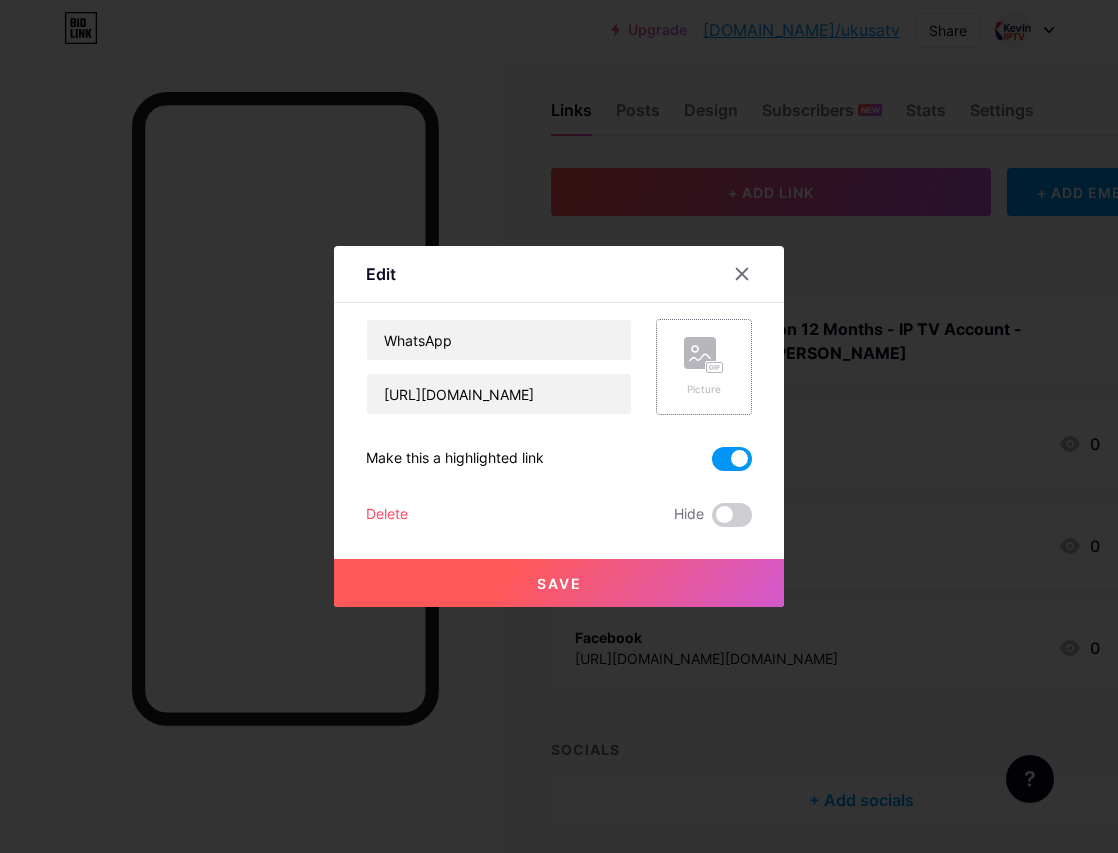 click on "Picture" at bounding box center (704, 389) 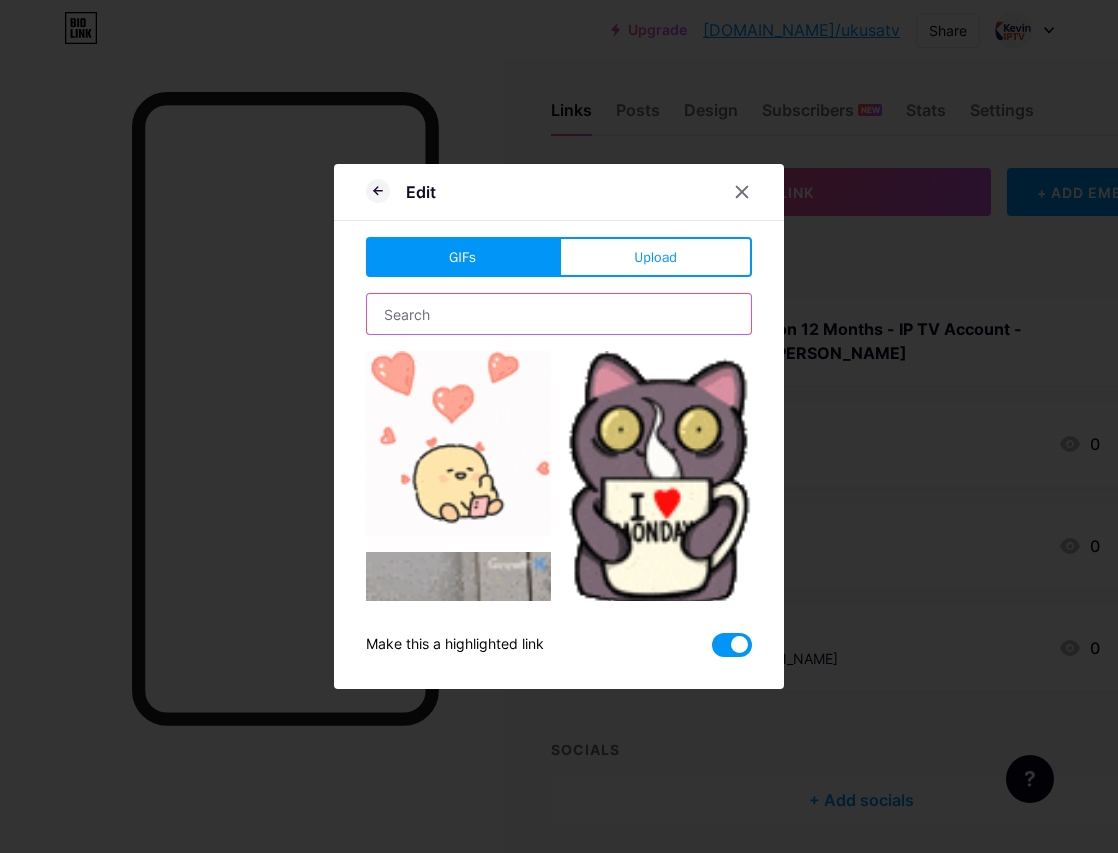 click at bounding box center [559, 314] 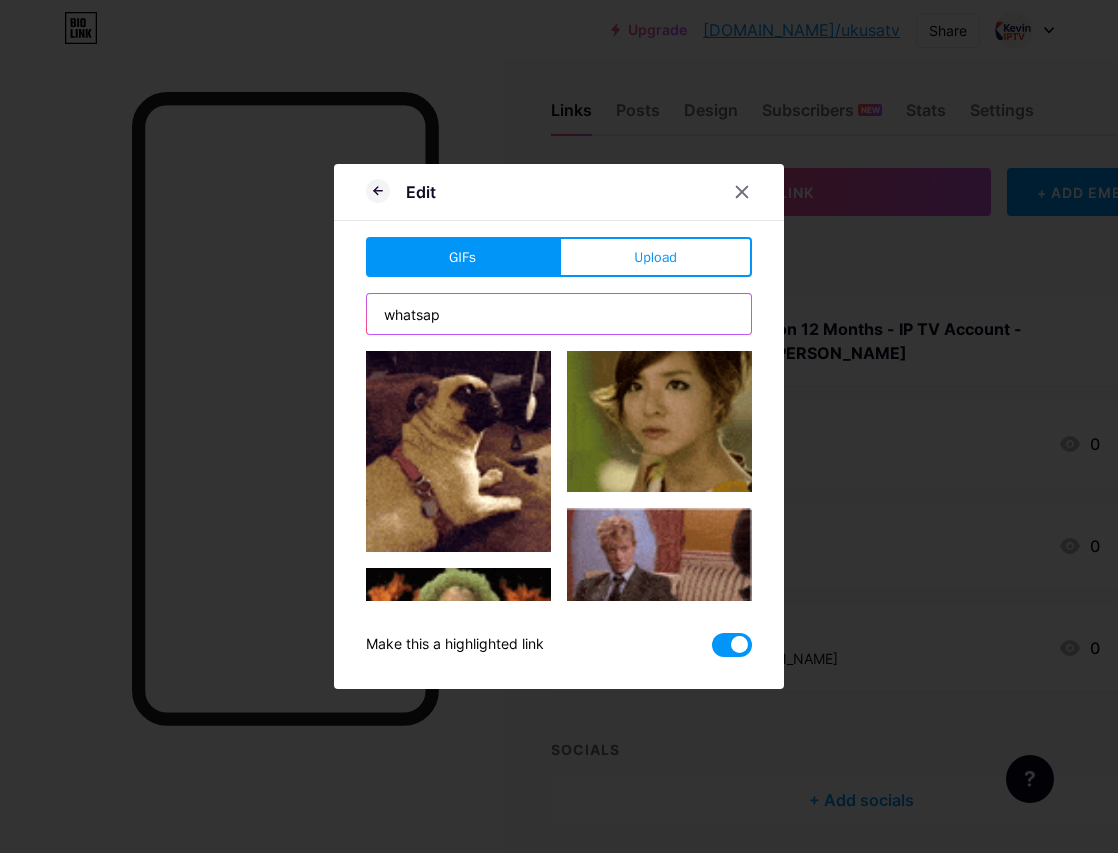 type on "whatsapp" 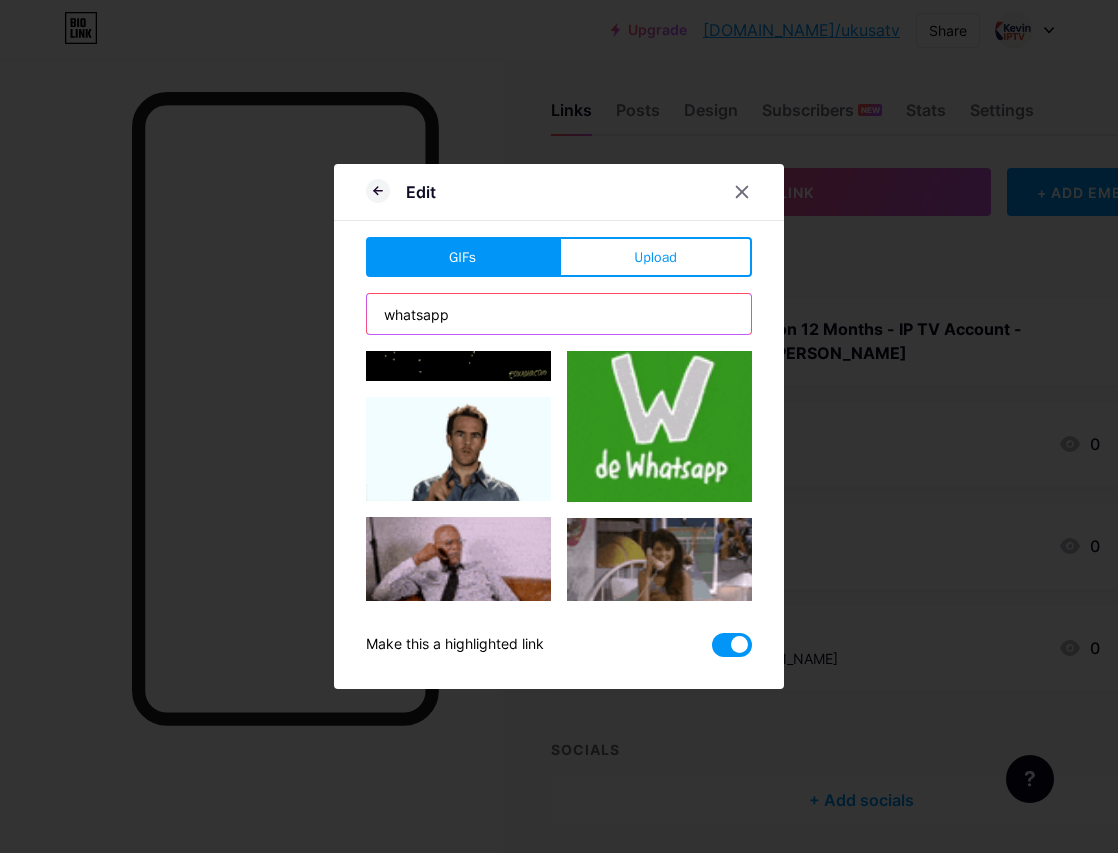 scroll, scrollTop: 5972, scrollLeft: 0, axis: vertical 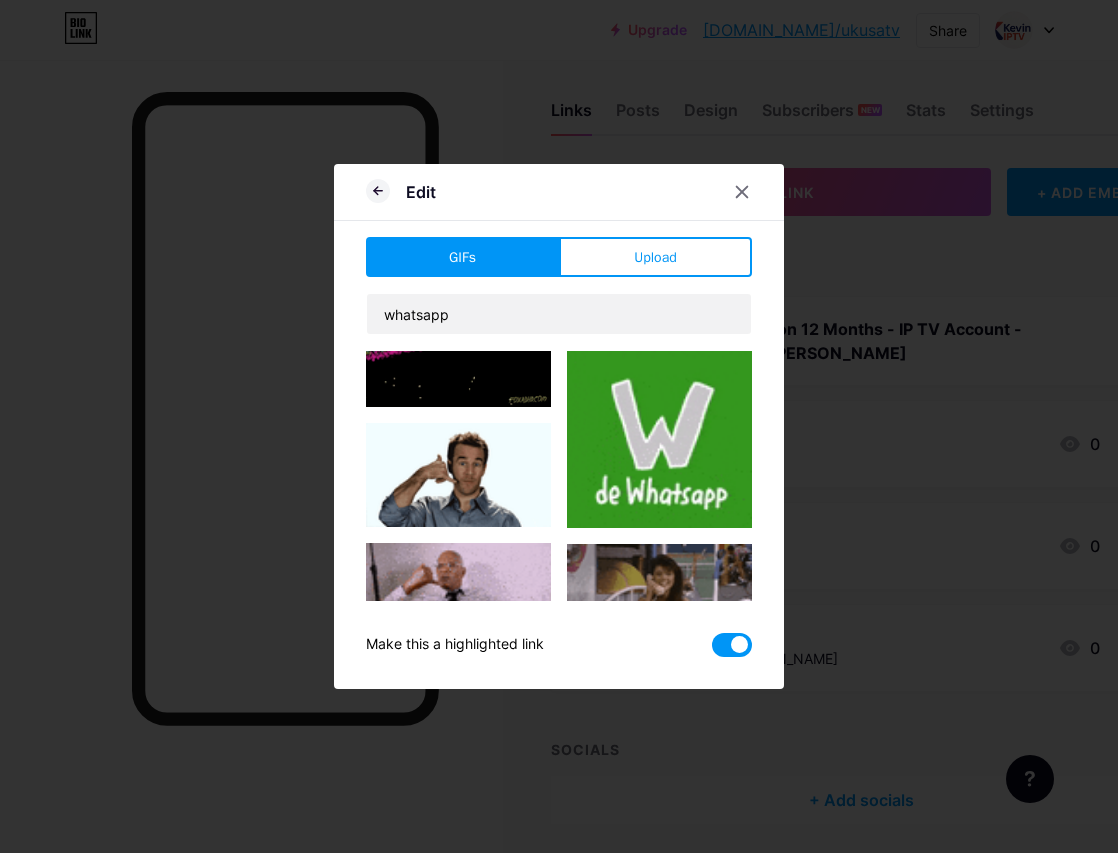click at bounding box center (659, 435) 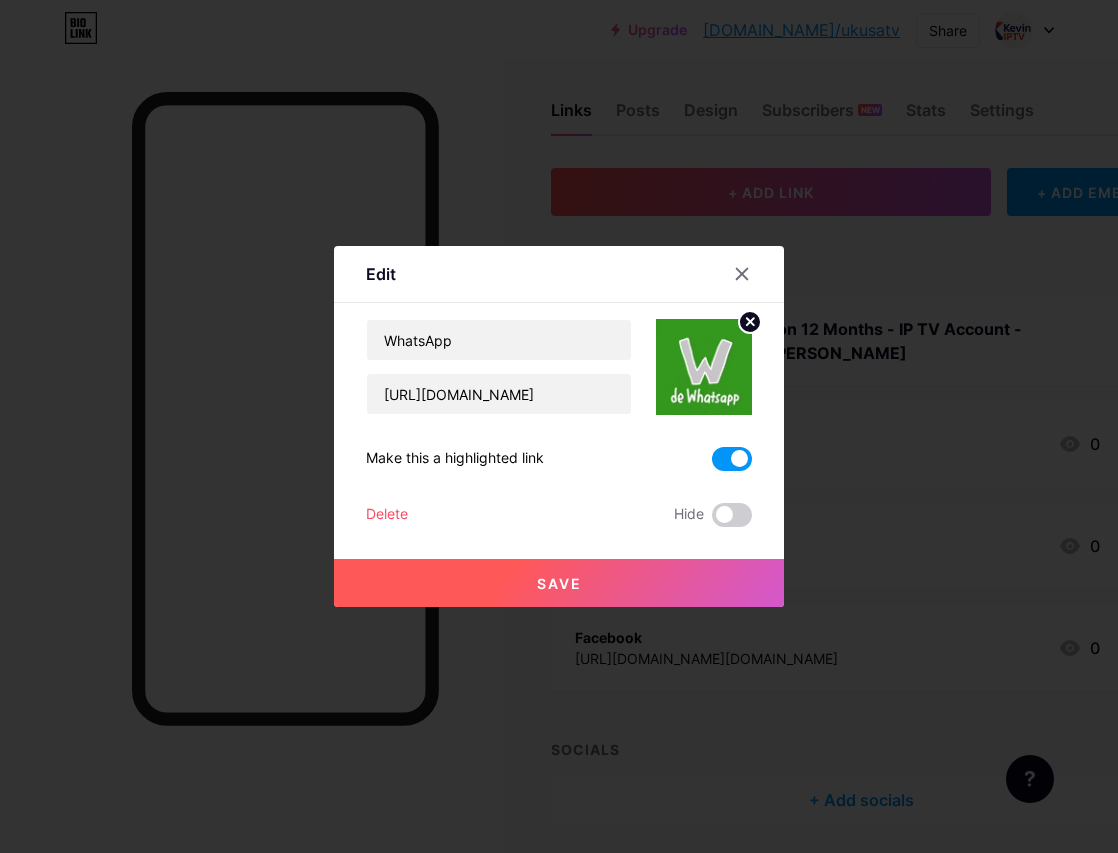 click on "Save" at bounding box center [559, 583] 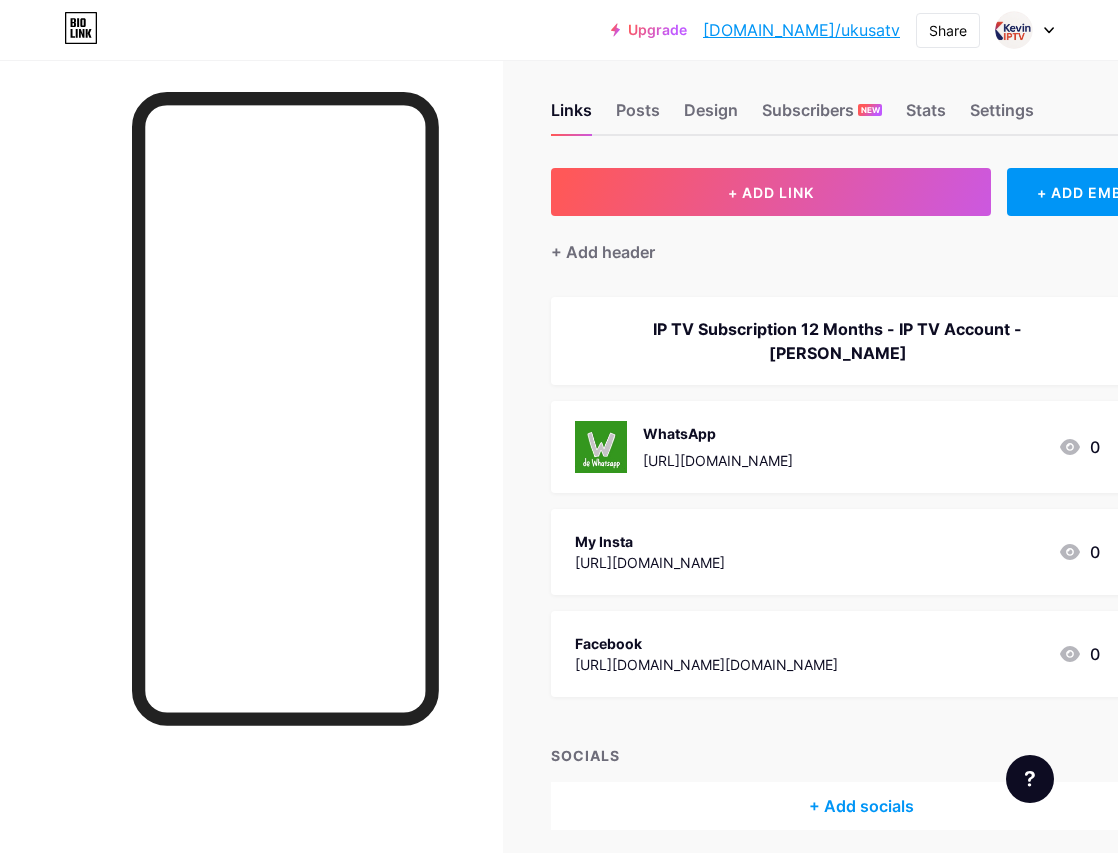 click on "[URL][DOMAIN_NAME]" at bounding box center [650, 562] 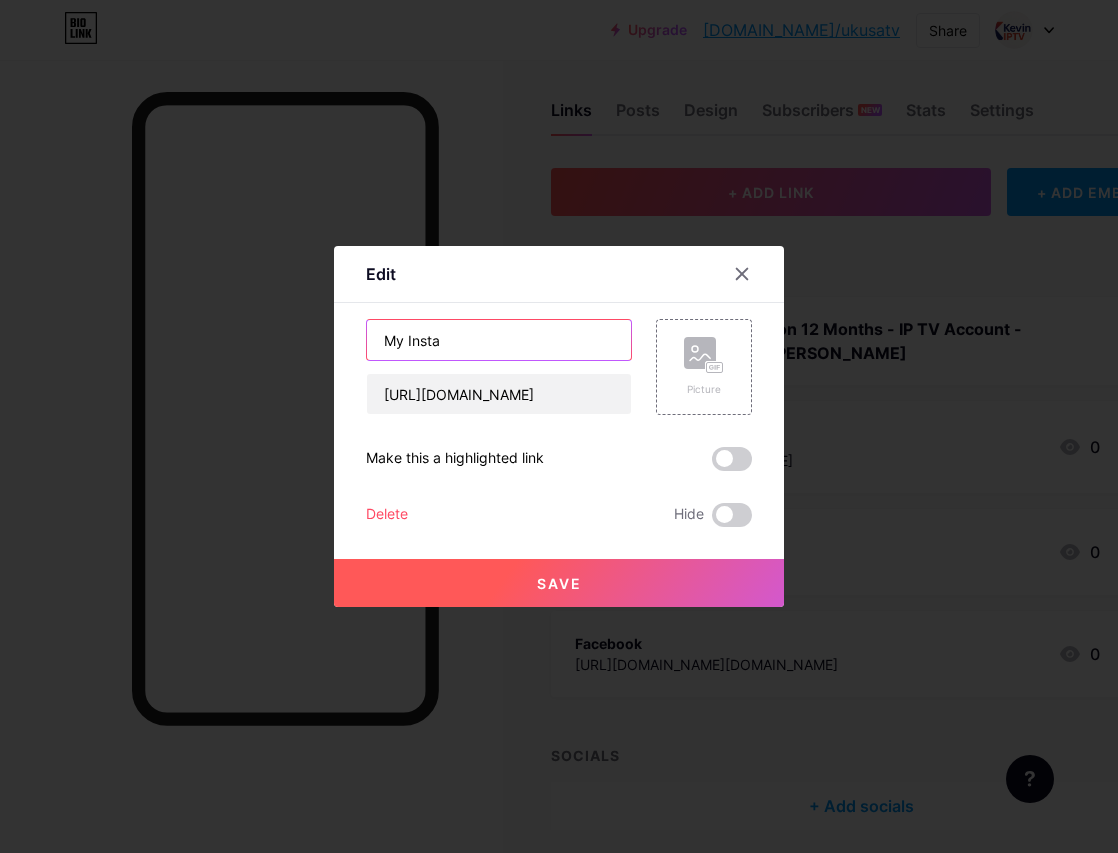 click on "My Insta" at bounding box center (499, 340) 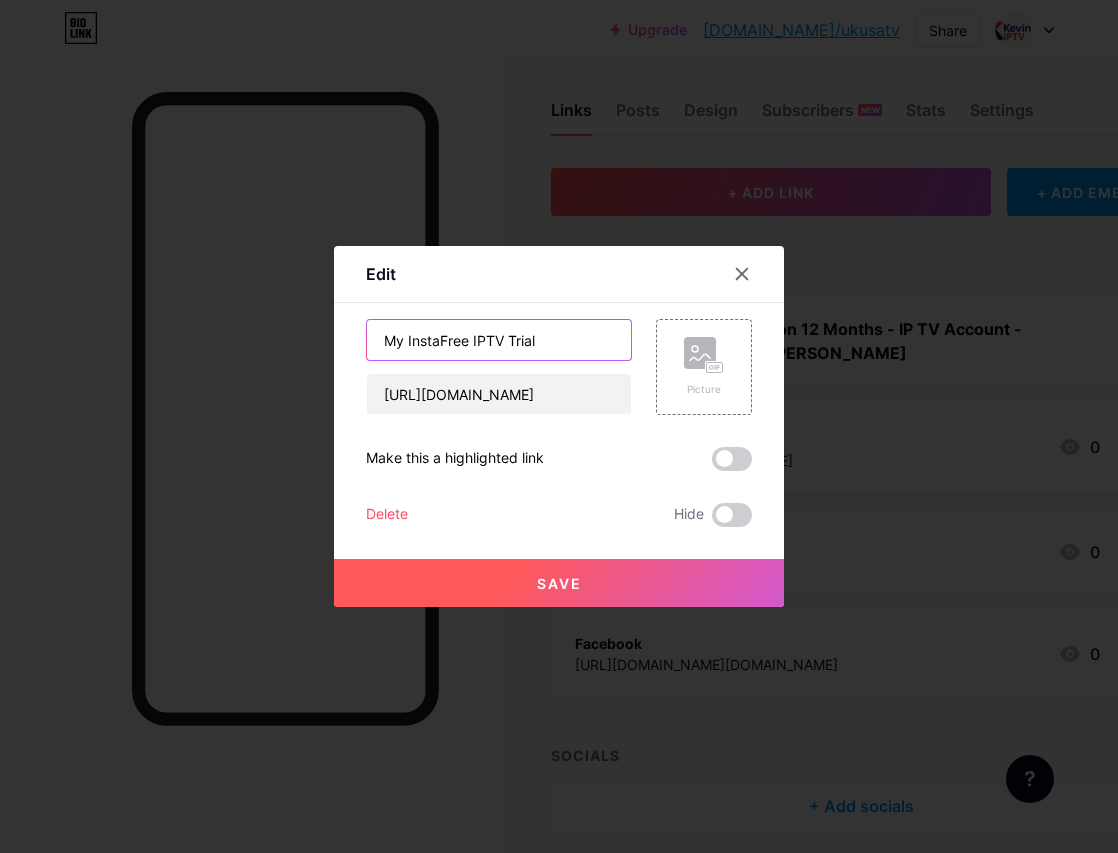 click on "My InstaFree IPTV Trial" at bounding box center [499, 340] 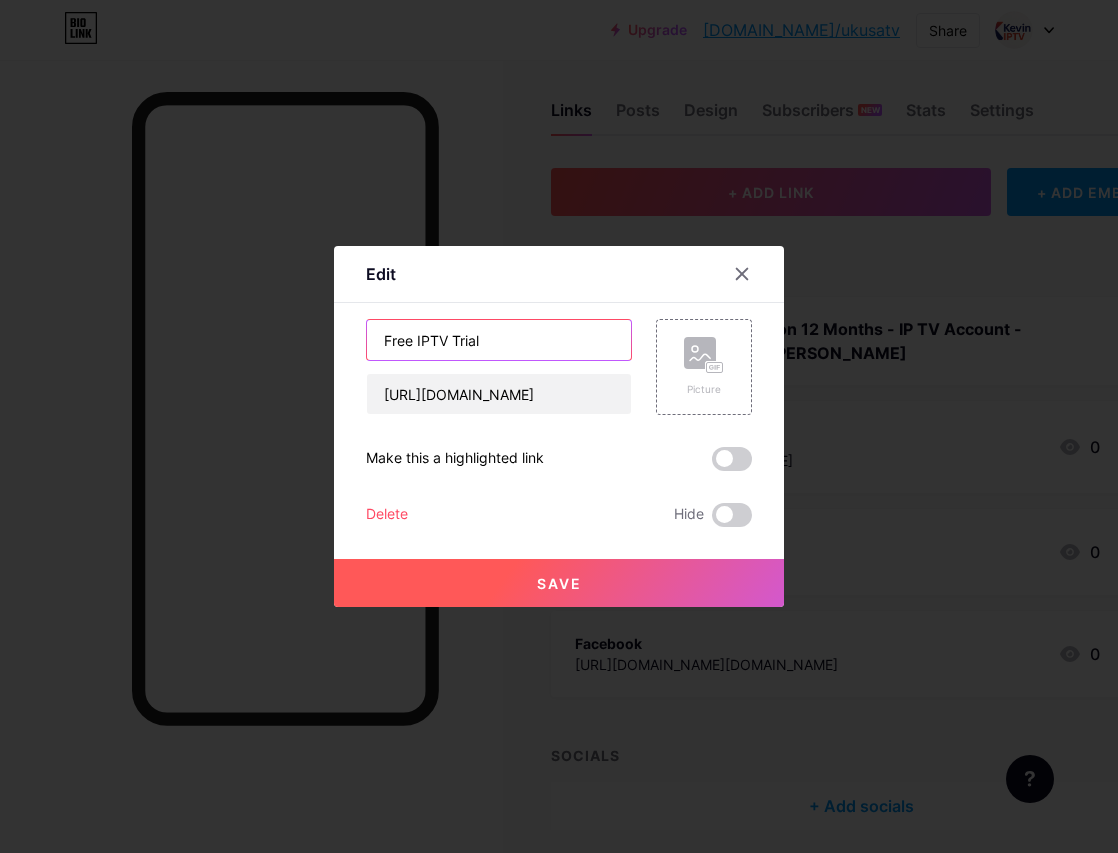type on "Free IPTV Trial" 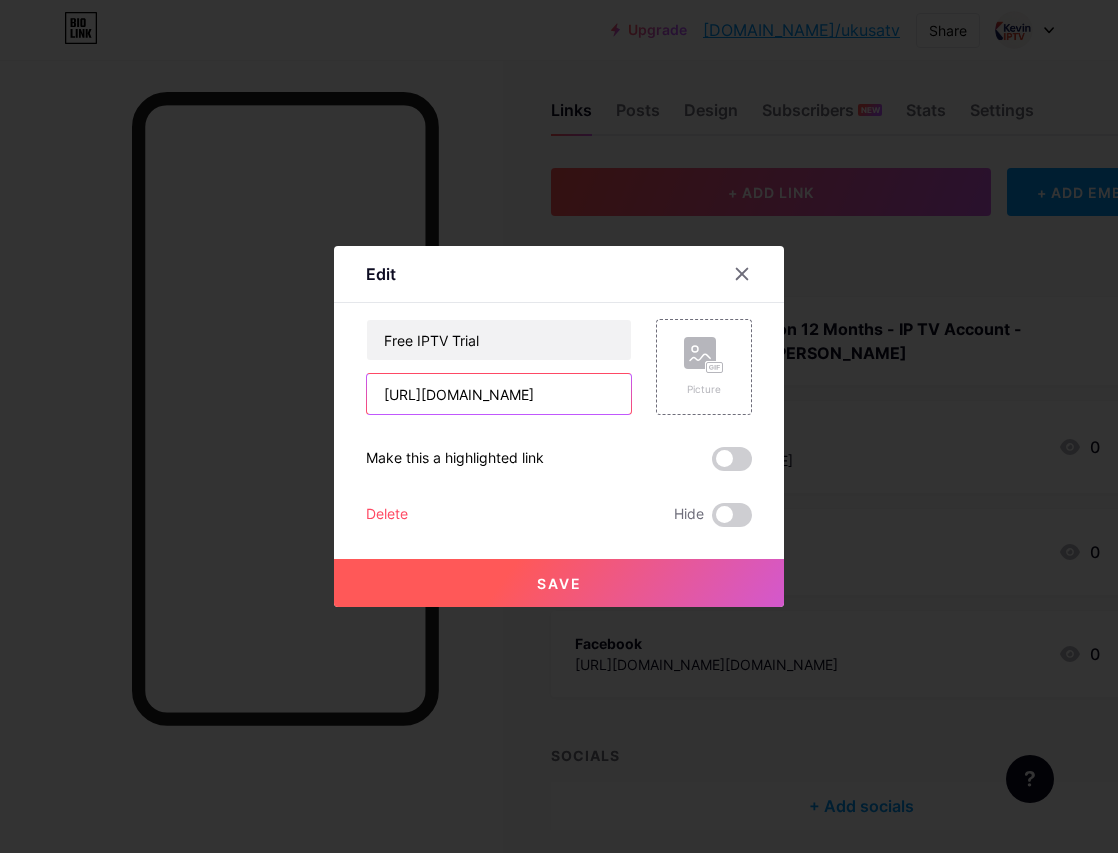 click on "[URL][DOMAIN_NAME]" at bounding box center [499, 394] 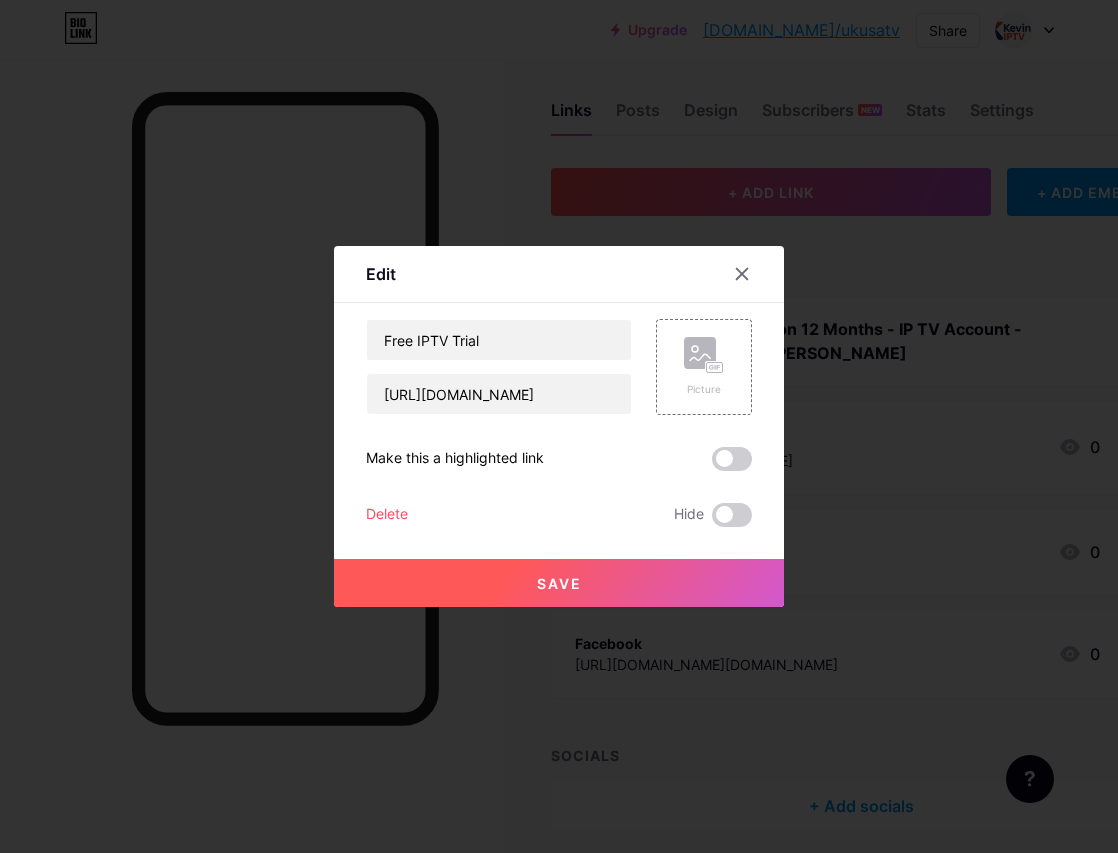 click on "Save" at bounding box center (559, 583) 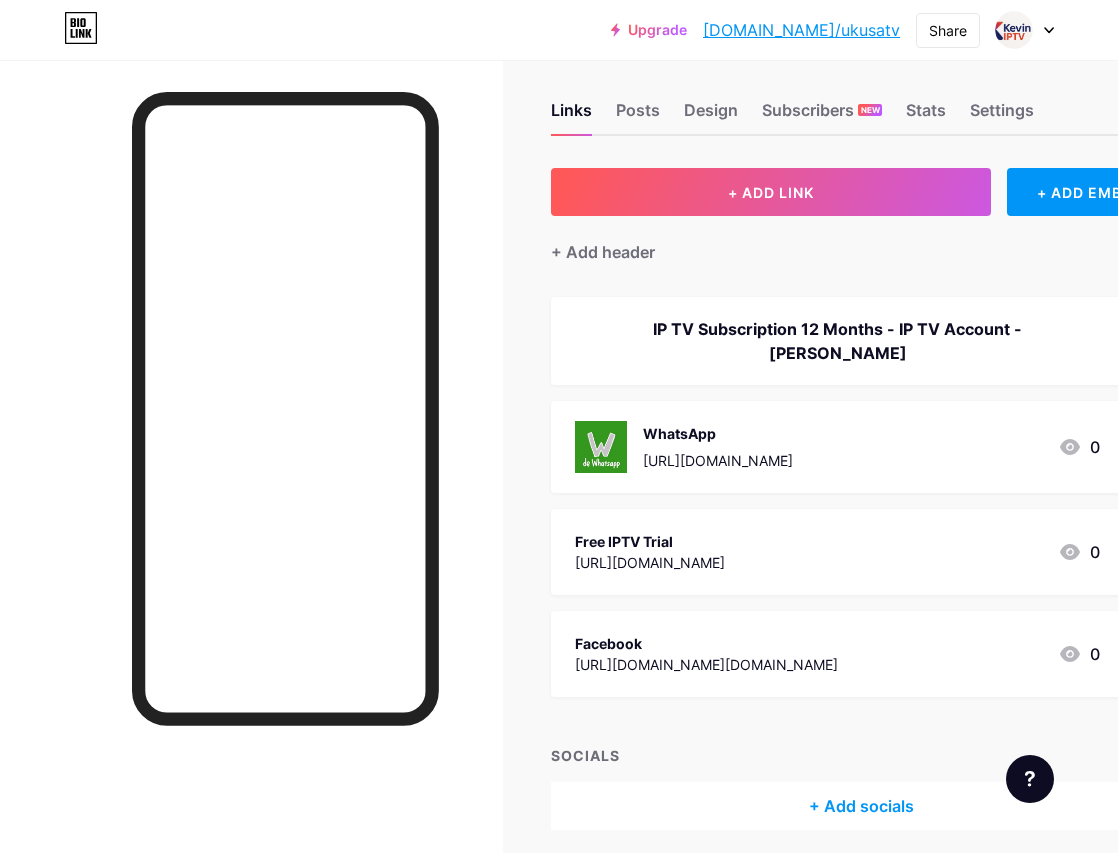 click on "Facebook" at bounding box center (706, 643) 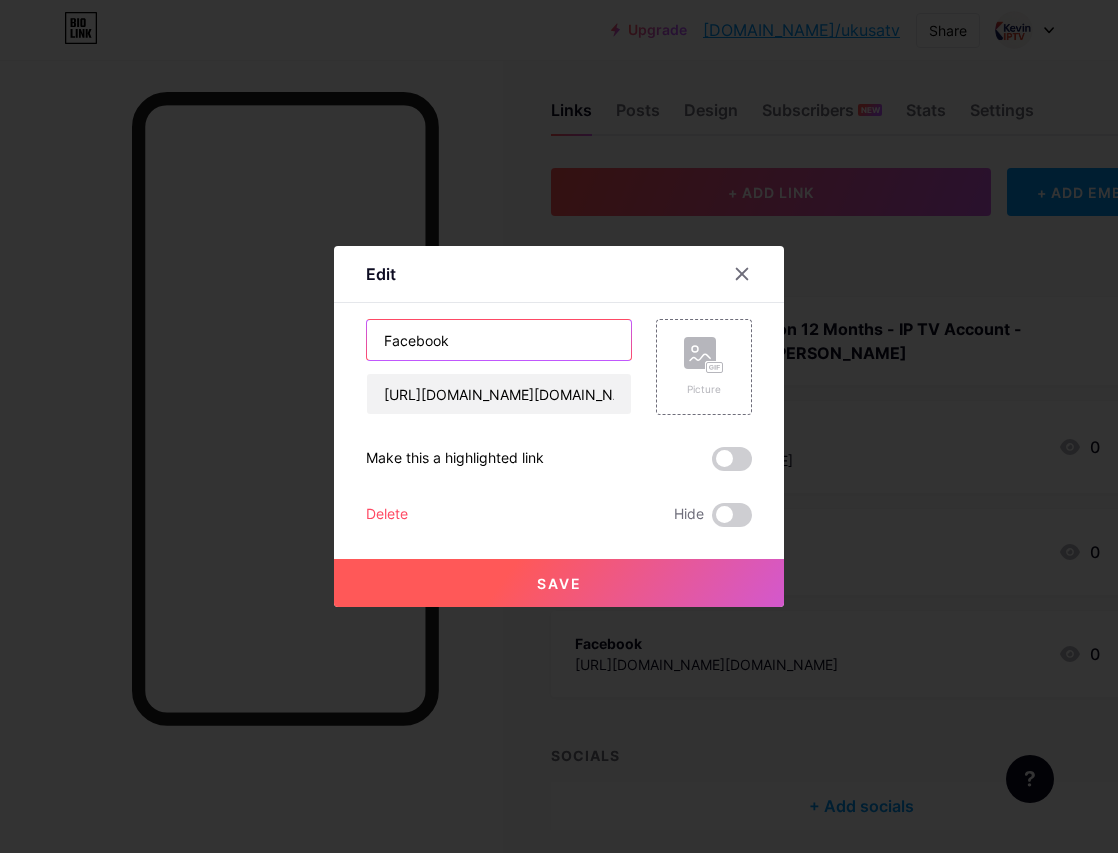 click on "Facebook" at bounding box center (499, 340) 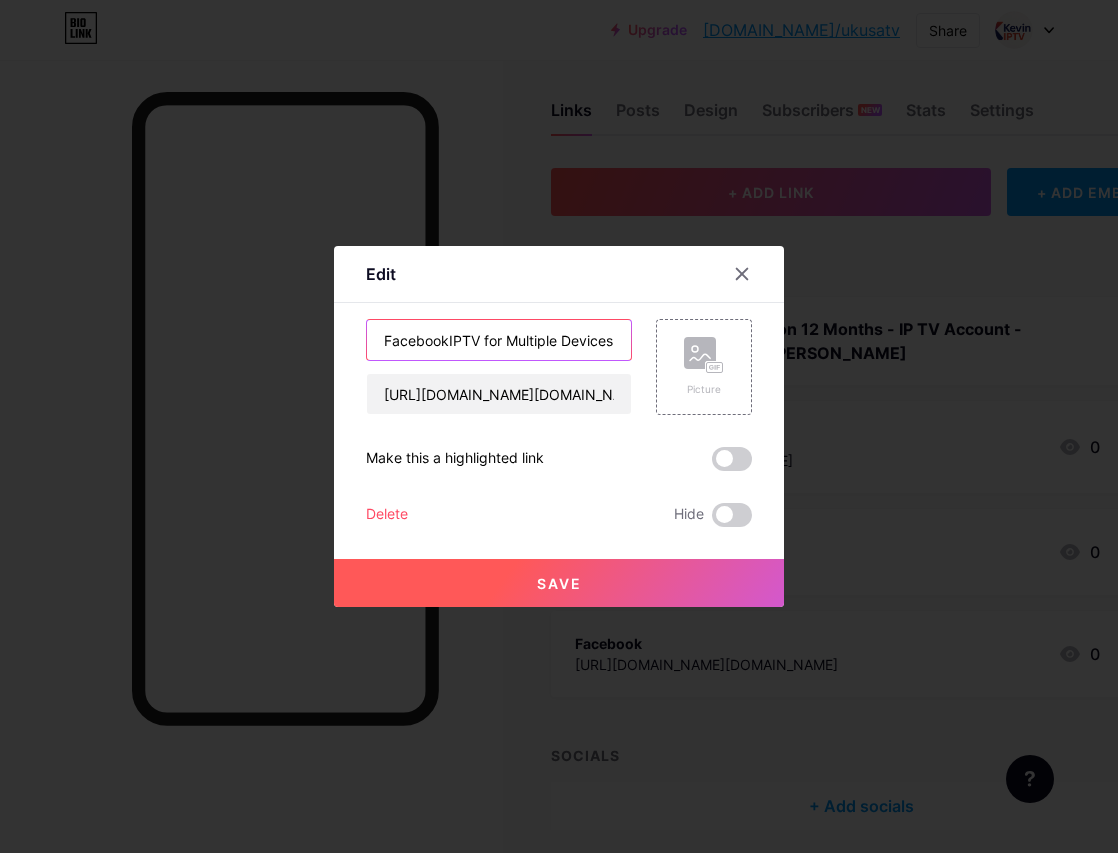 scroll, scrollTop: 0, scrollLeft: 0, axis: both 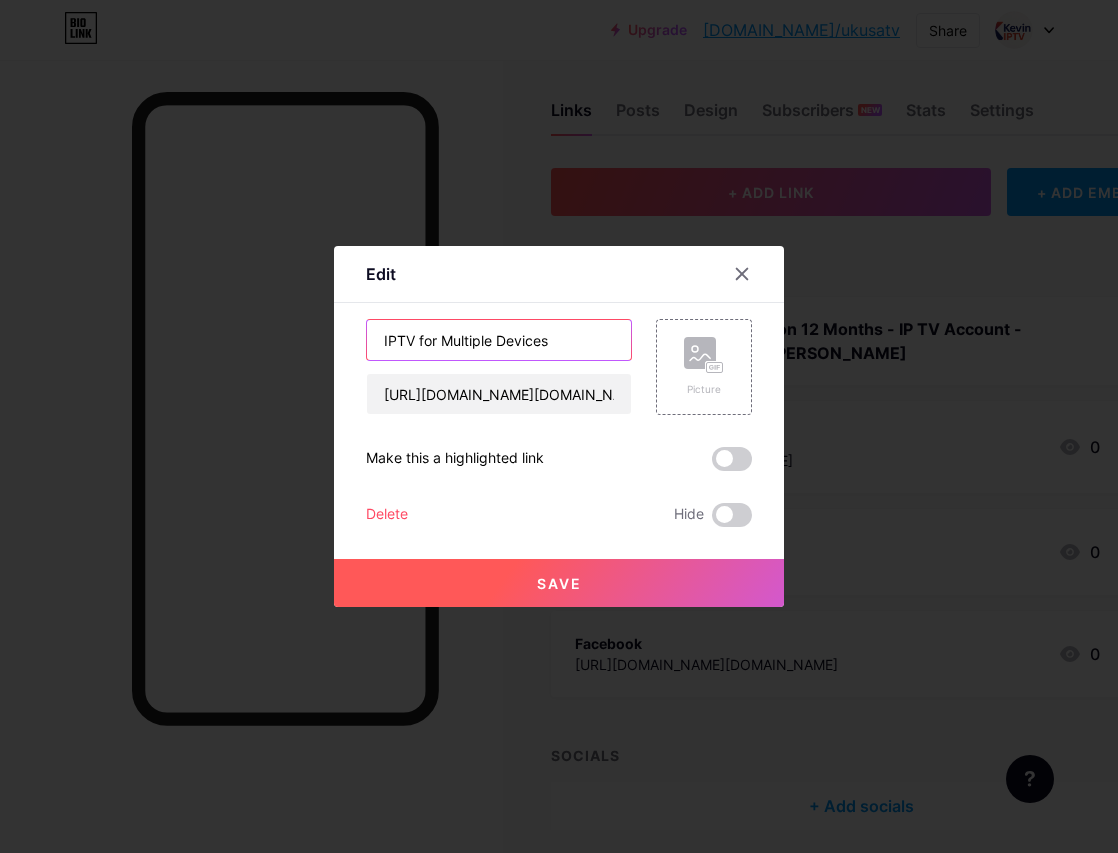 click on "IPTV for Multiple Devices" at bounding box center [499, 340] 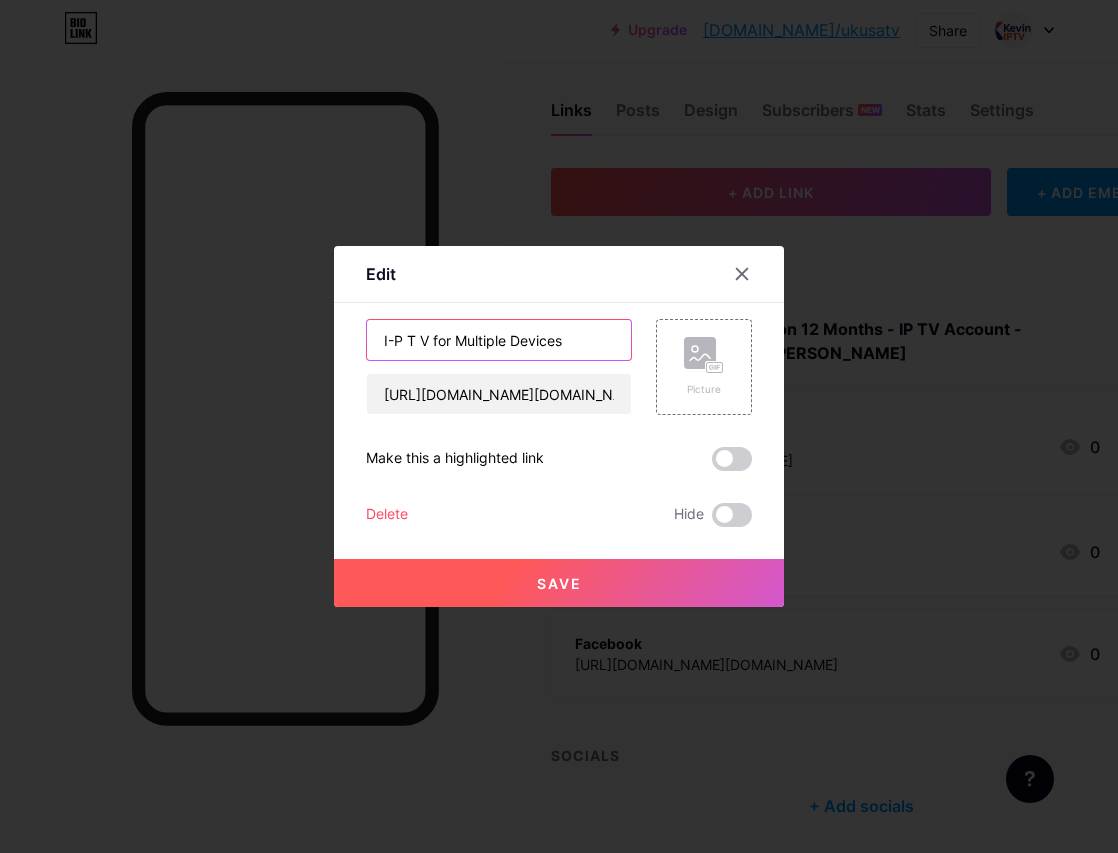 type on "I-P T V for Multiple Devices" 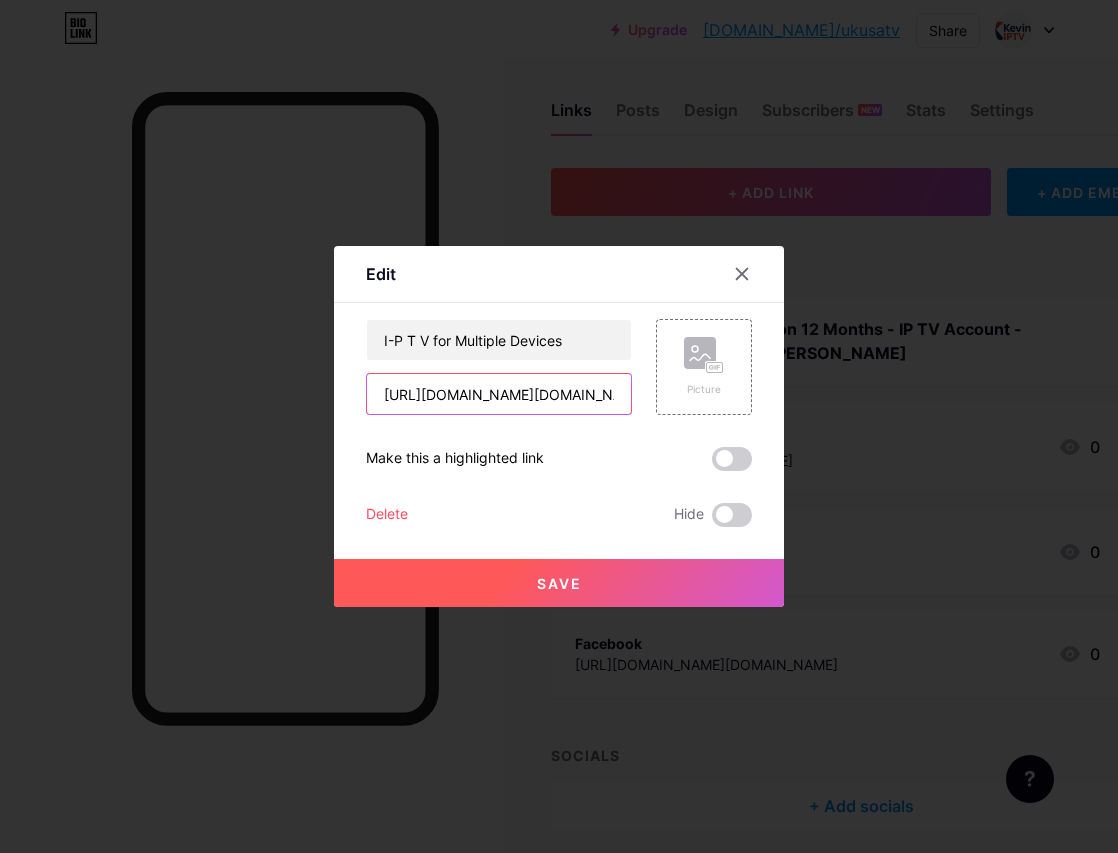 click on "[URL][DOMAIN_NAME][DOMAIN_NAME]" at bounding box center [499, 394] 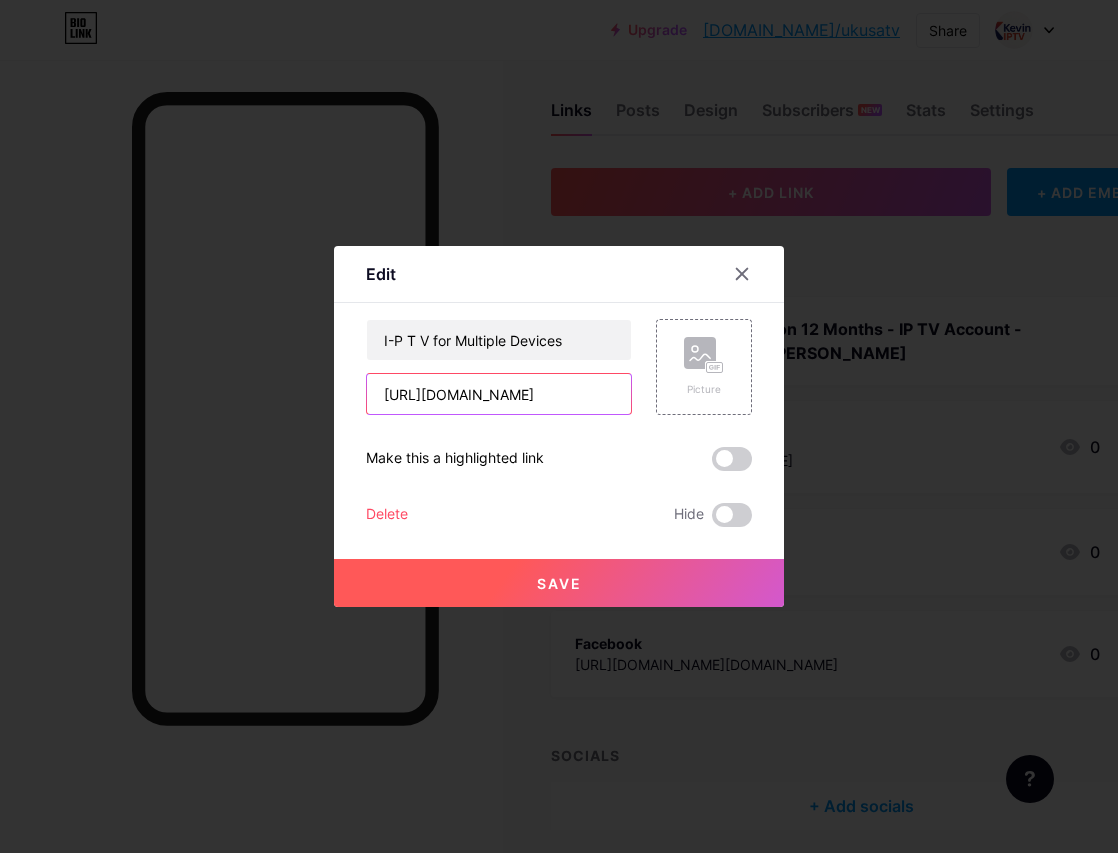 type on "[URL][DOMAIN_NAME]" 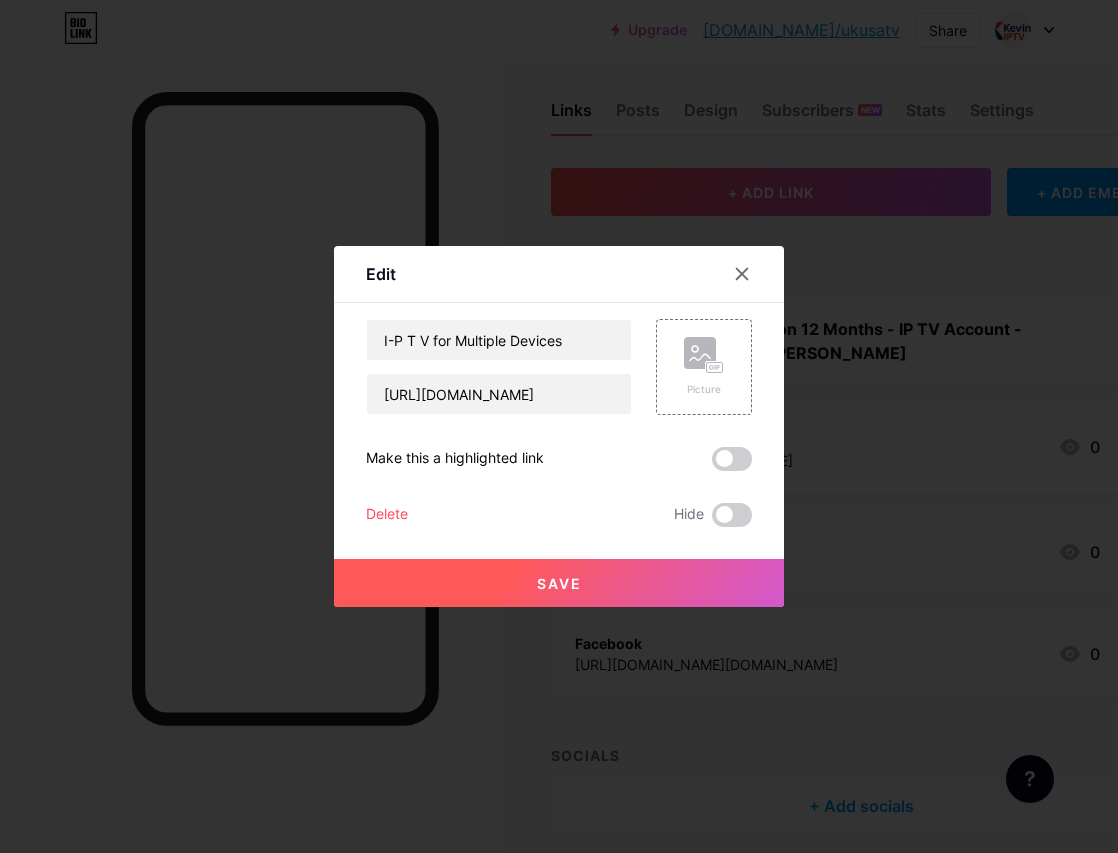 click on "Save" at bounding box center [559, 583] 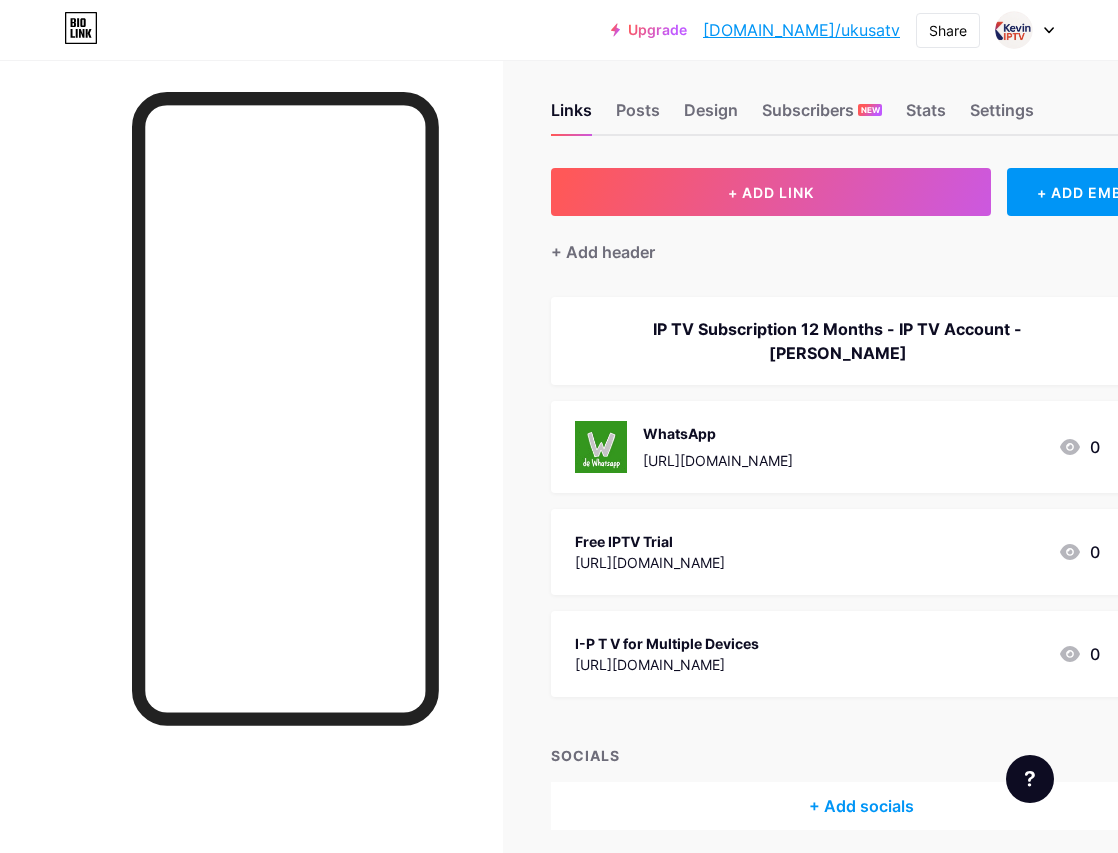 scroll, scrollTop: 70, scrollLeft: 0, axis: vertical 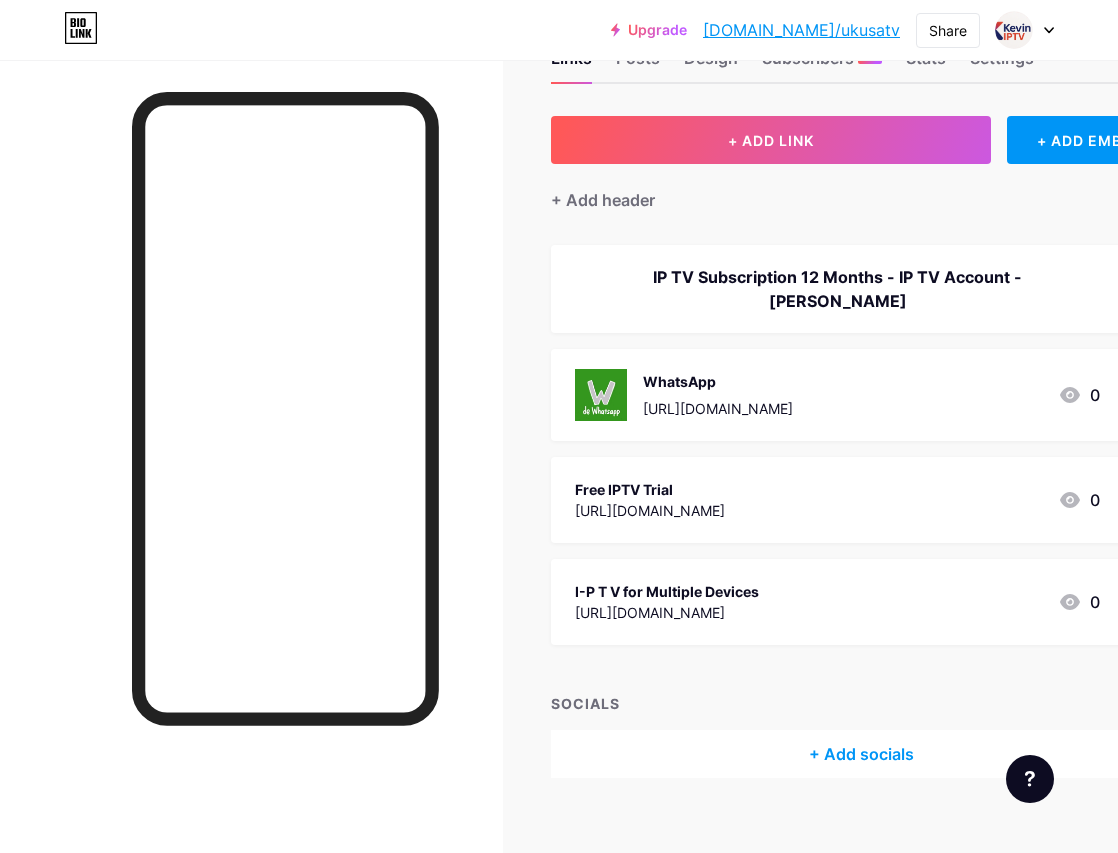 click on "+ Add socials" at bounding box center [861, 754] 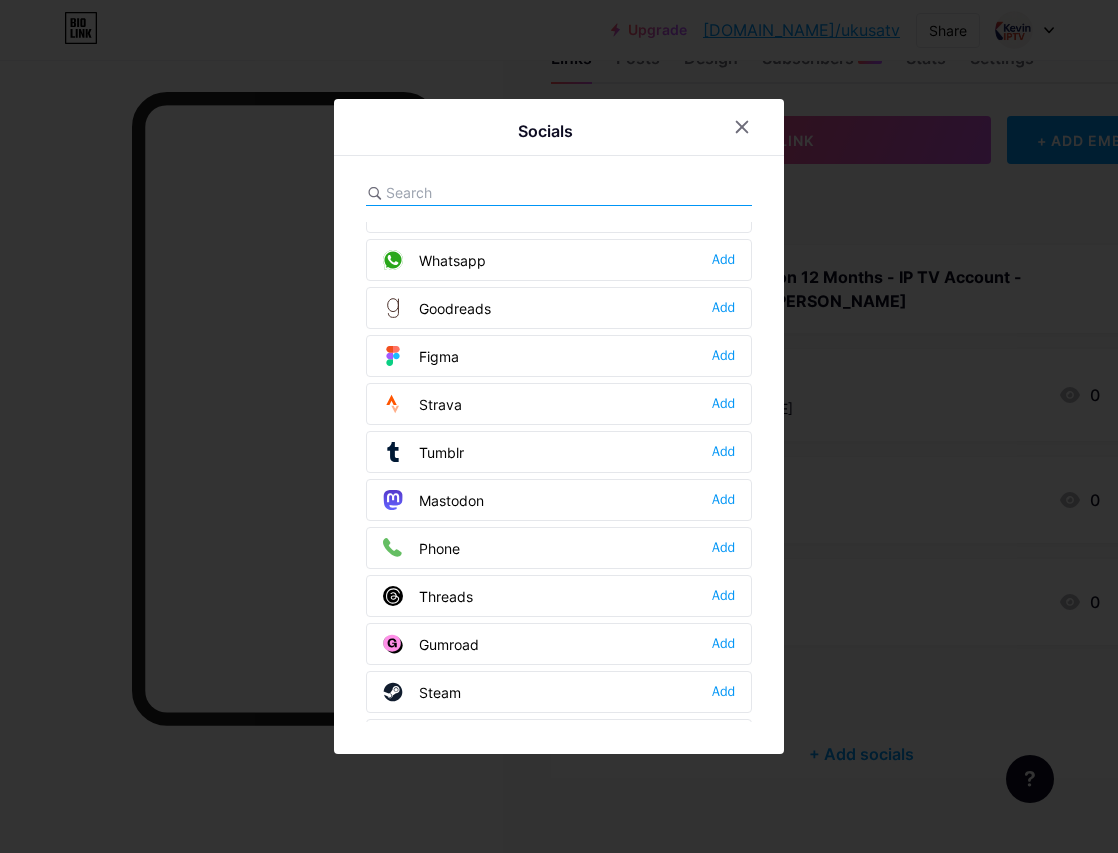 scroll, scrollTop: 1714, scrollLeft: 0, axis: vertical 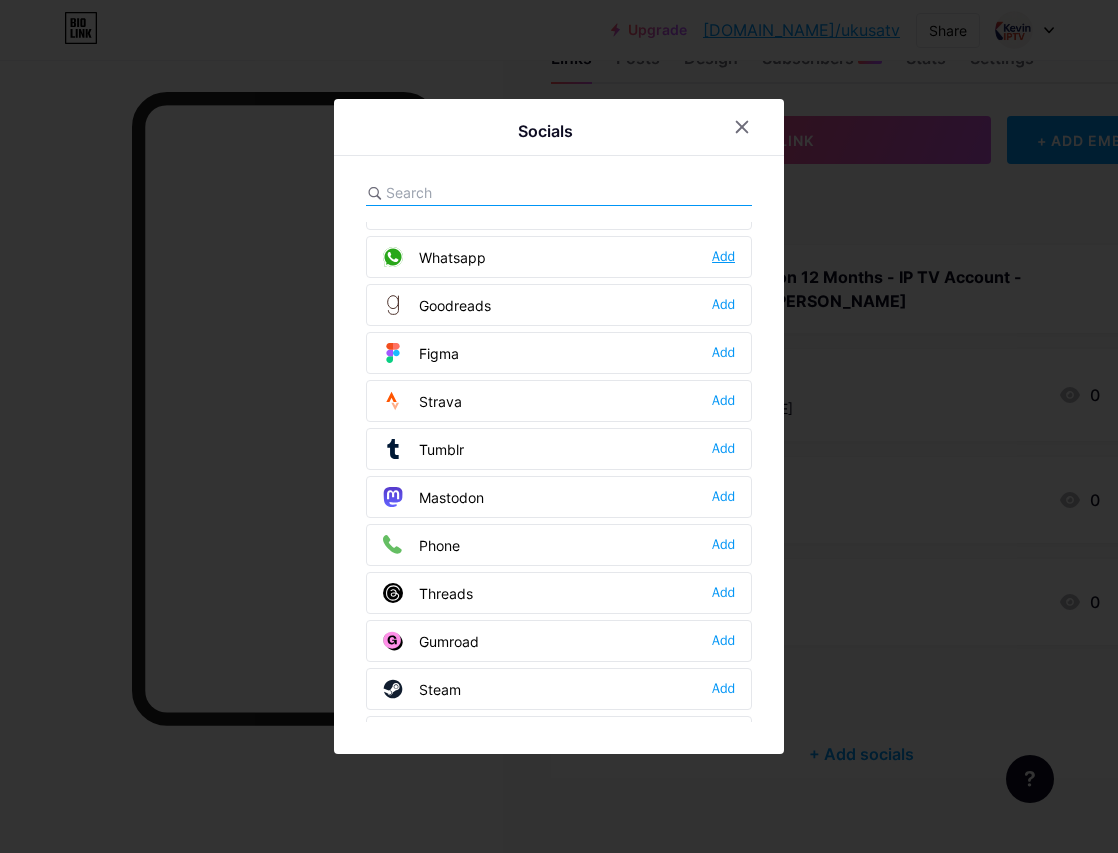 click on "Add" at bounding box center [723, 257] 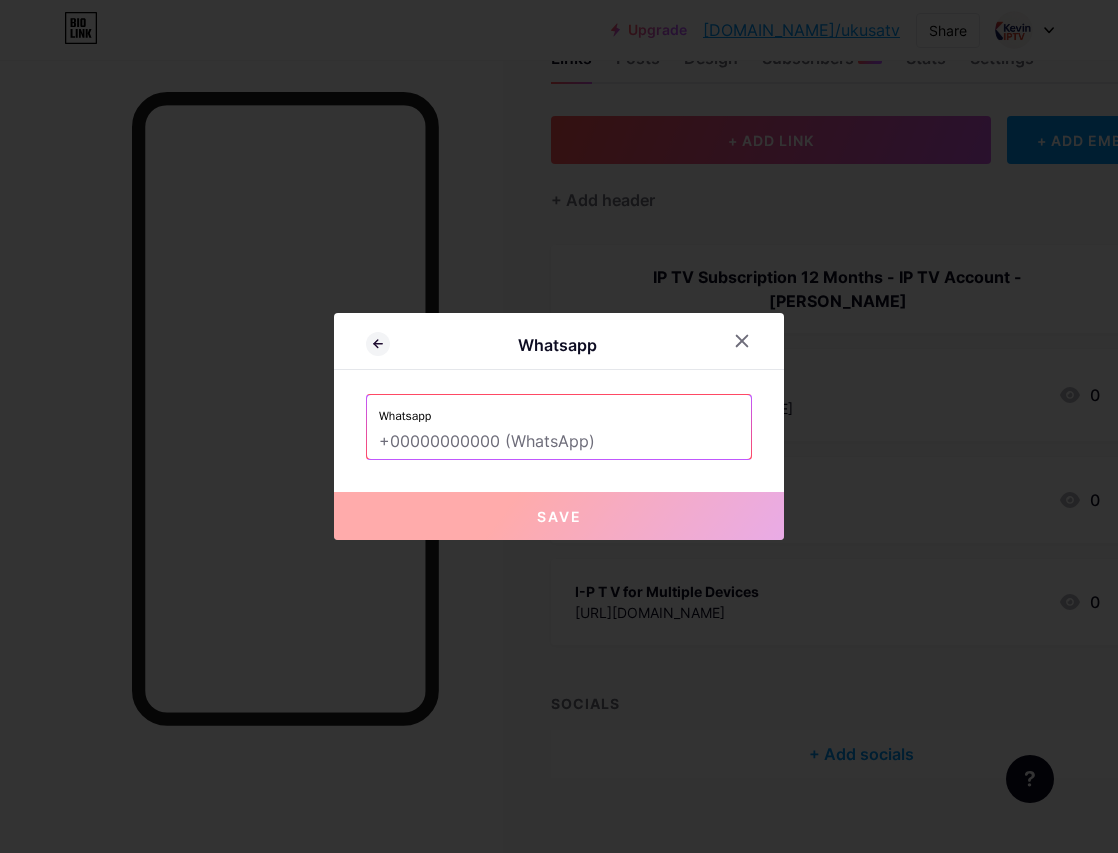 click at bounding box center [559, 442] 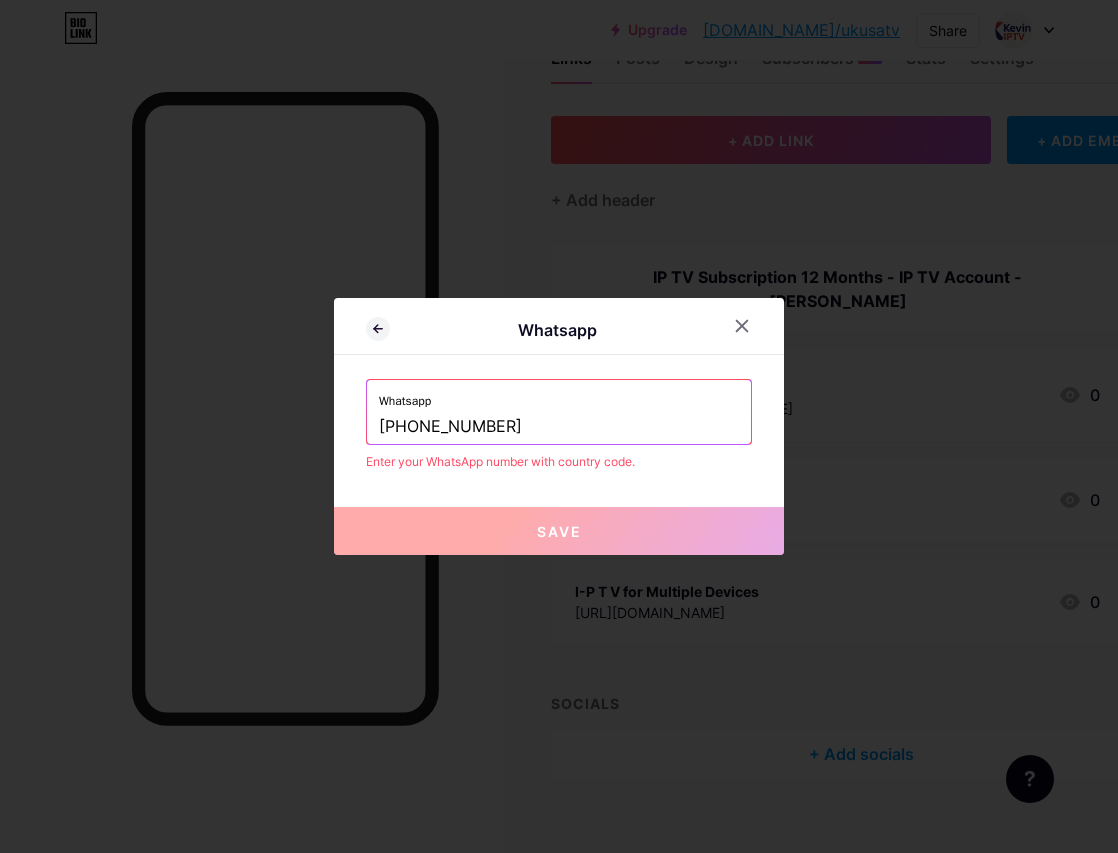 click on "Whatsapp       Whatsapp   ‪[PHONE_NUMBER]‬   Enter your WhatsApp number with country code.       Save" at bounding box center [559, 426] 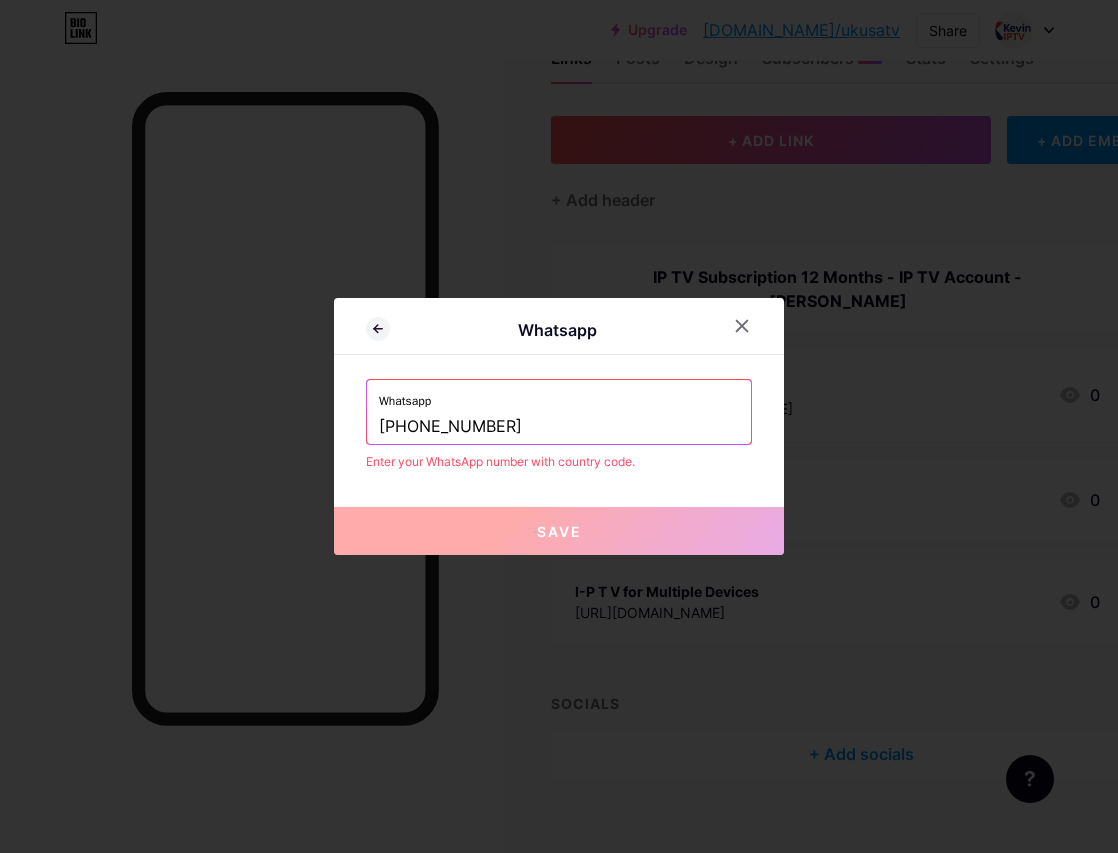 click on "‪[PHONE_NUMBER]‬" at bounding box center (559, 427) 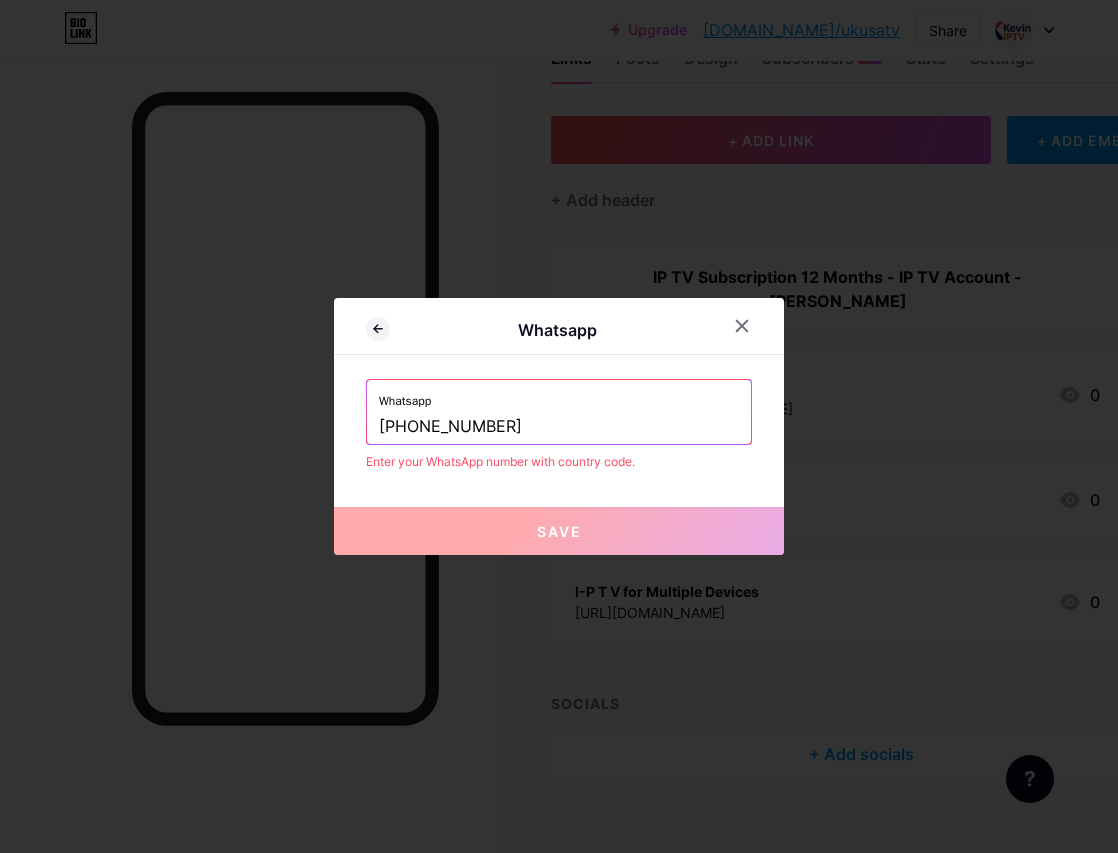 click on "‪[PHONE_NUMBER]‬" at bounding box center (559, 427) 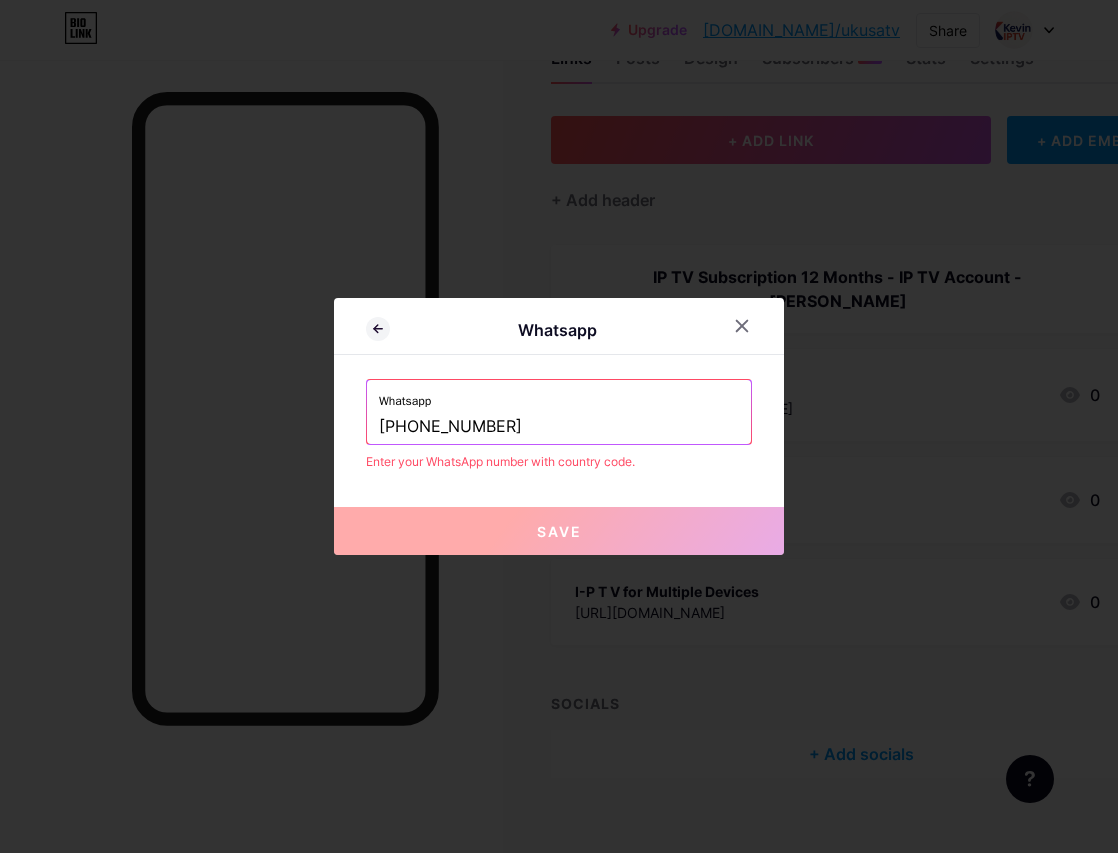click on "Whatsapp   ‪[PHONE_NUMBER]‬" at bounding box center [559, 412] 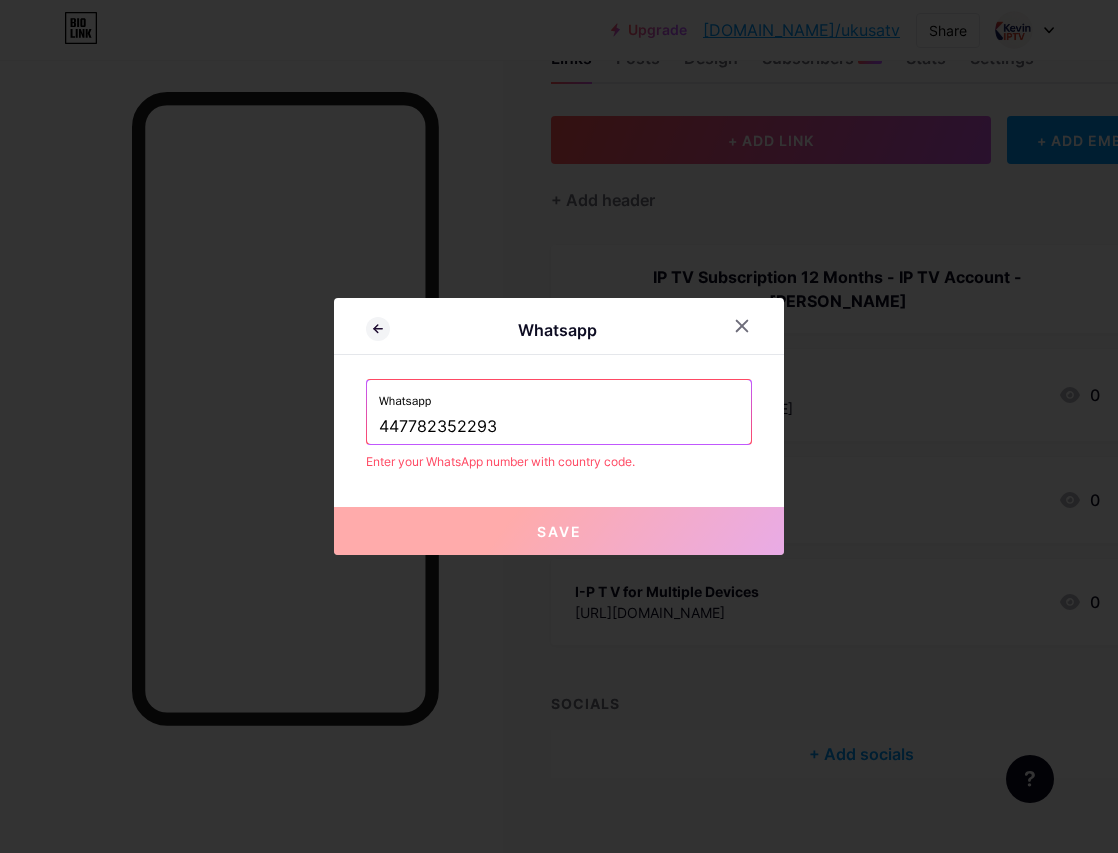 type on "447782352293‬" 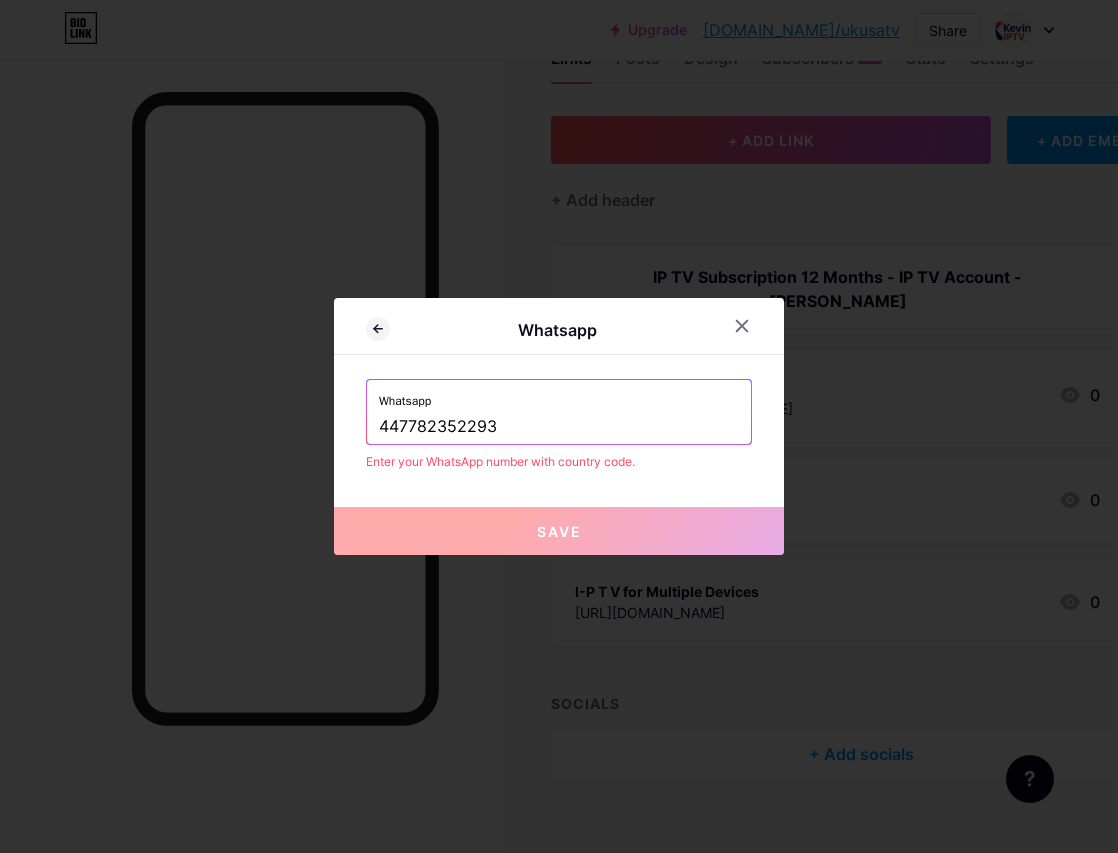click on "Enter your WhatsApp number with country code." at bounding box center (559, 462) 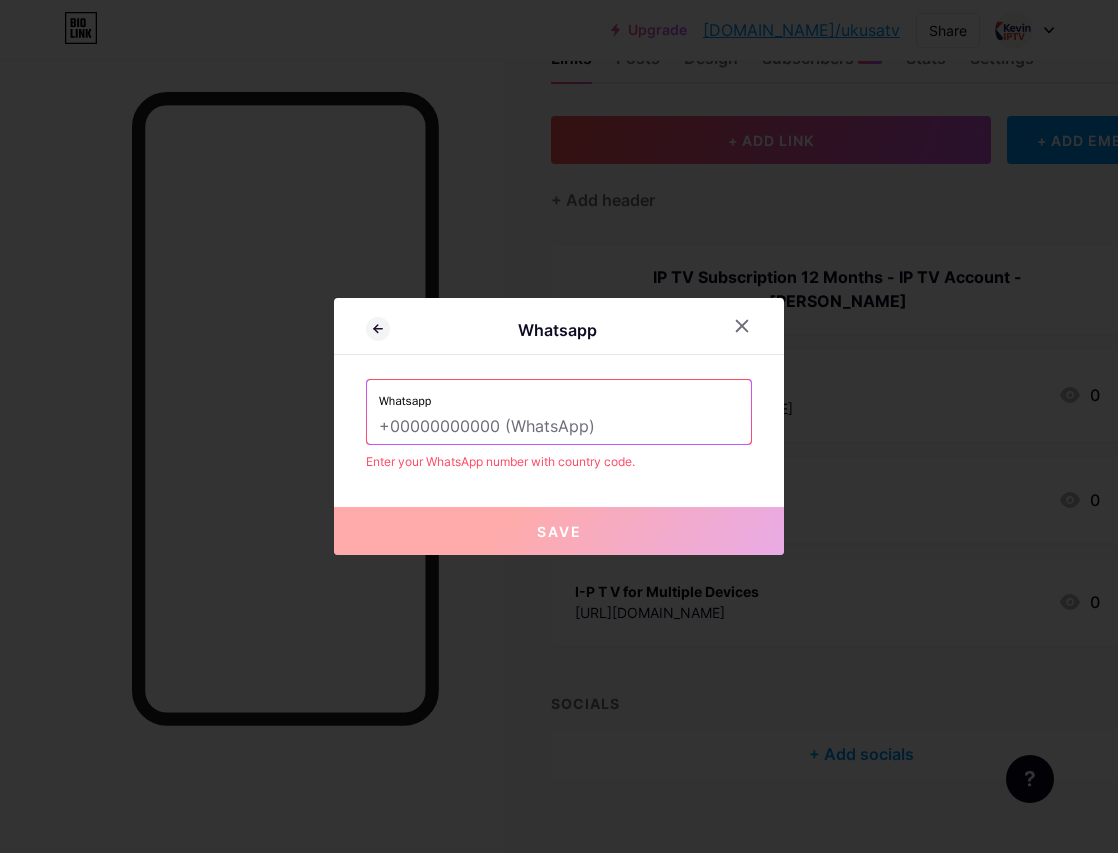 click on "Whatsapp       Whatsapp     Enter your WhatsApp number with country code.       Save" at bounding box center (559, 426) 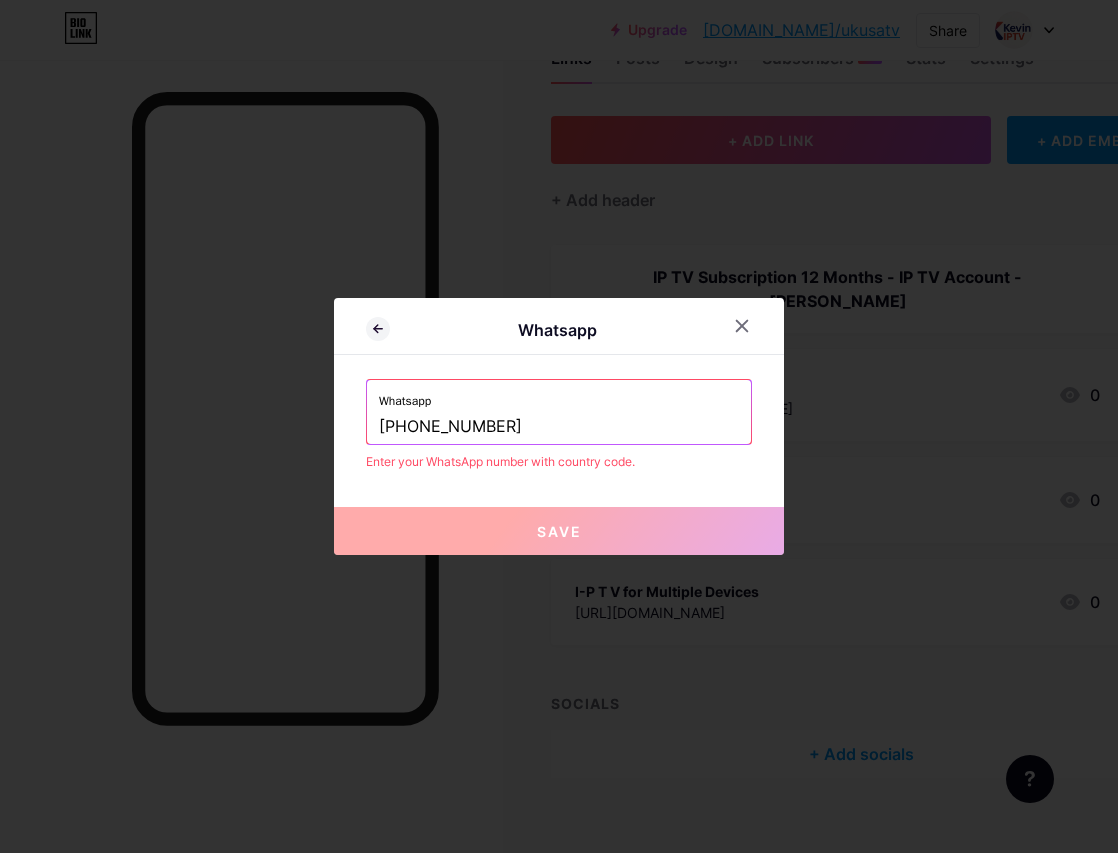 click on "Whatsapp       Whatsapp   ‪[PHONE_NUMBER]‬   Enter your WhatsApp number with country code.       Save" at bounding box center [559, 426] 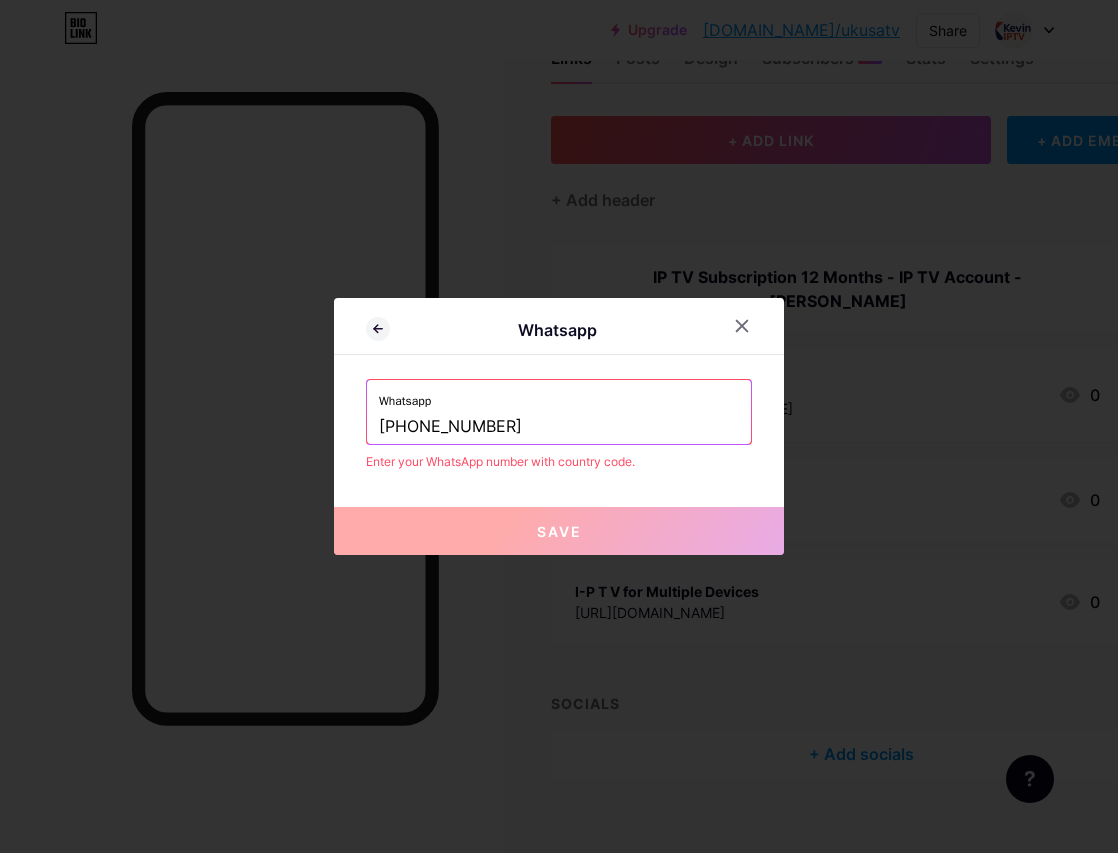 click on "‪[PHONE_NUMBER]‬" at bounding box center [559, 427] 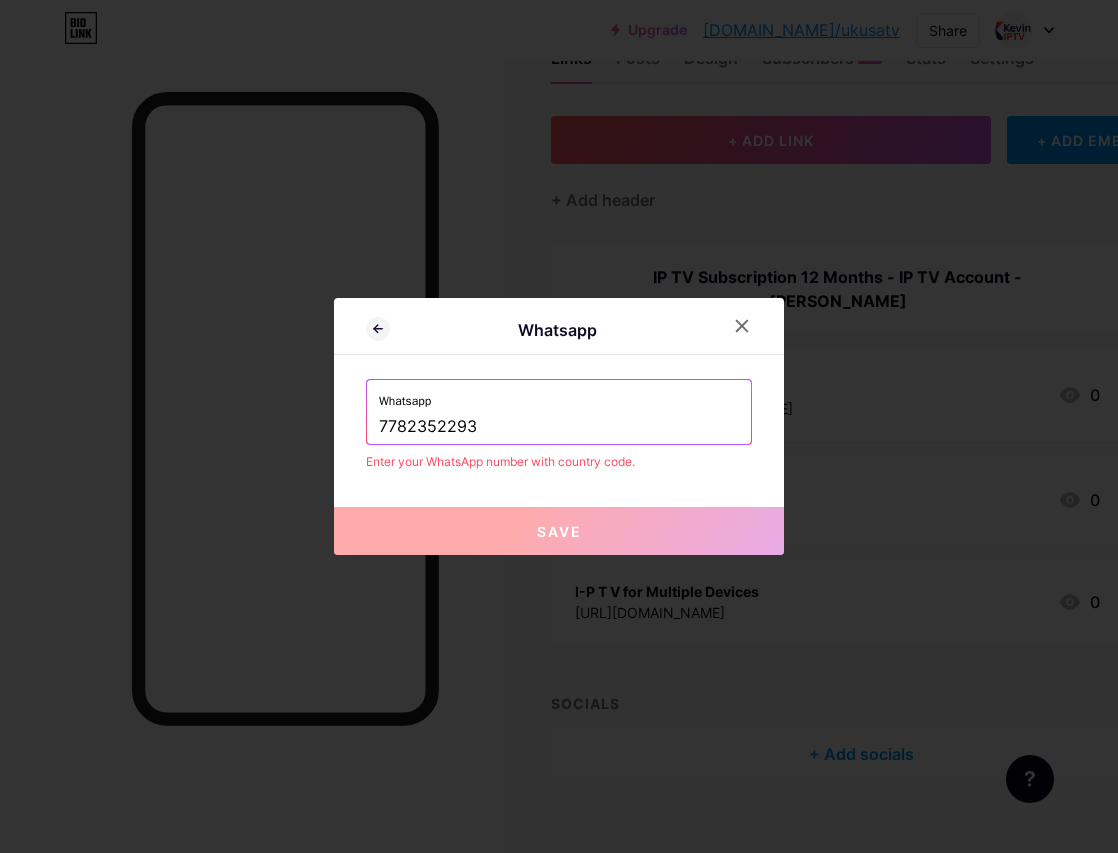 type on "7782352293" 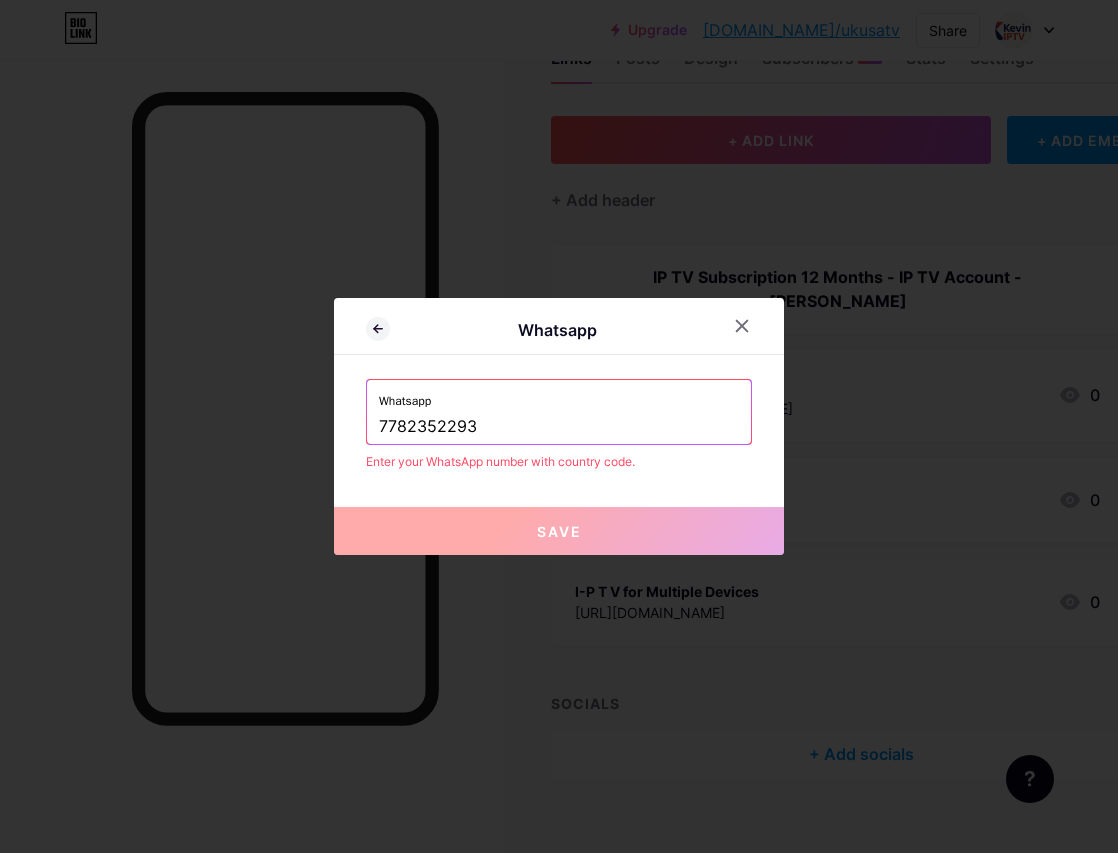 click on "7782352293" at bounding box center [559, 427] 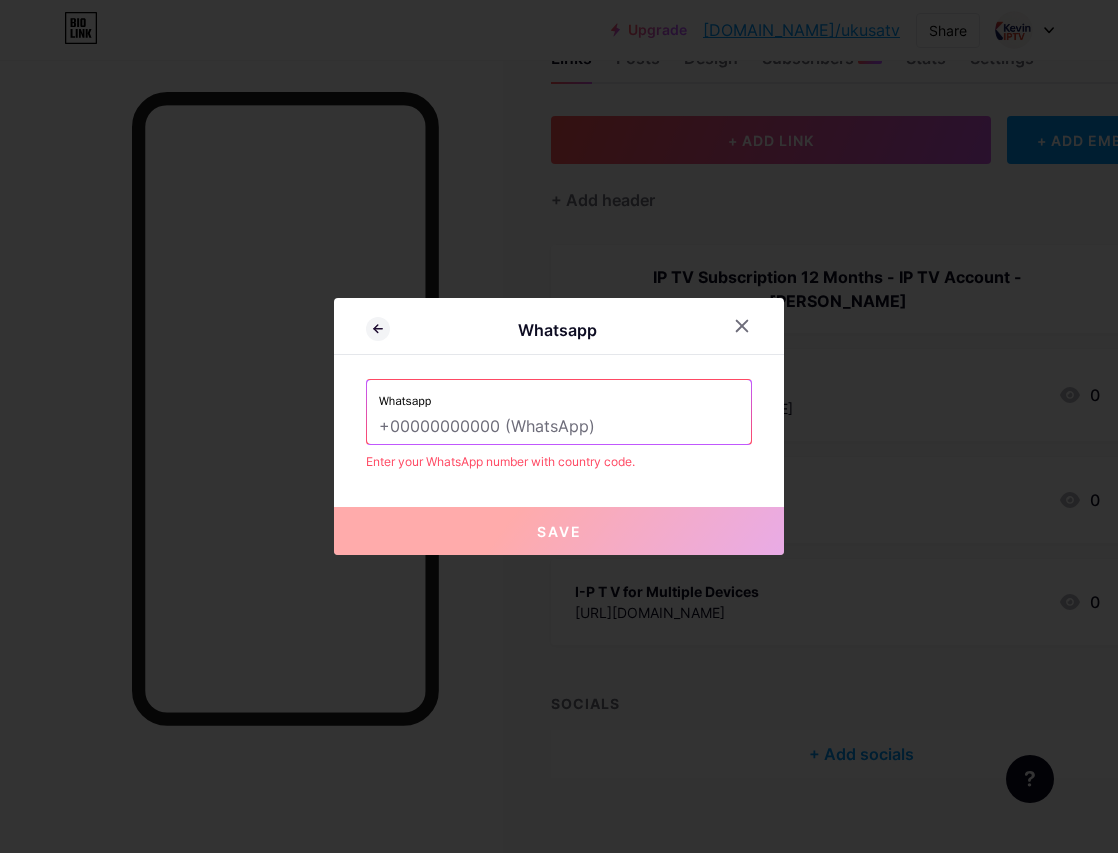 type 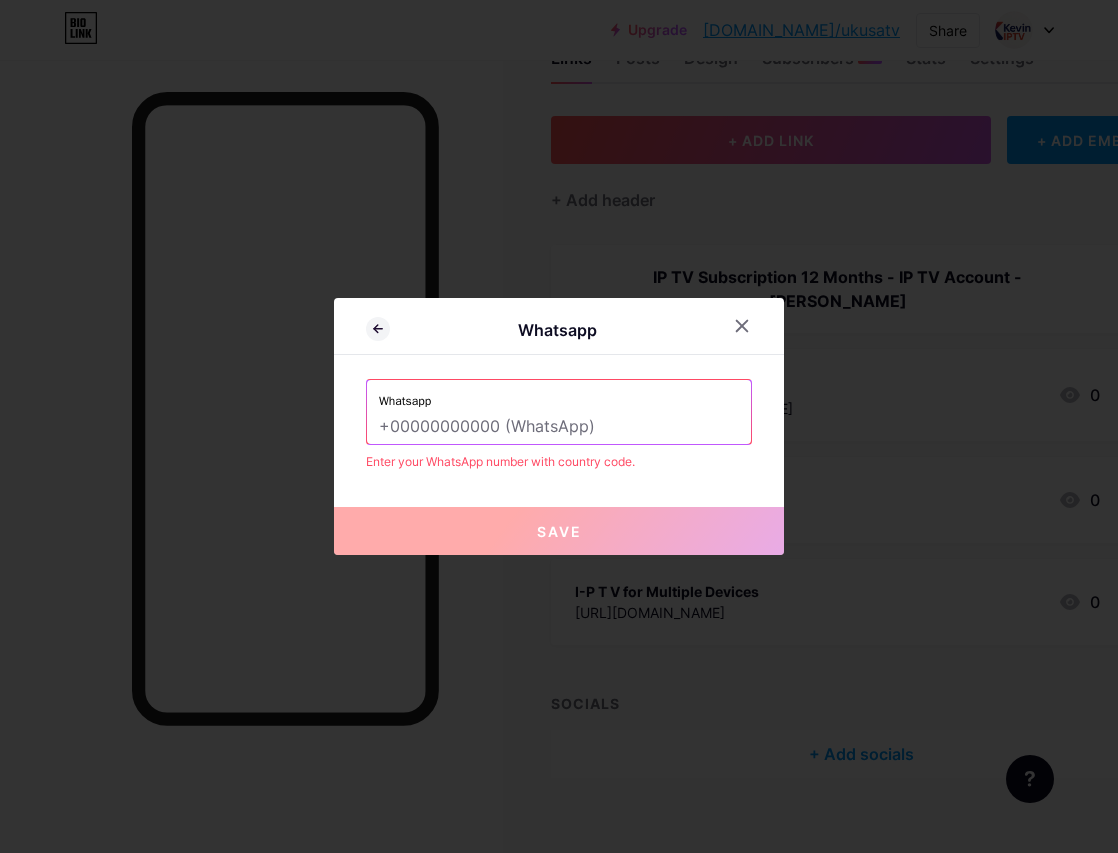 click on "Enter your WhatsApp number with country code." at bounding box center (559, 462) 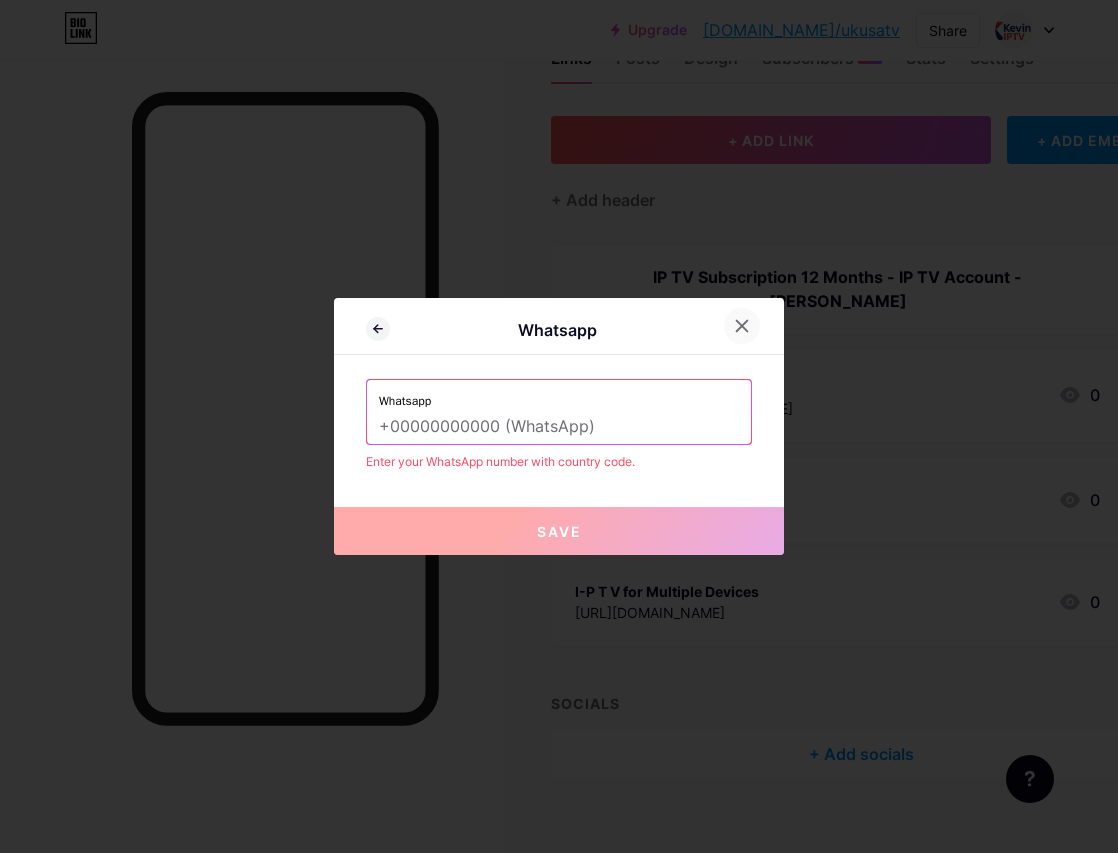 click 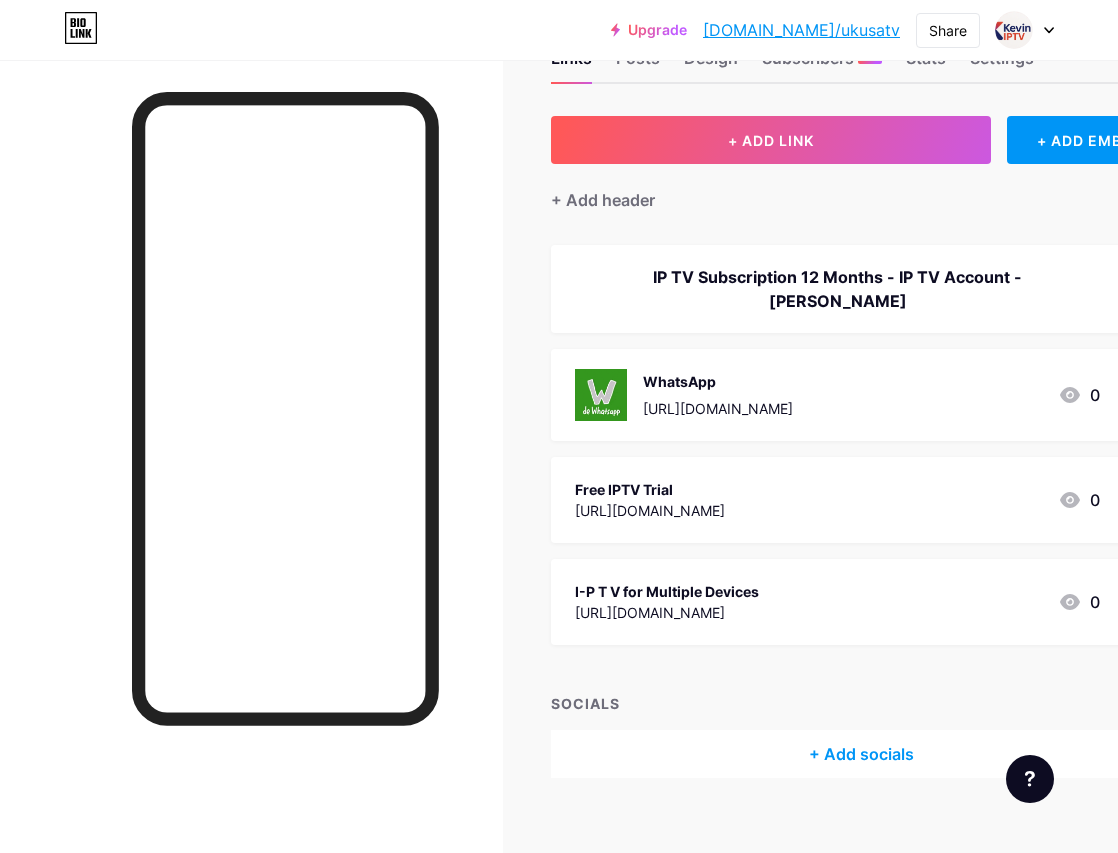 click on "+ ADD LINK     + ADD EMBED
+ Add header
IP TV Subscription 12 Months - IP TV Account - [PERSON_NAME]
WhatsApp
[URL][DOMAIN_NAME]
0
Free IPTV Trial
[URL][DOMAIN_NAME]
0
I-P T V for Multiple Devices
[URL][DOMAIN_NAME]
0
SOCIALS     + Add socials" at bounding box center (861, 447) 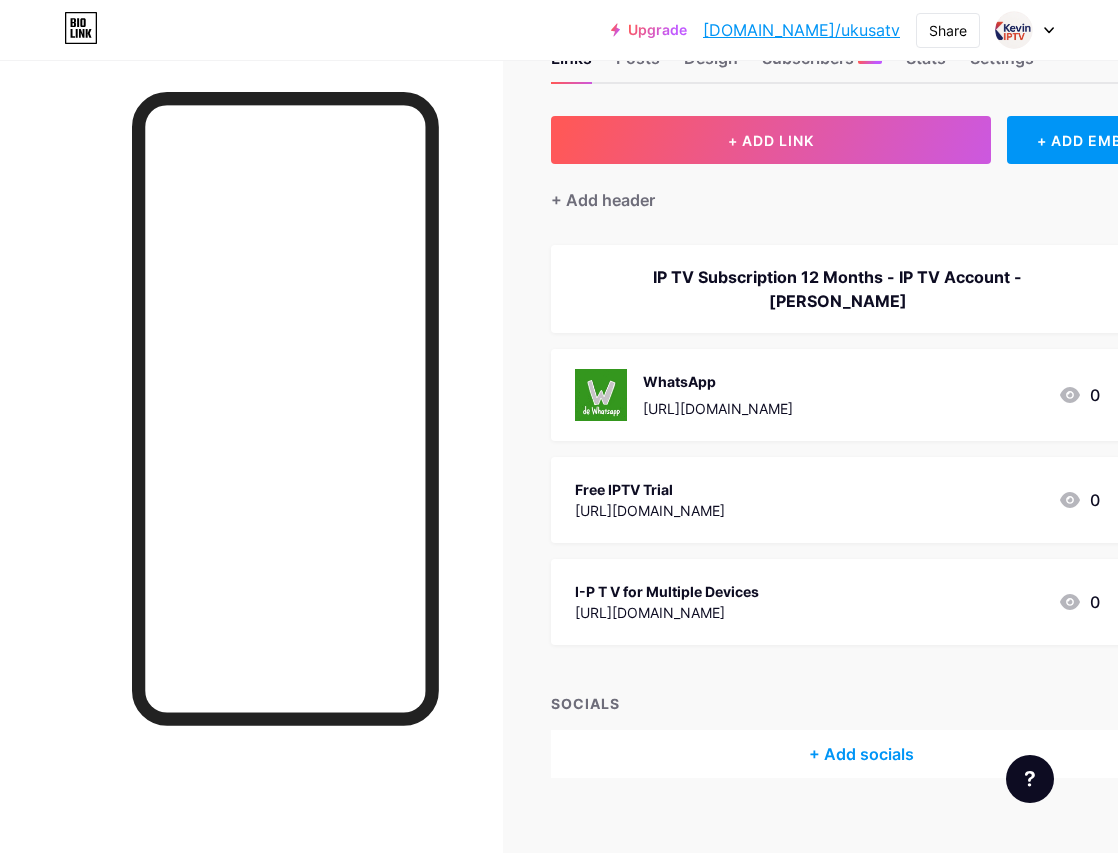 scroll, scrollTop: 0, scrollLeft: 0, axis: both 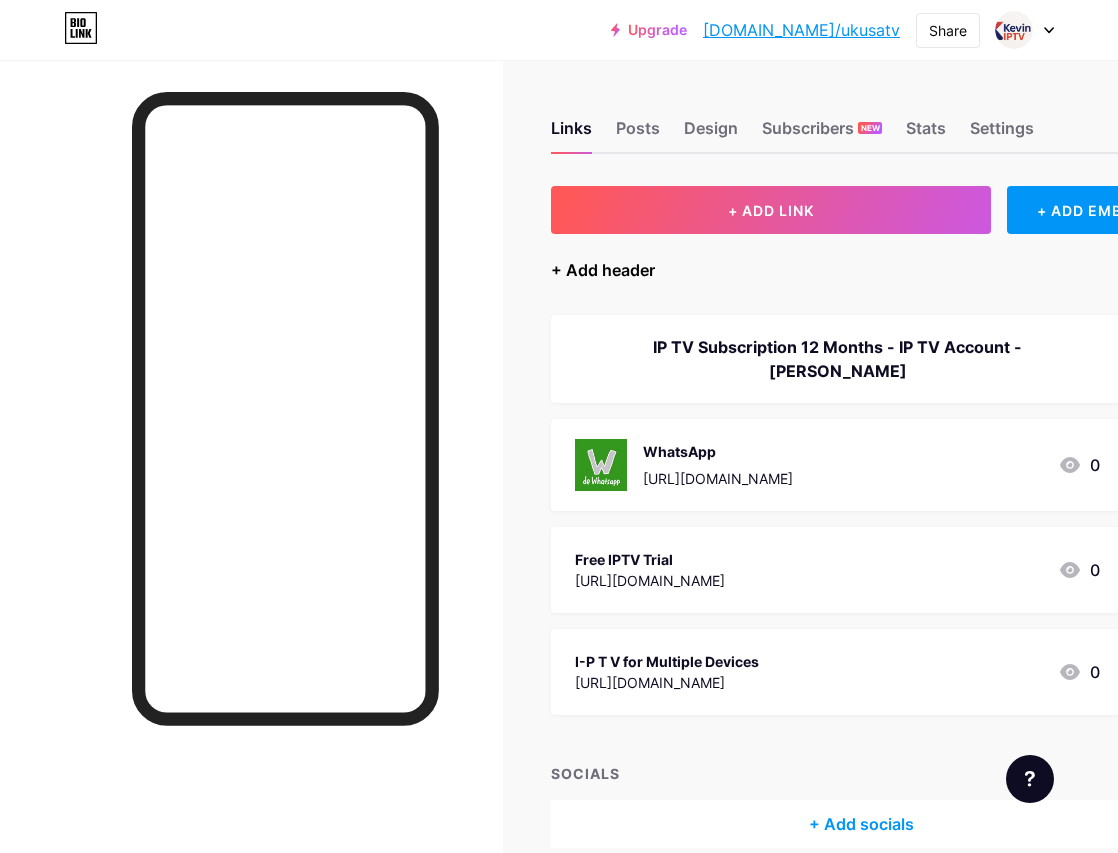 click on "+ Add header" at bounding box center [603, 270] 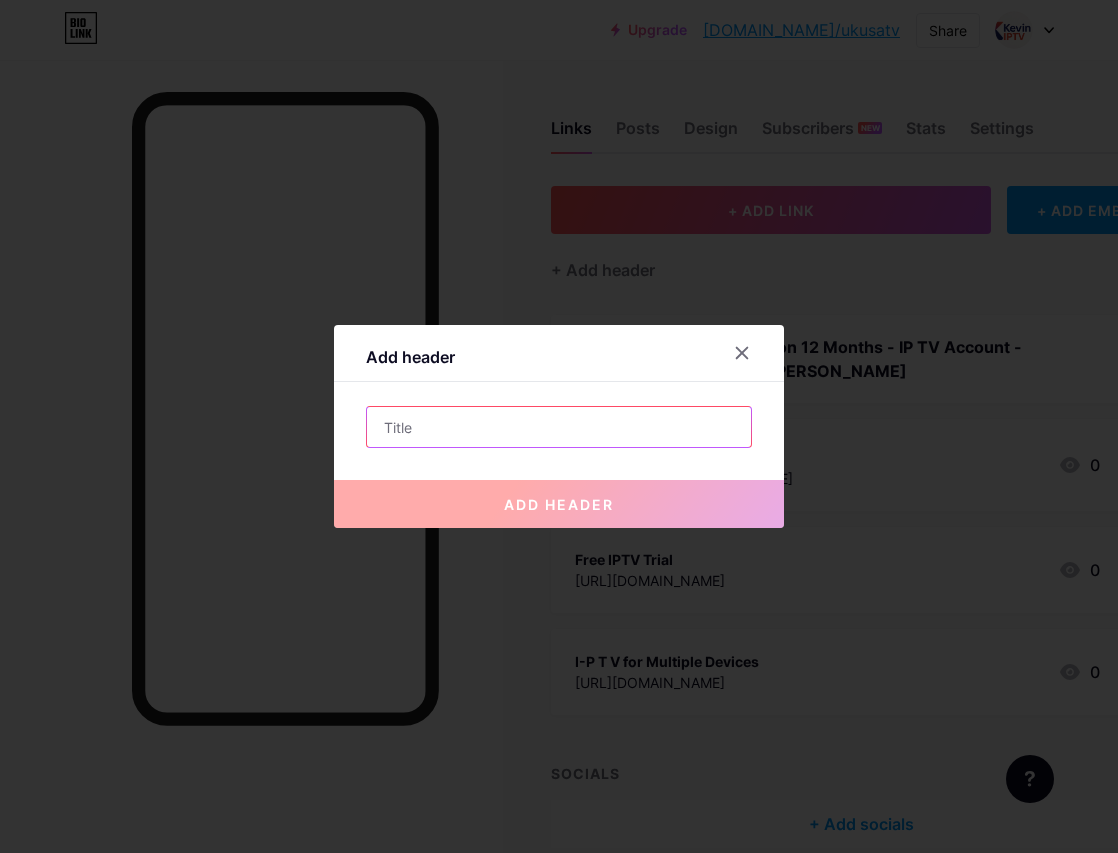 click at bounding box center (559, 427) 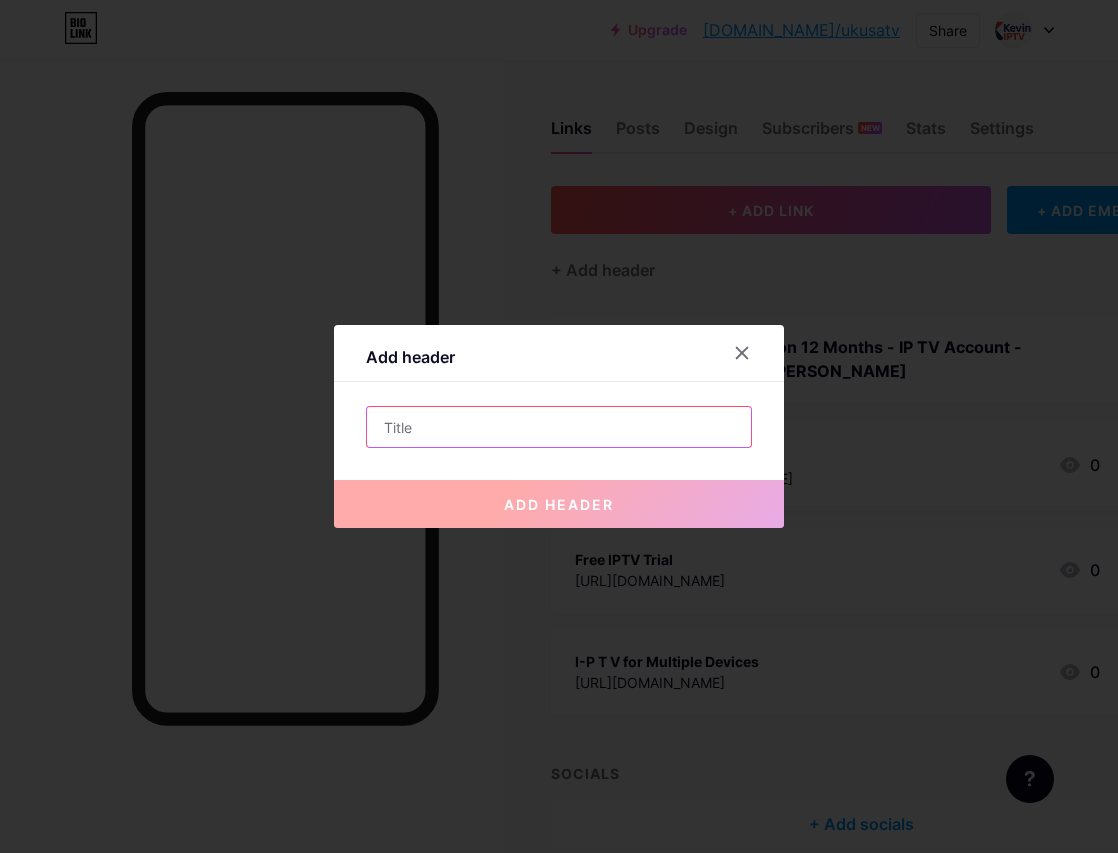 paste on "All IPTV plans include full HD & 4K streaming, 24/7 support, and work on any dev" 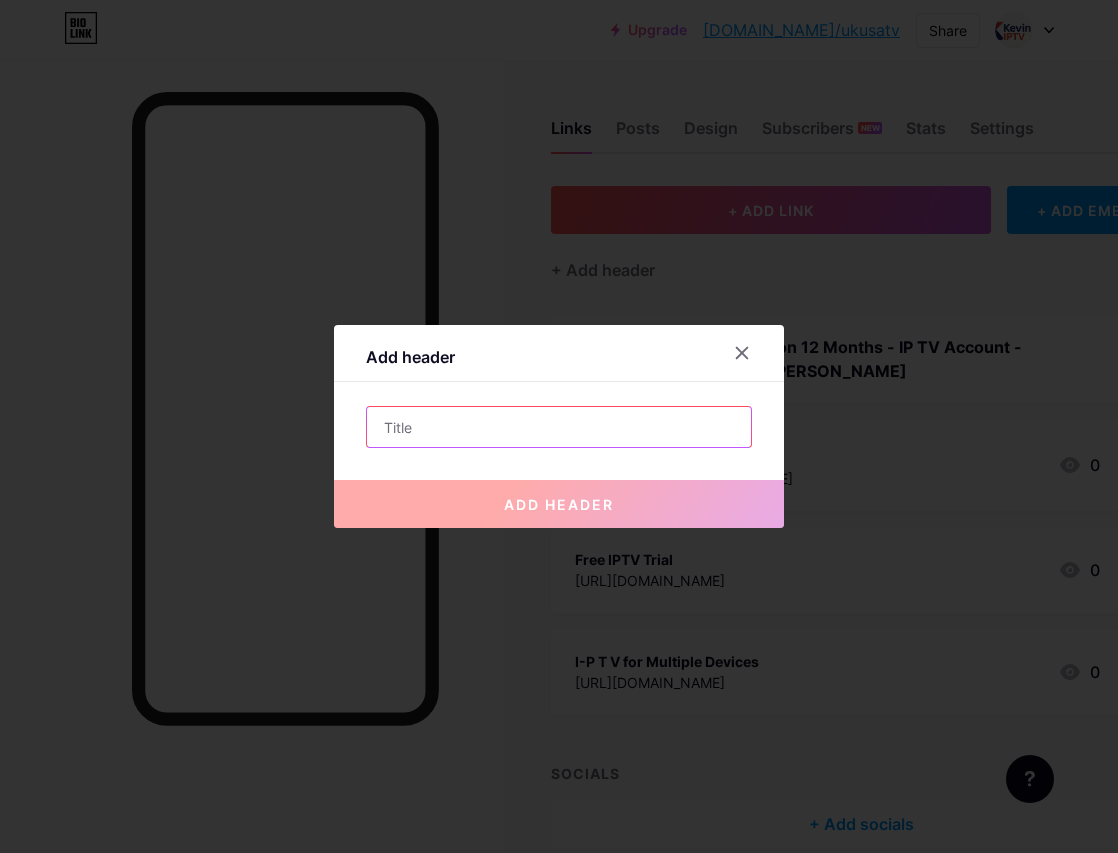 type on "All IPTV plans include full HD & 4K streaming, 24/7 support, and work on any dev" 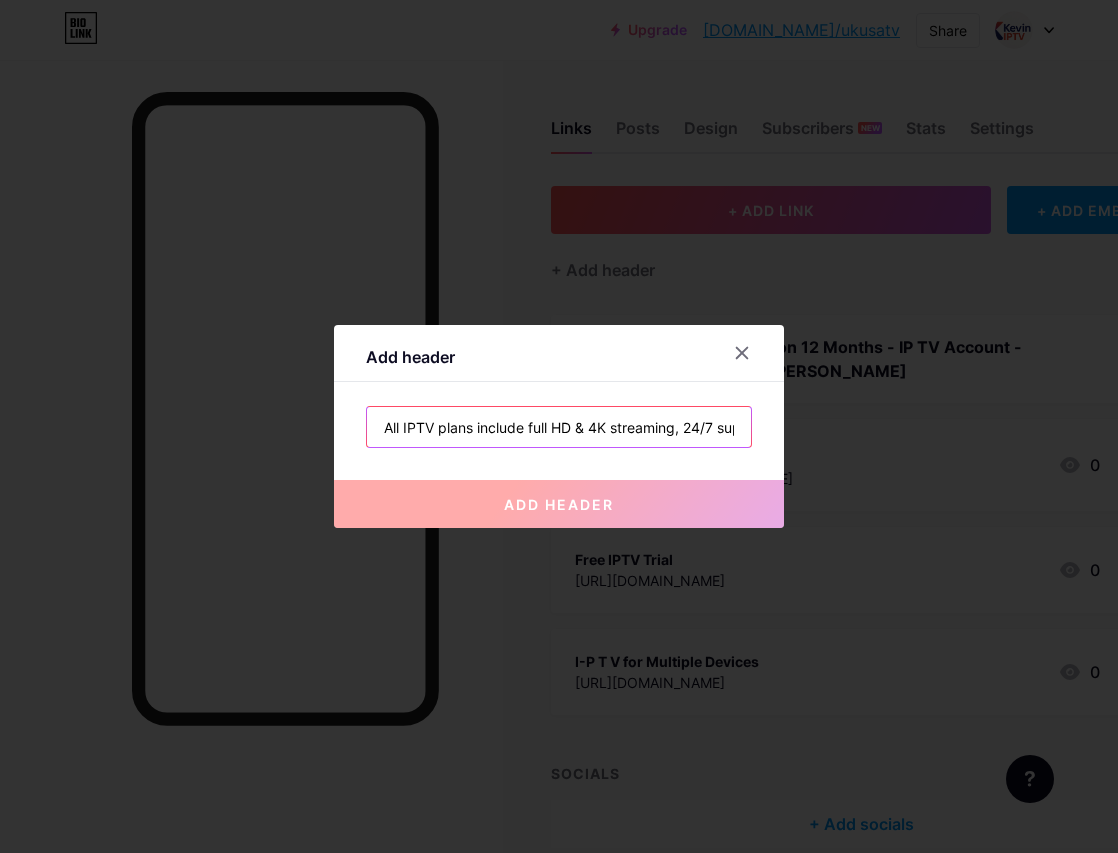 scroll, scrollTop: 0, scrollLeft: 183, axis: horizontal 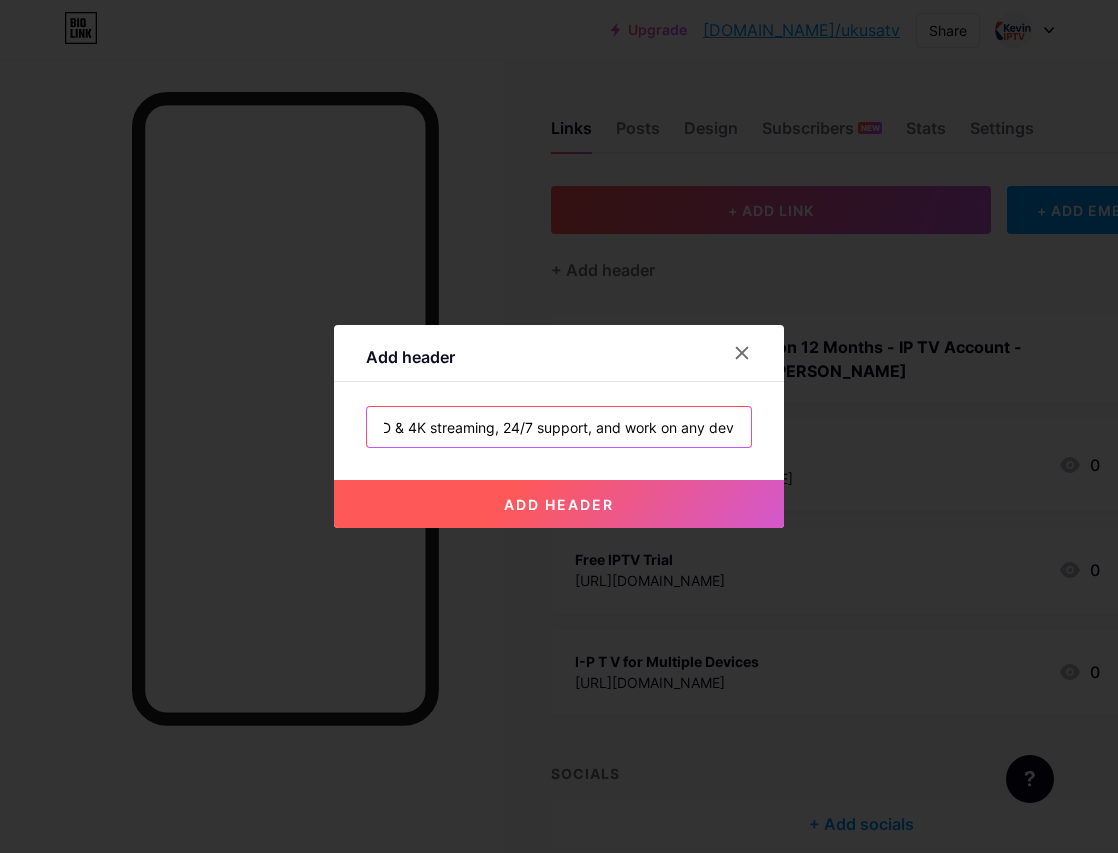 click on "All IPTV plans include full HD & 4K streaming, 24/7 support, and work on any dev" at bounding box center (559, 427) 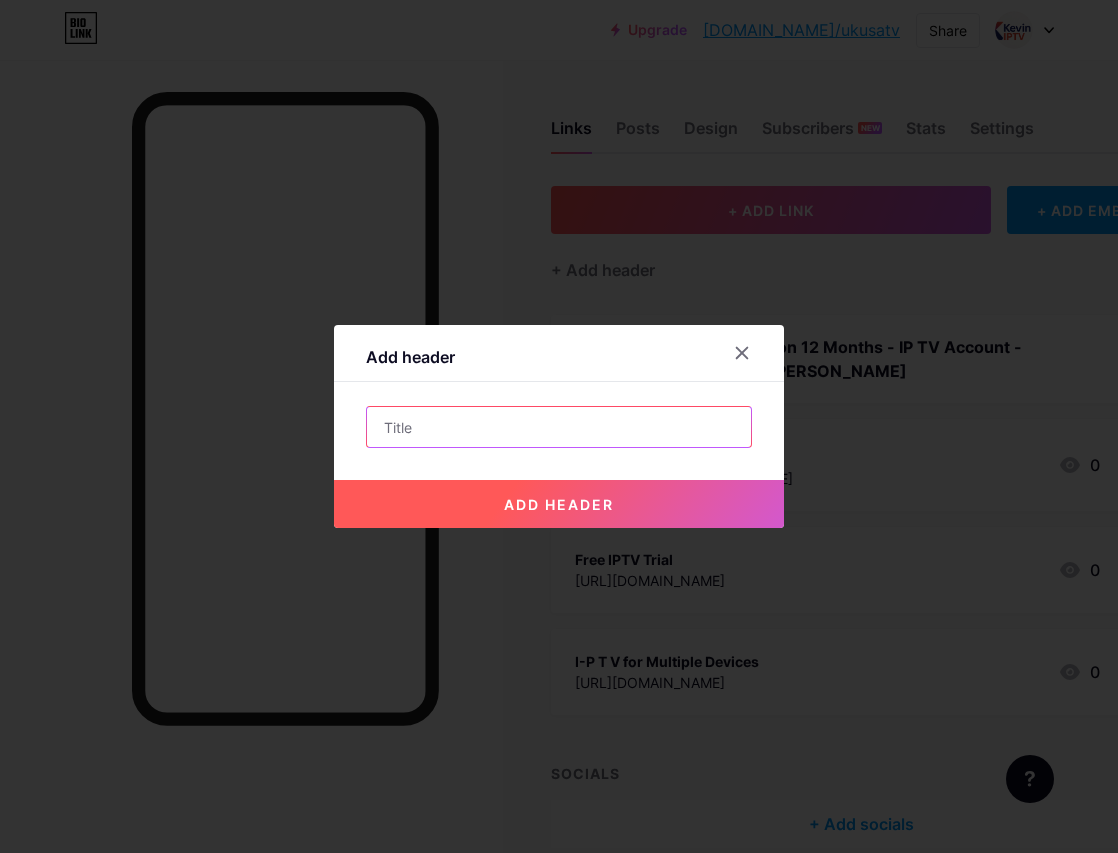 scroll, scrollTop: 0, scrollLeft: 0, axis: both 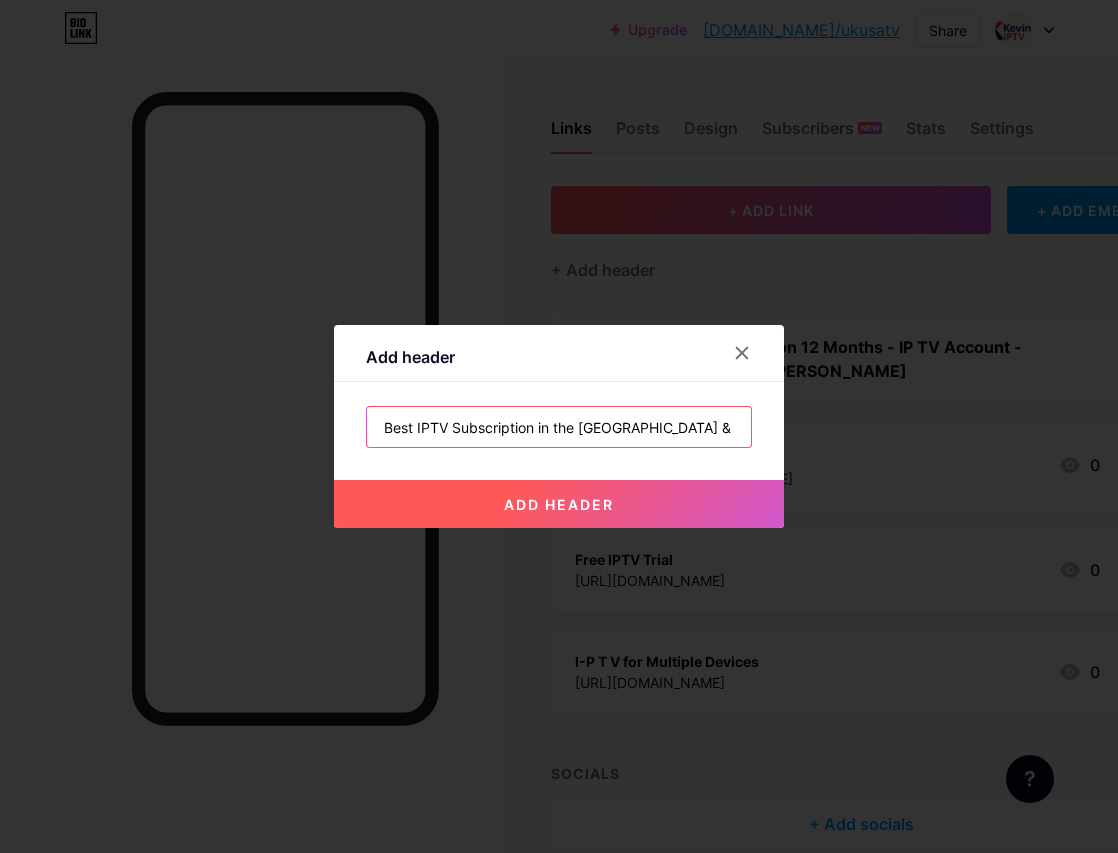 click on "Best IPTV Subscription in the [GEOGRAPHIC_DATA] & [GEOGRAPHIC_DATA] – 4K Streaming on All Devices" at bounding box center (559, 427) 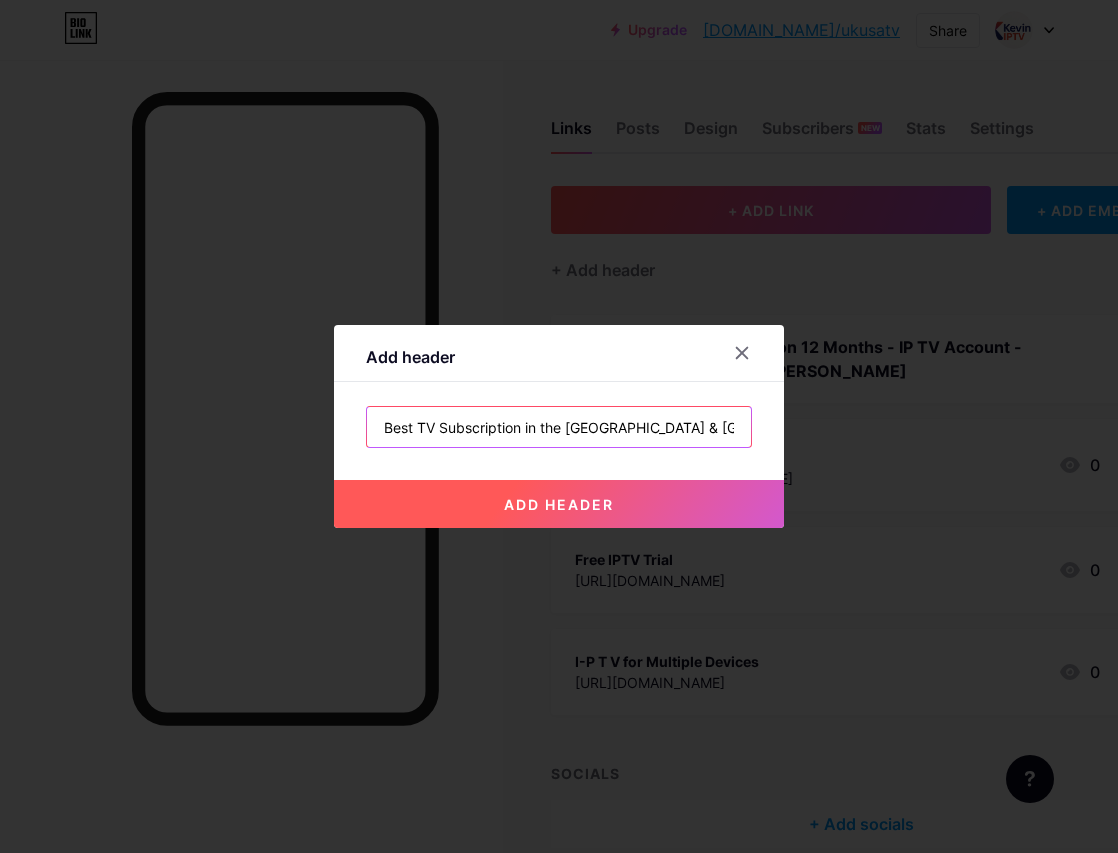 click on "Best TV Subscription in the [GEOGRAPHIC_DATA] & [GEOGRAPHIC_DATA] – 4K Streaming on All Devices" at bounding box center (559, 427) 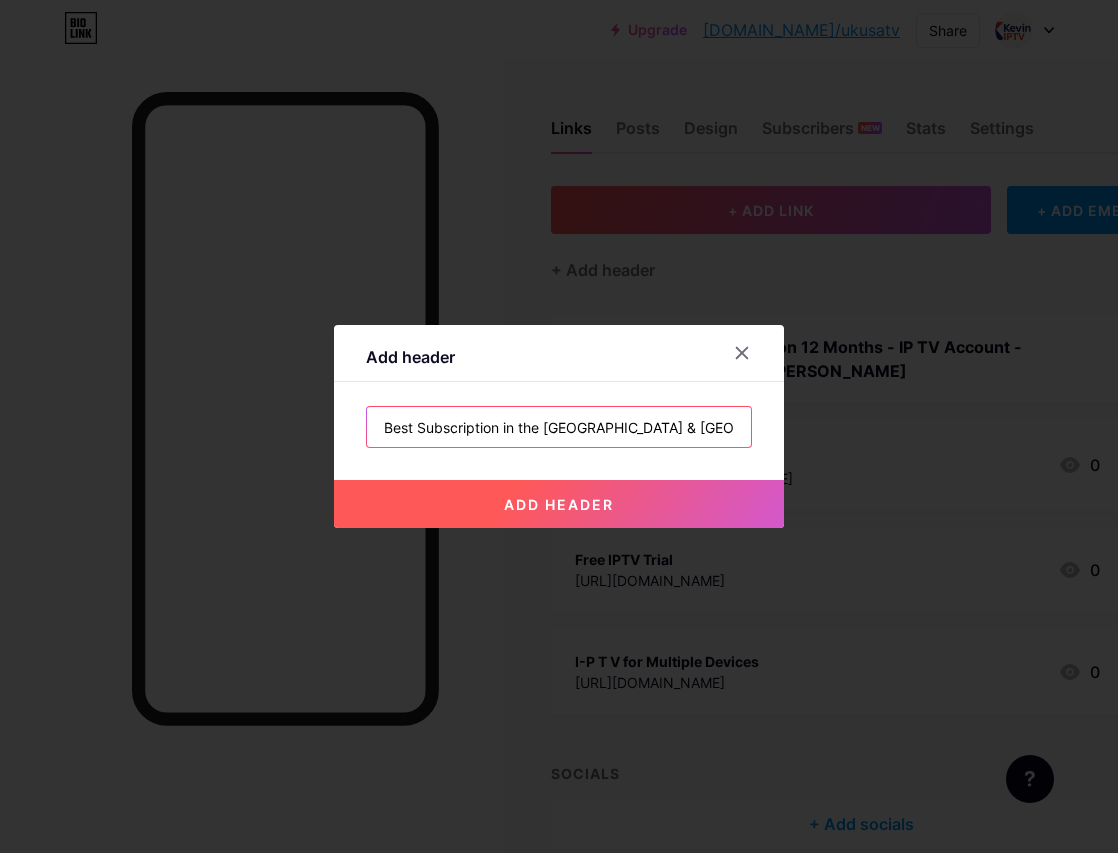 type on "Best Subscription in the [GEOGRAPHIC_DATA] & [GEOGRAPHIC_DATA] – 4K Streaming on All Devices" 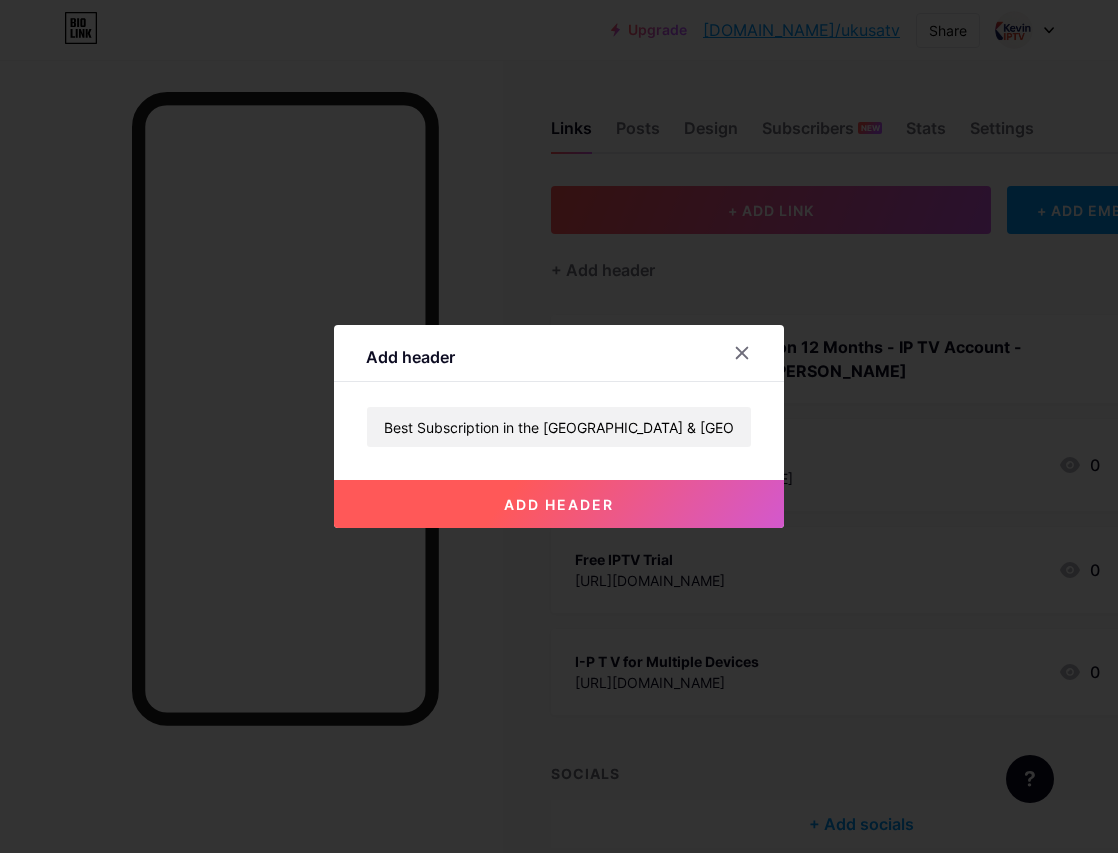 click on "add header" at bounding box center (559, 504) 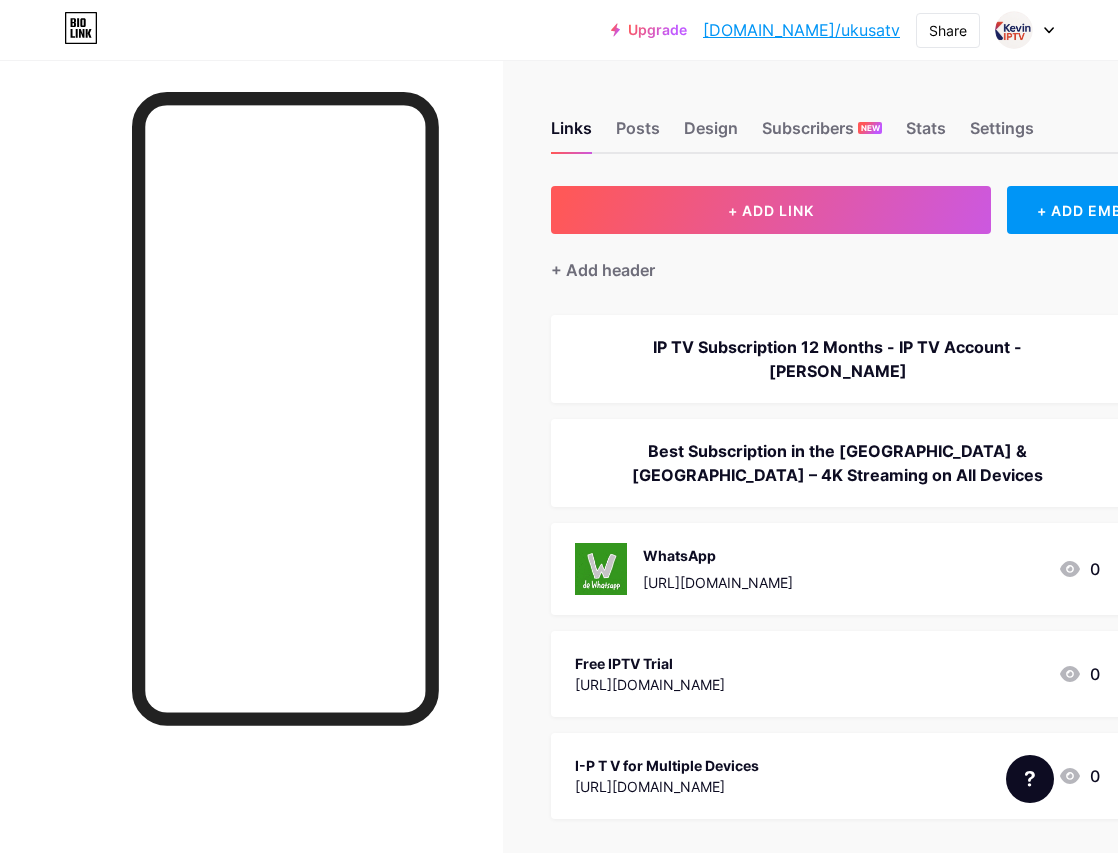 drag, startPoint x: 777, startPoint y: 428, endPoint x: 762, endPoint y: 576, distance: 148.7582 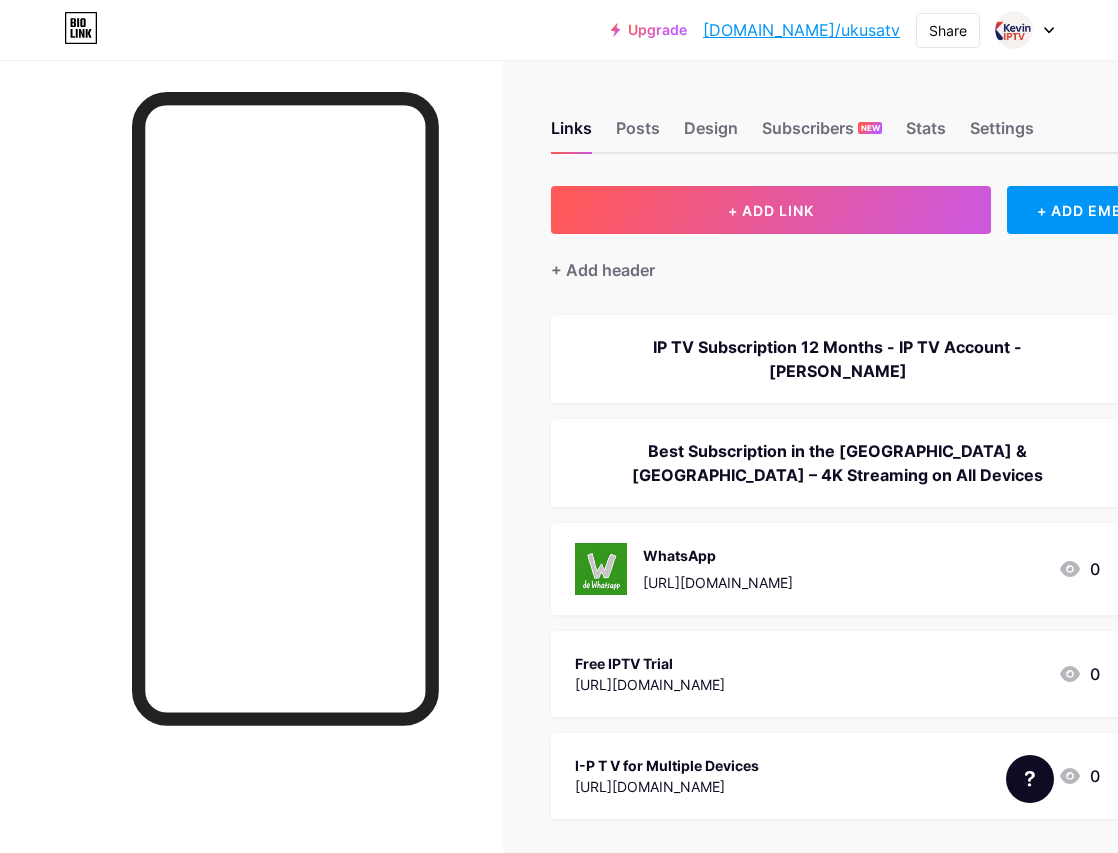 click on "IP TV Subscription 12 Months - IP TV Account - [PERSON_NAME] Subscription in the [GEOGRAPHIC_DATA] & [GEOGRAPHIC_DATA] – 4K Streaming on All Devices
WhatsApp
[URL][DOMAIN_NAME]
0
Free IPTV Trial
[URL][DOMAIN_NAME]
0
I-P T V for Multiple Devices
[URL][DOMAIN_NAME]
0" at bounding box center [861, 567] 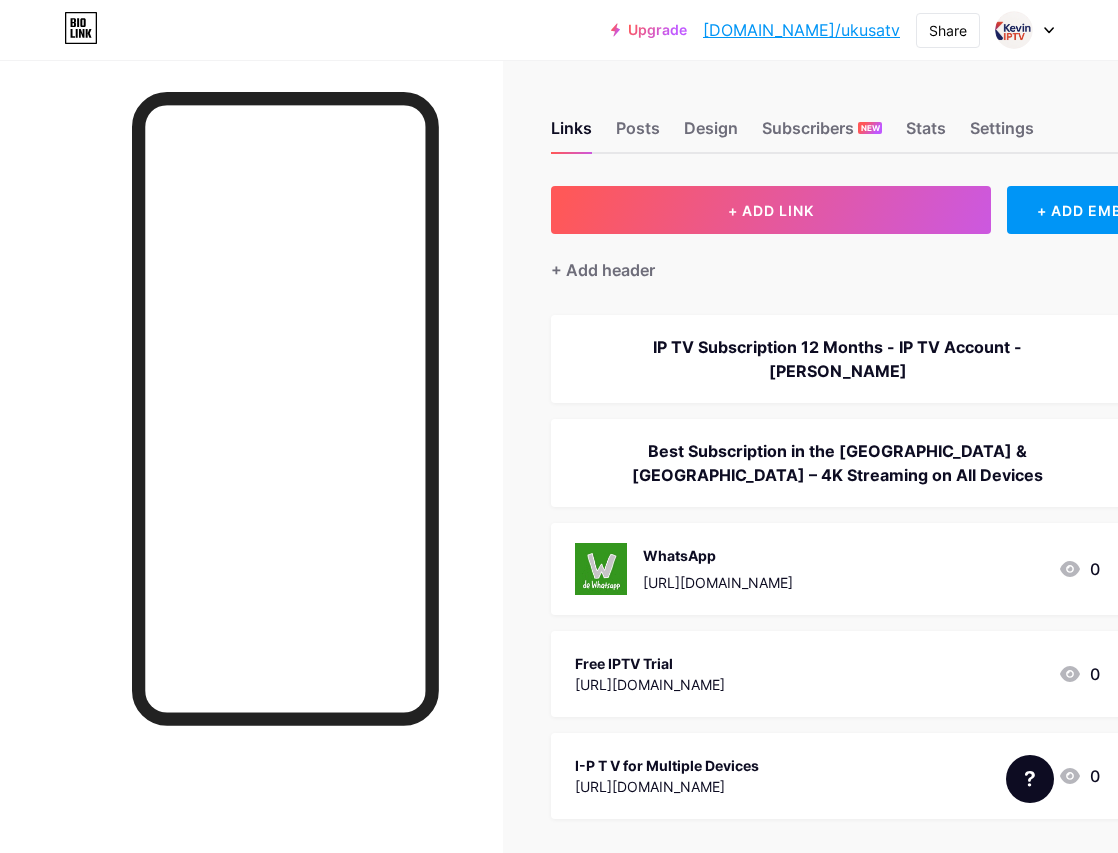 click on "Best Subscription in the [GEOGRAPHIC_DATA] & [GEOGRAPHIC_DATA] – 4K Streaming on All Devices" at bounding box center (861, 463) 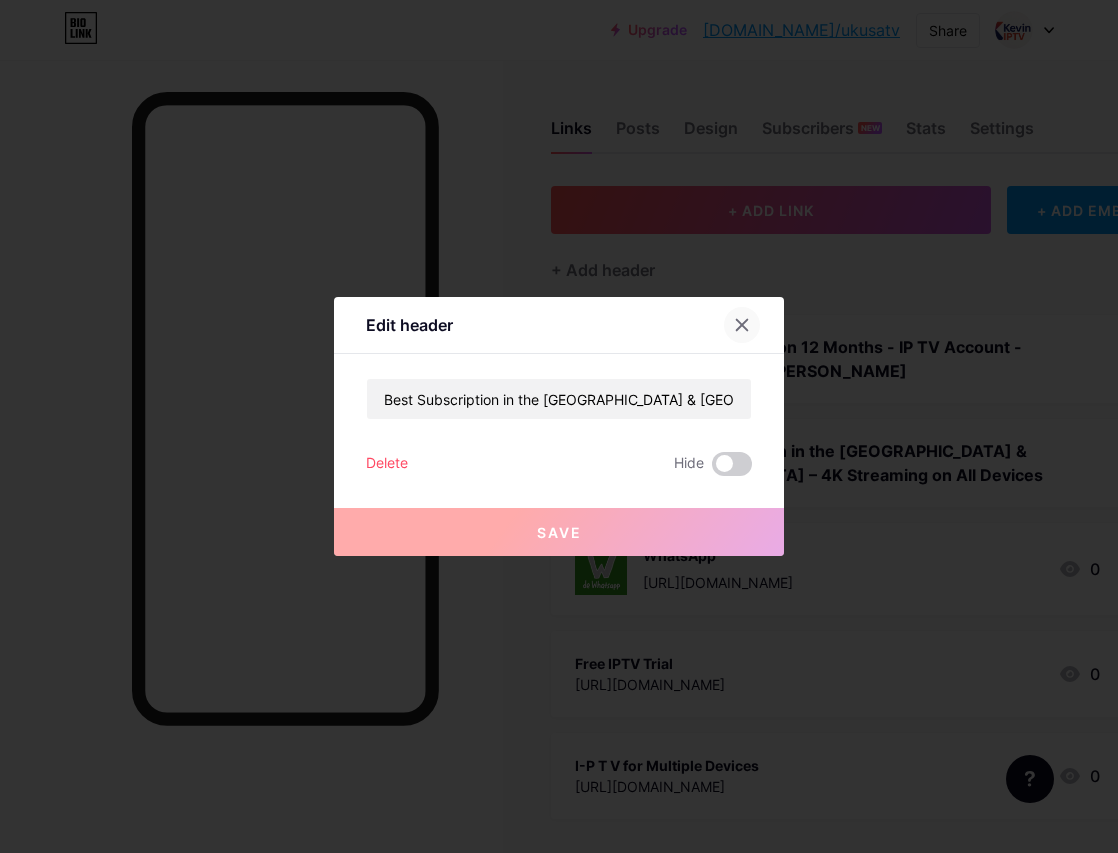 click 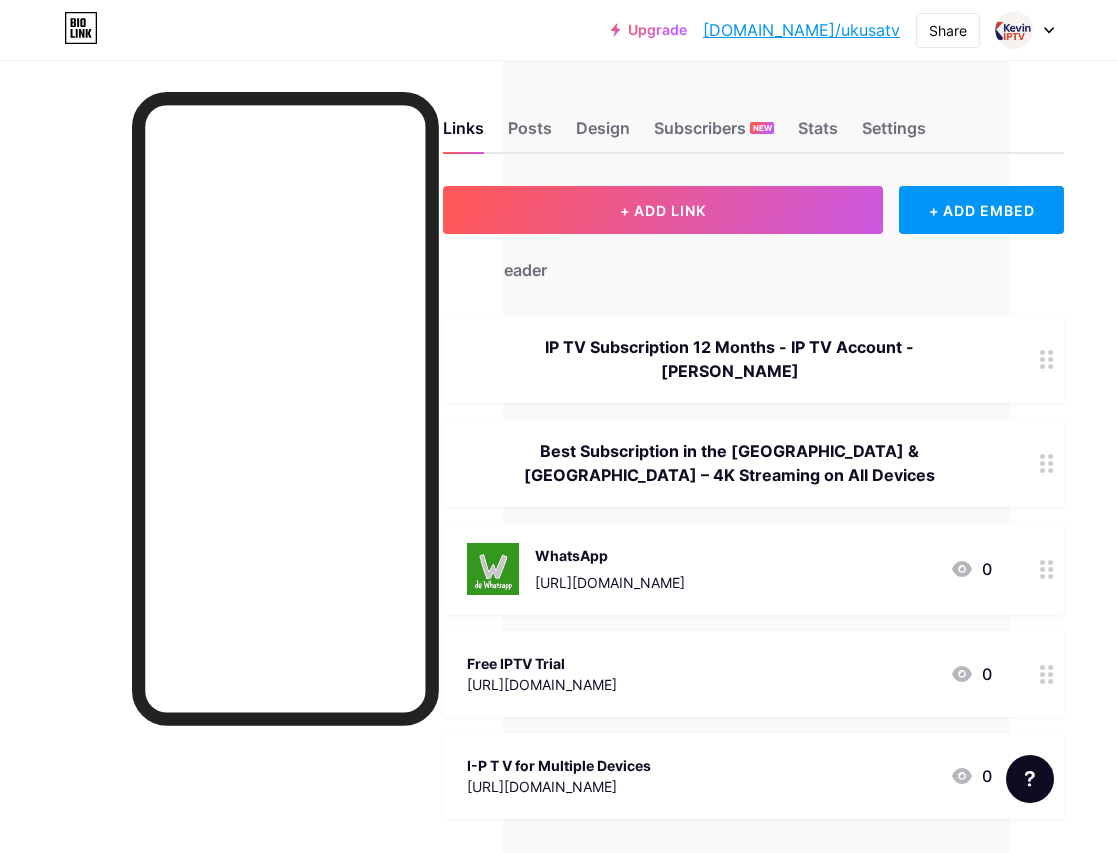 scroll, scrollTop: 0, scrollLeft: 138, axis: horizontal 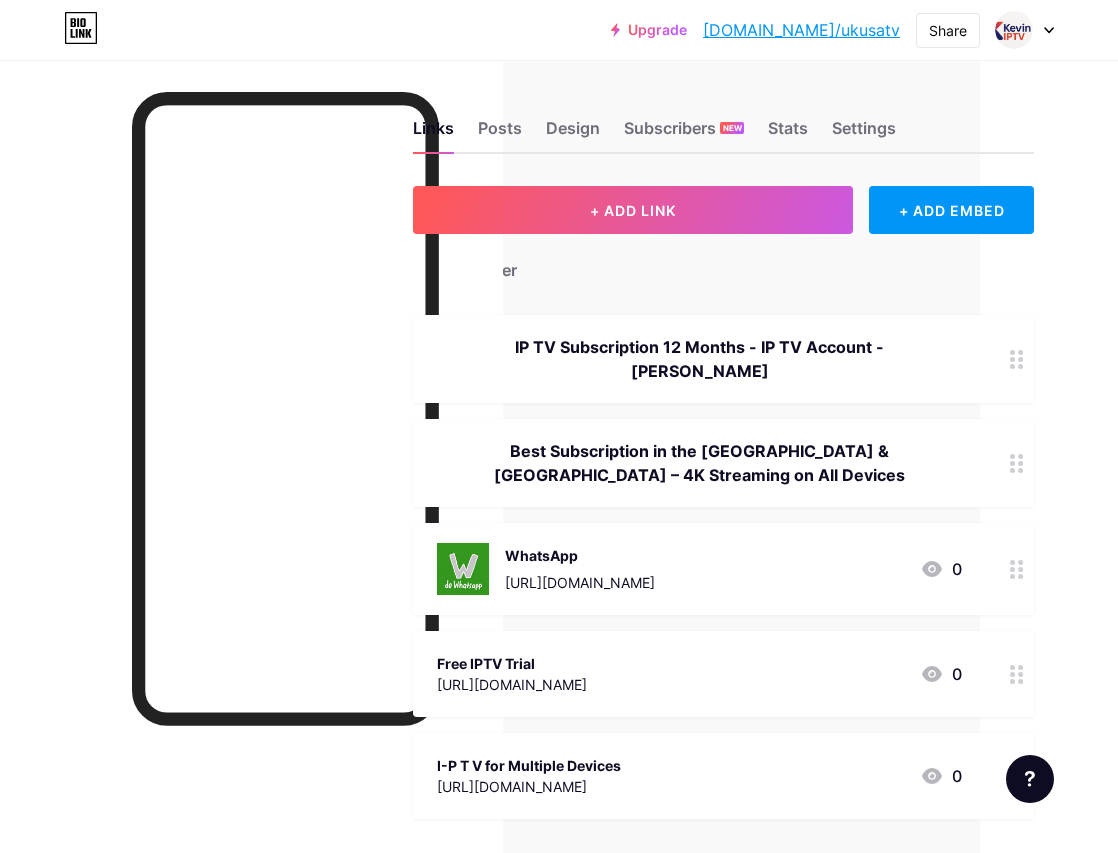 type 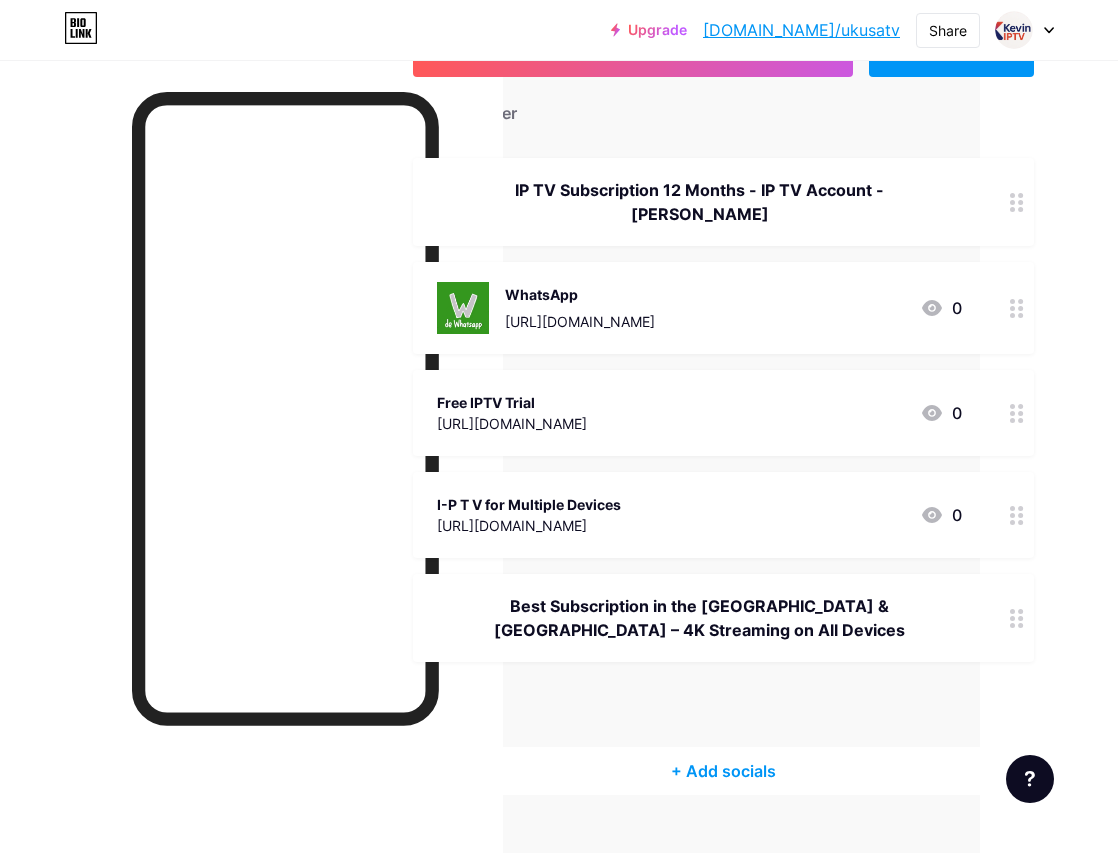 scroll, scrollTop: 174, scrollLeft: 138, axis: both 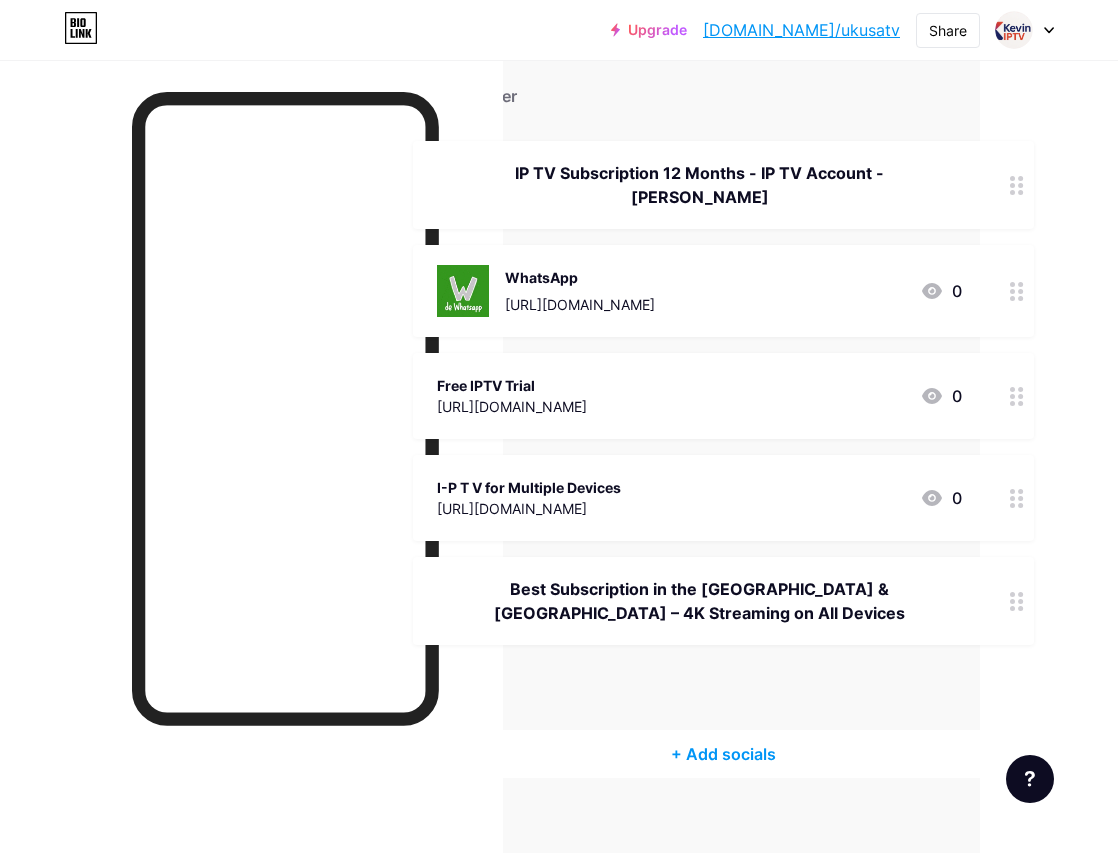 click on "+ ADD LINK     + ADD EMBED
+ Add header
IP TV Subscription 12 Months - IP TV Account - [PERSON_NAME]
WhatsApp
[URL][DOMAIN_NAME]
0
Free IPTV Trial
[URL][DOMAIN_NAME]
0
I-P T V for Multiple Devices
[URL][DOMAIN_NAME]
0
Best Subscription in the [GEOGRAPHIC_DATA] & [GEOGRAPHIC_DATA] – 4K Streaming on All Devices
SOCIALS     + Add socials" at bounding box center (723, 395) 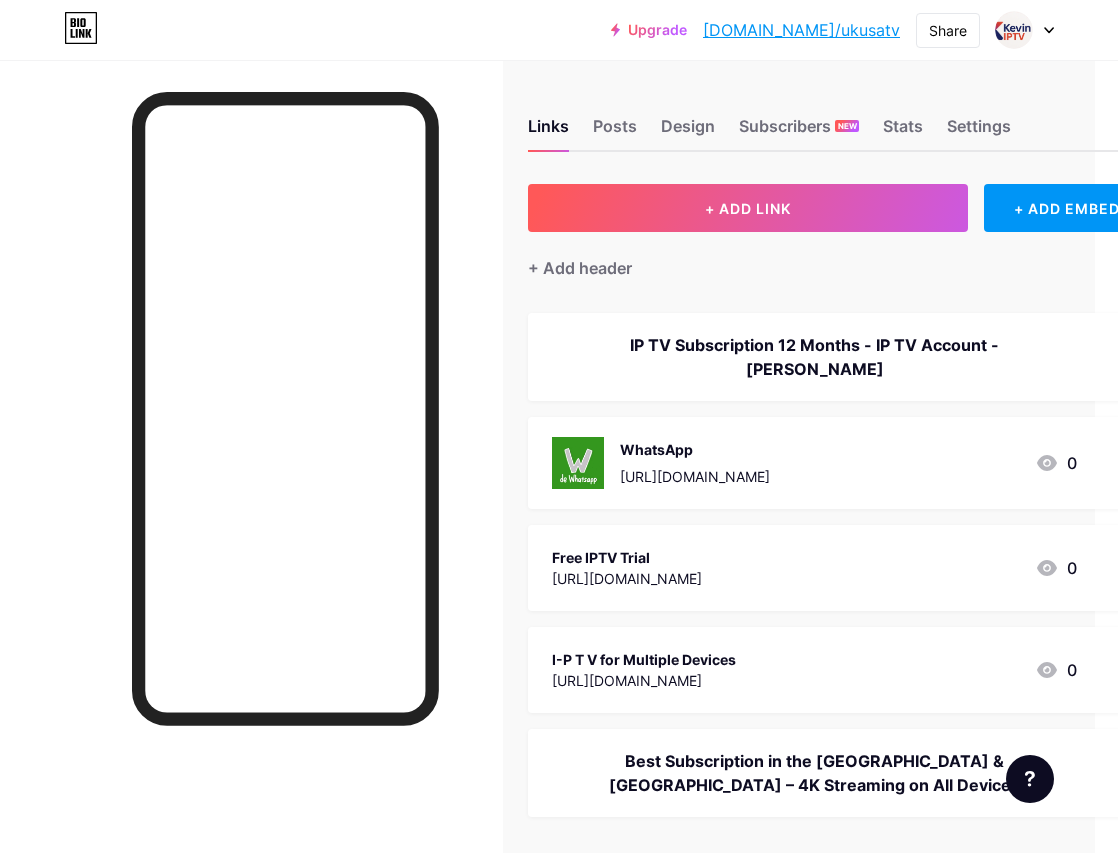 scroll, scrollTop: 0, scrollLeft: 23, axis: horizontal 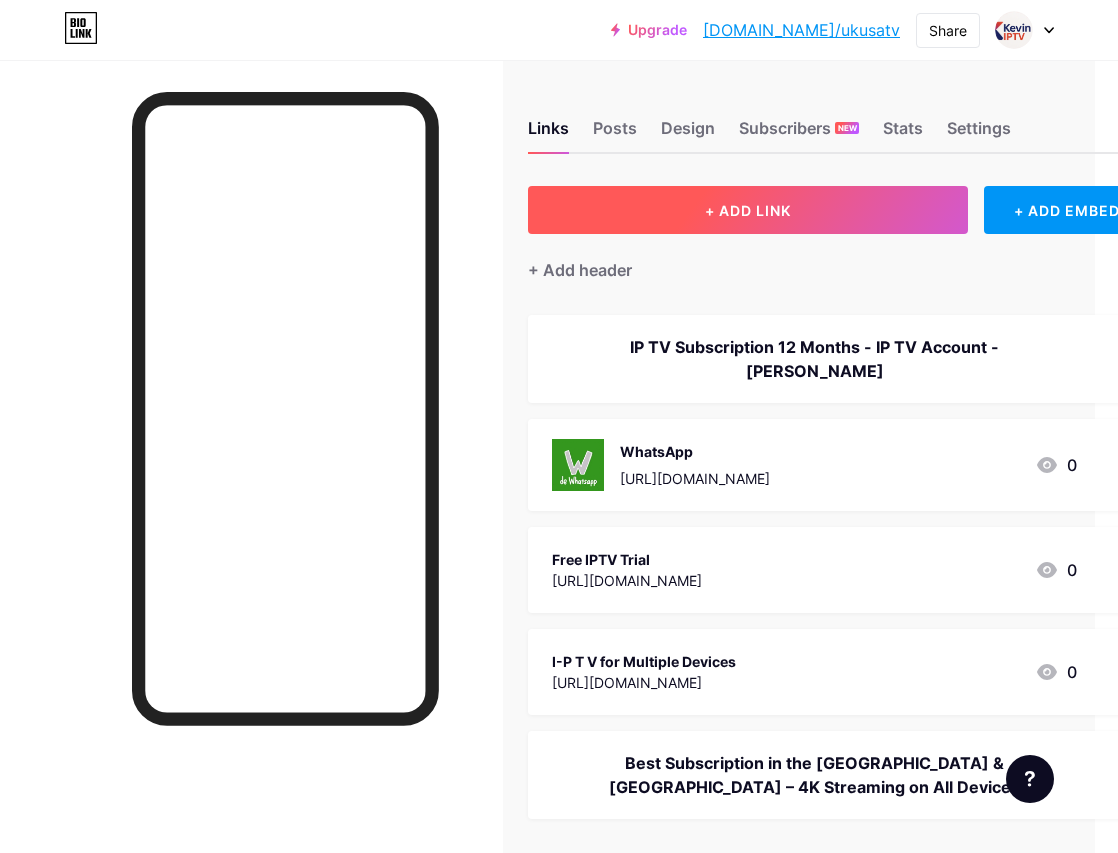 click on "+ ADD LINK" at bounding box center [748, 210] 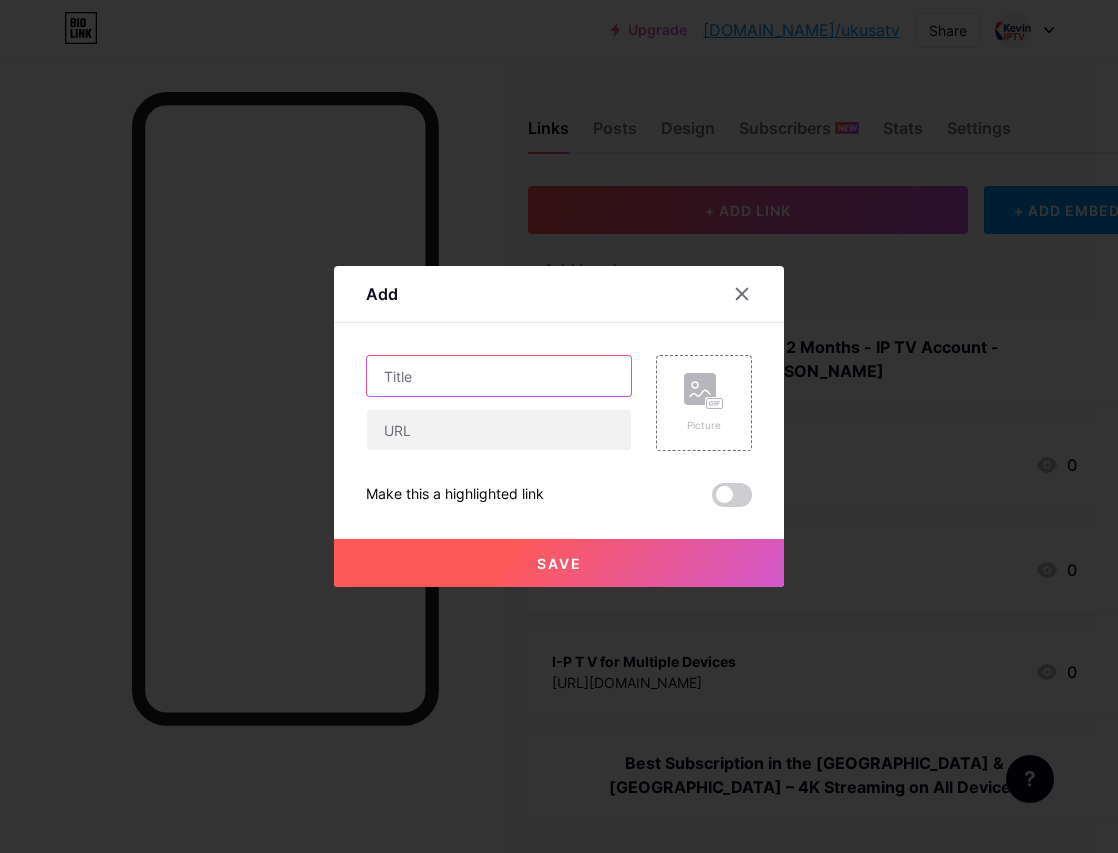 click at bounding box center [499, 376] 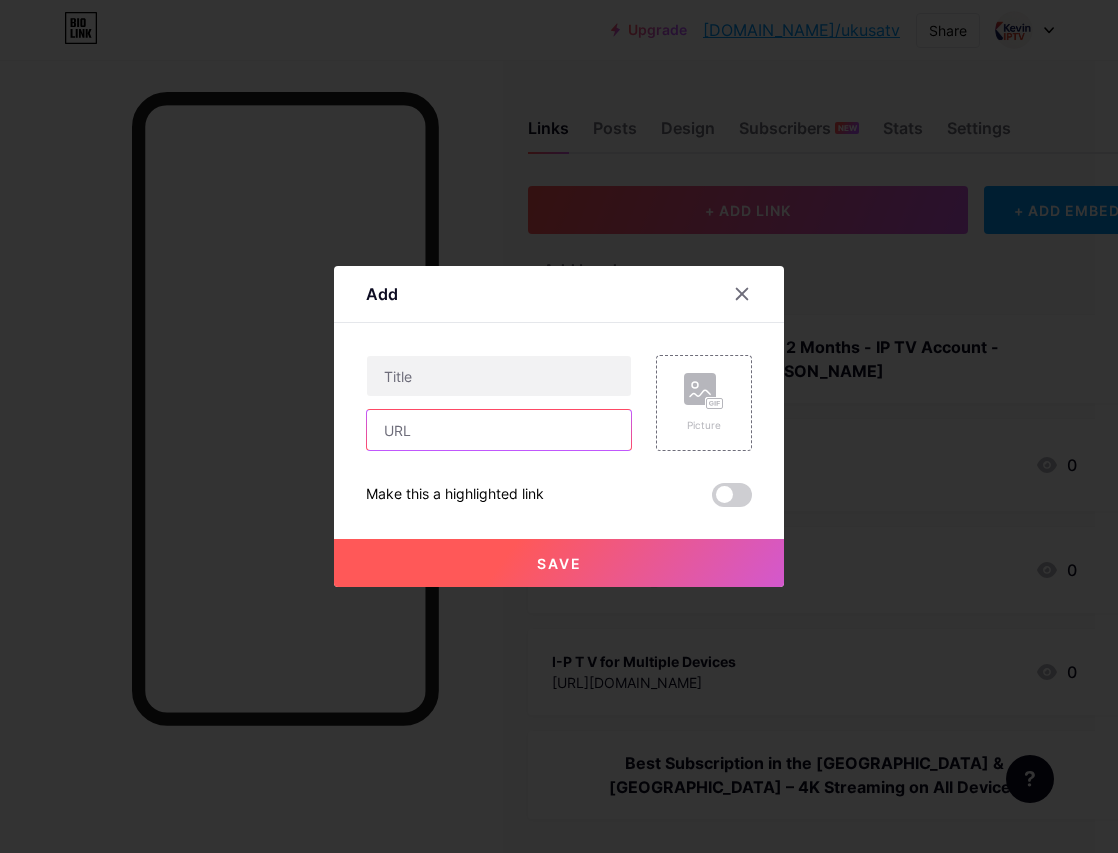 click at bounding box center [499, 430] 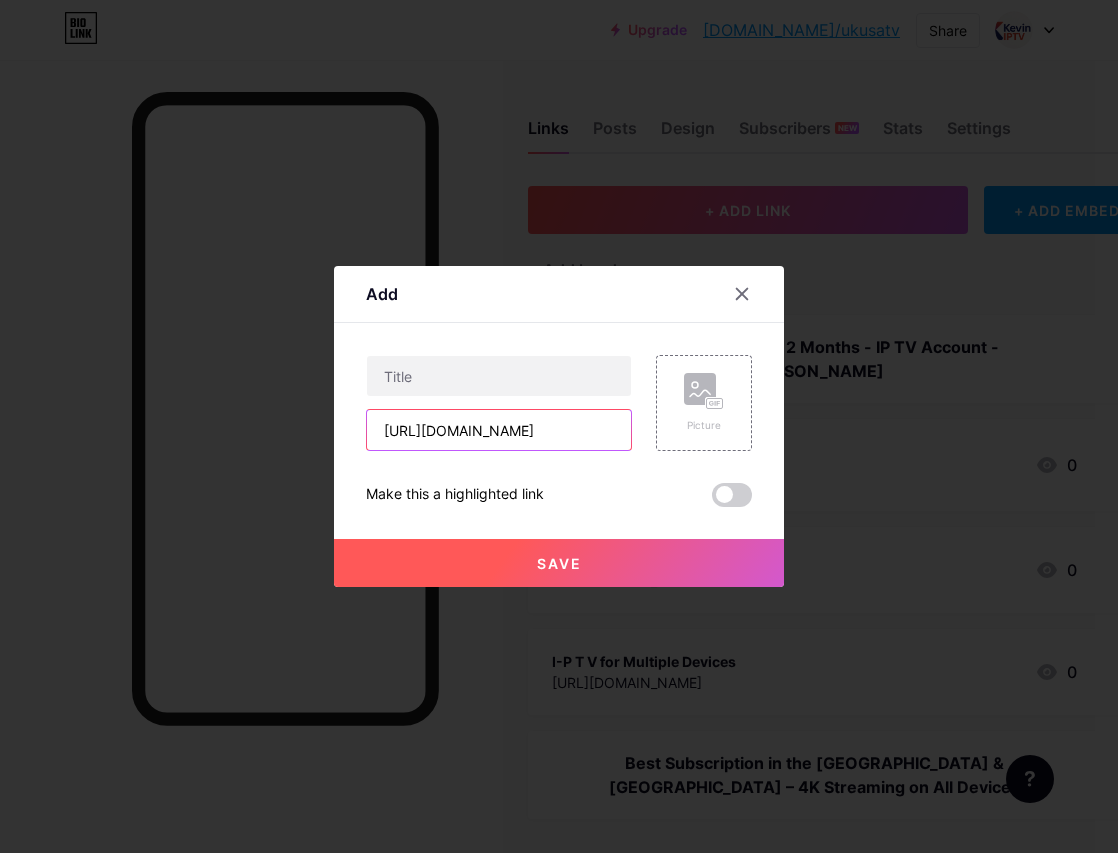 click on "[URL][DOMAIN_NAME]" at bounding box center (499, 430) 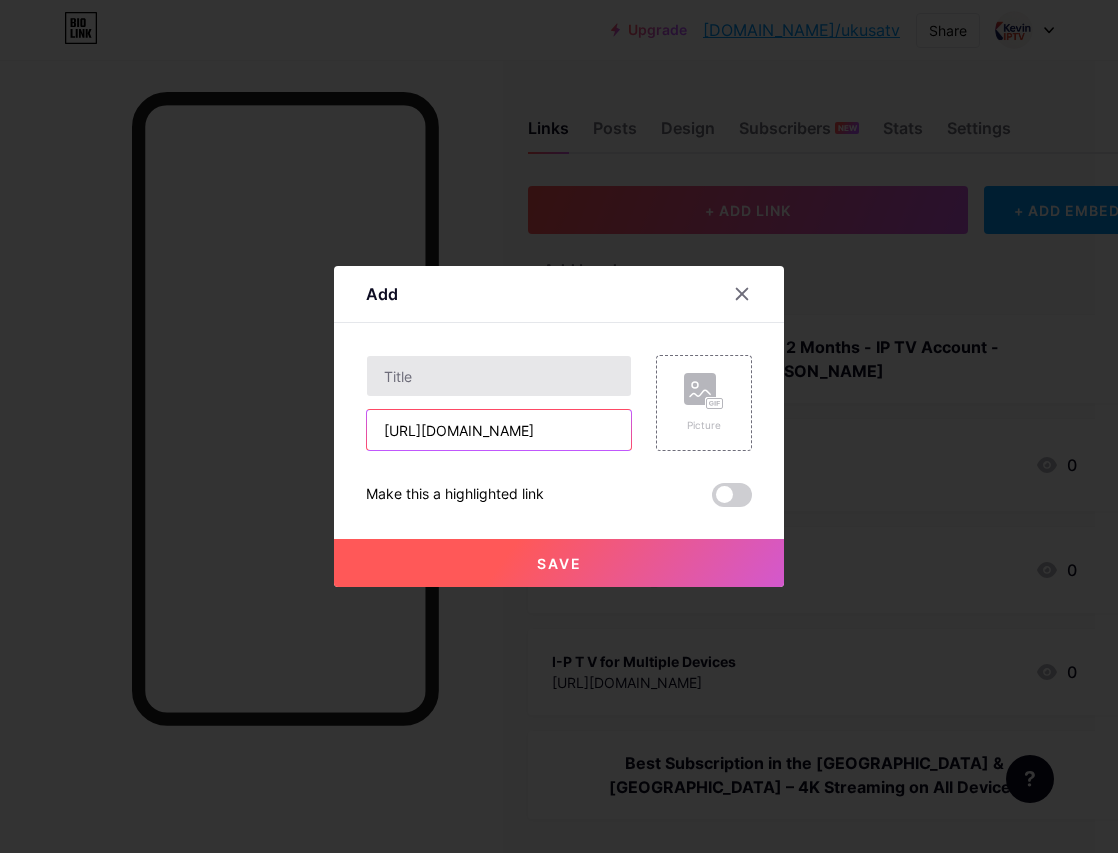 type on "[URL][DOMAIN_NAME]" 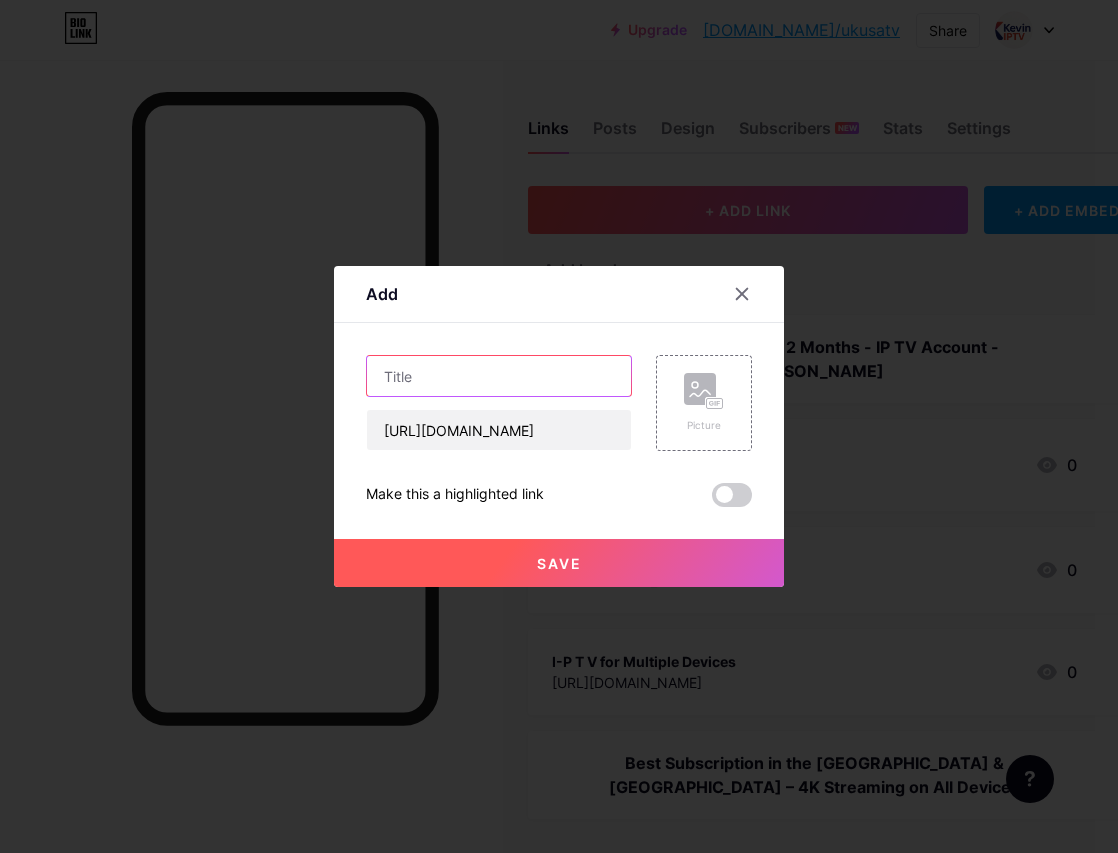click at bounding box center (499, 376) 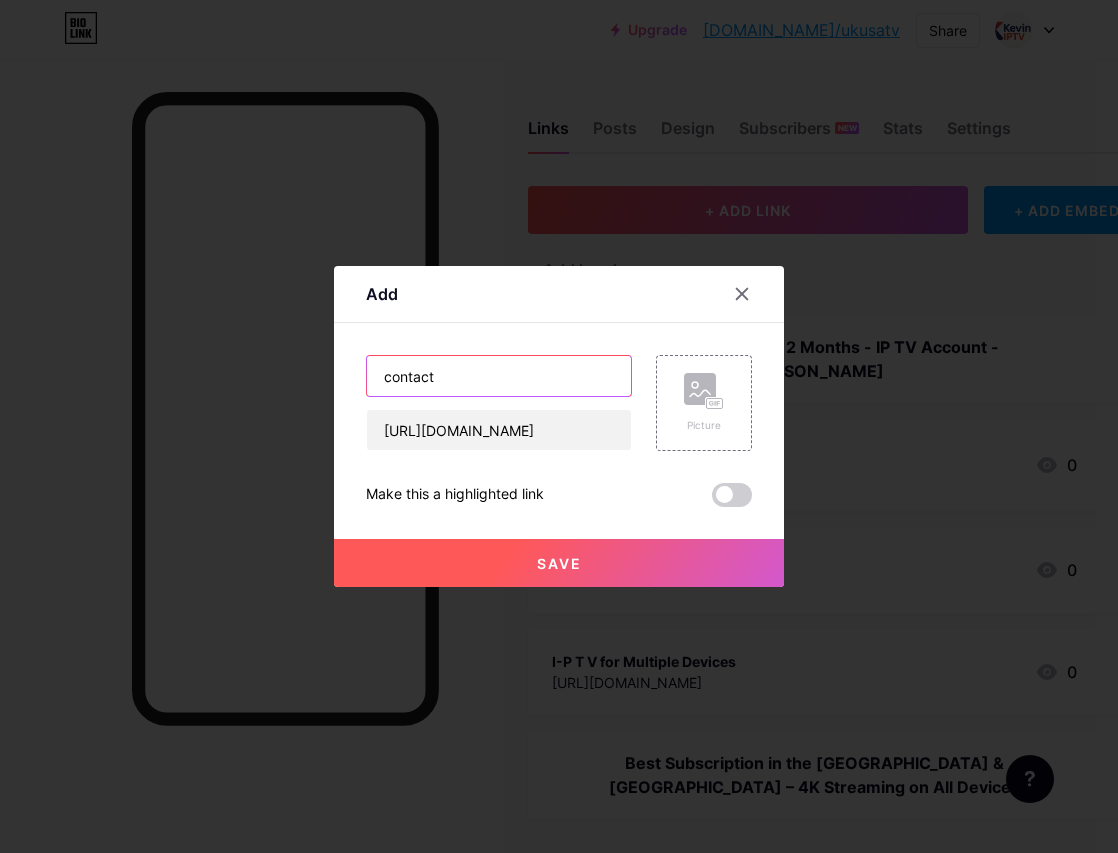 type on "contact" 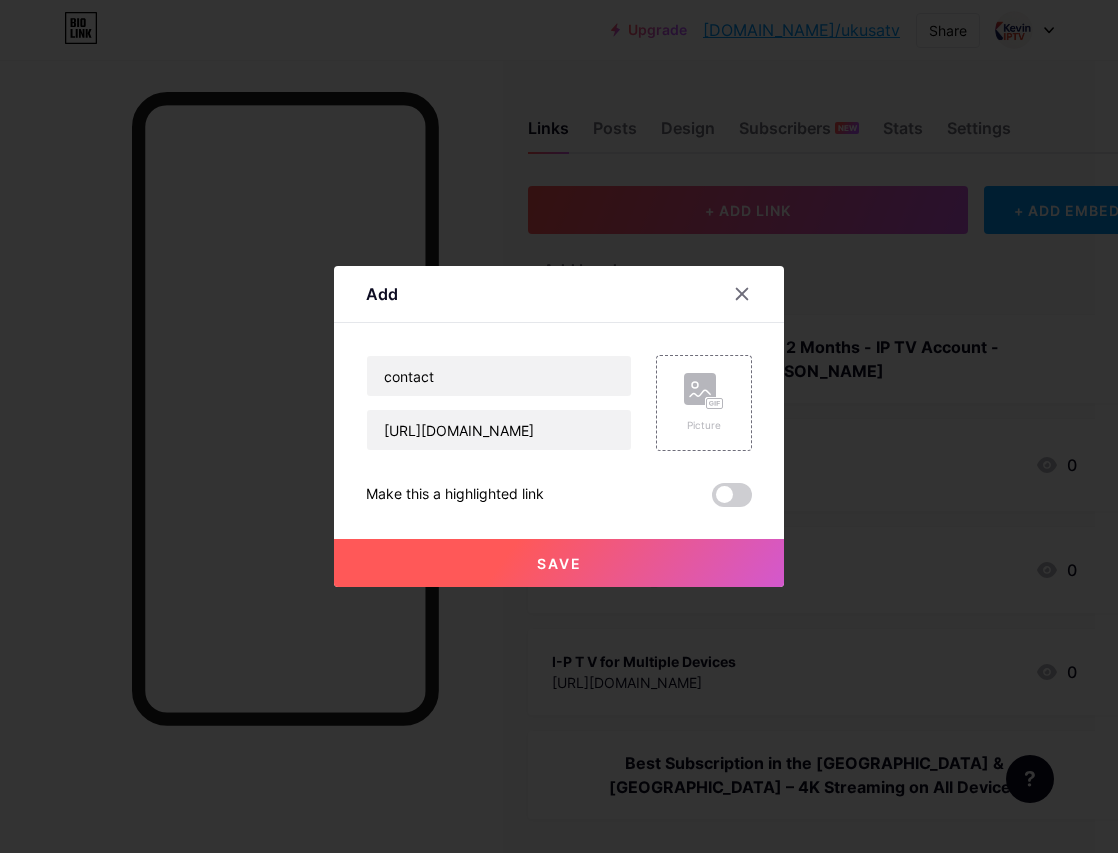 click on "Save" at bounding box center (559, 563) 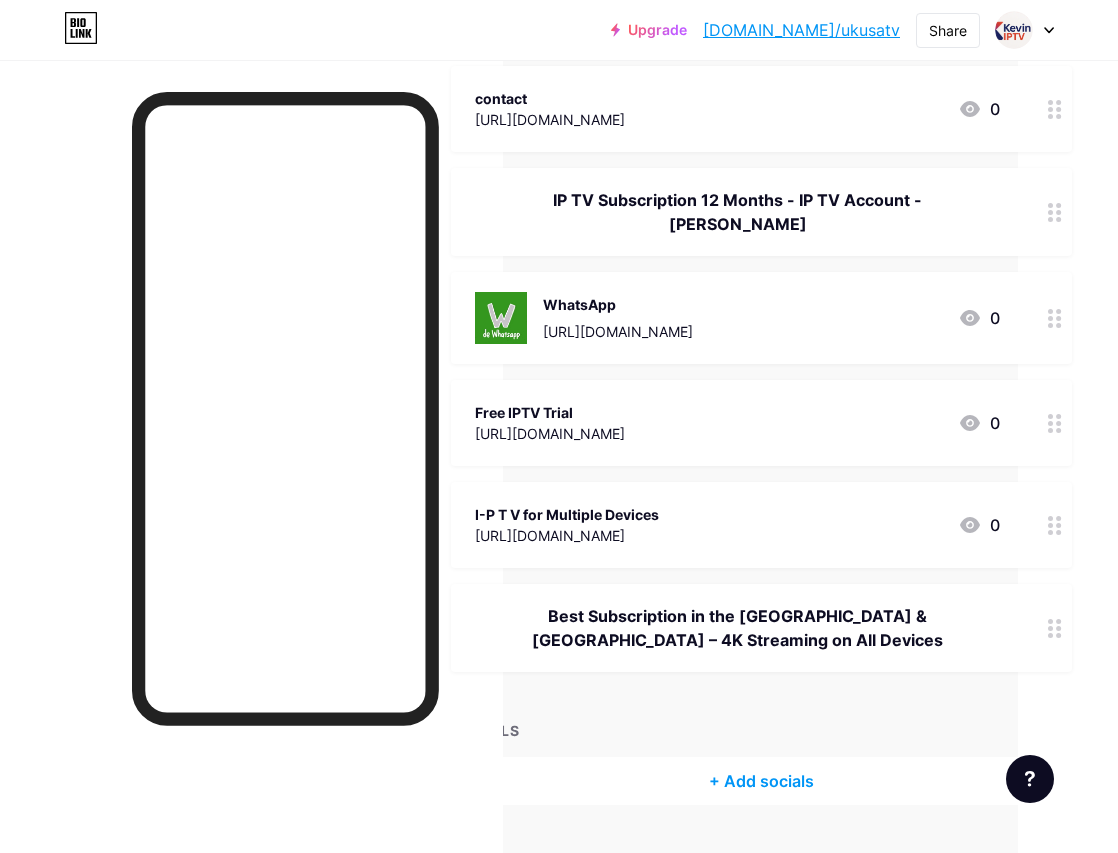 scroll, scrollTop: 249, scrollLeft: 138, axis: both 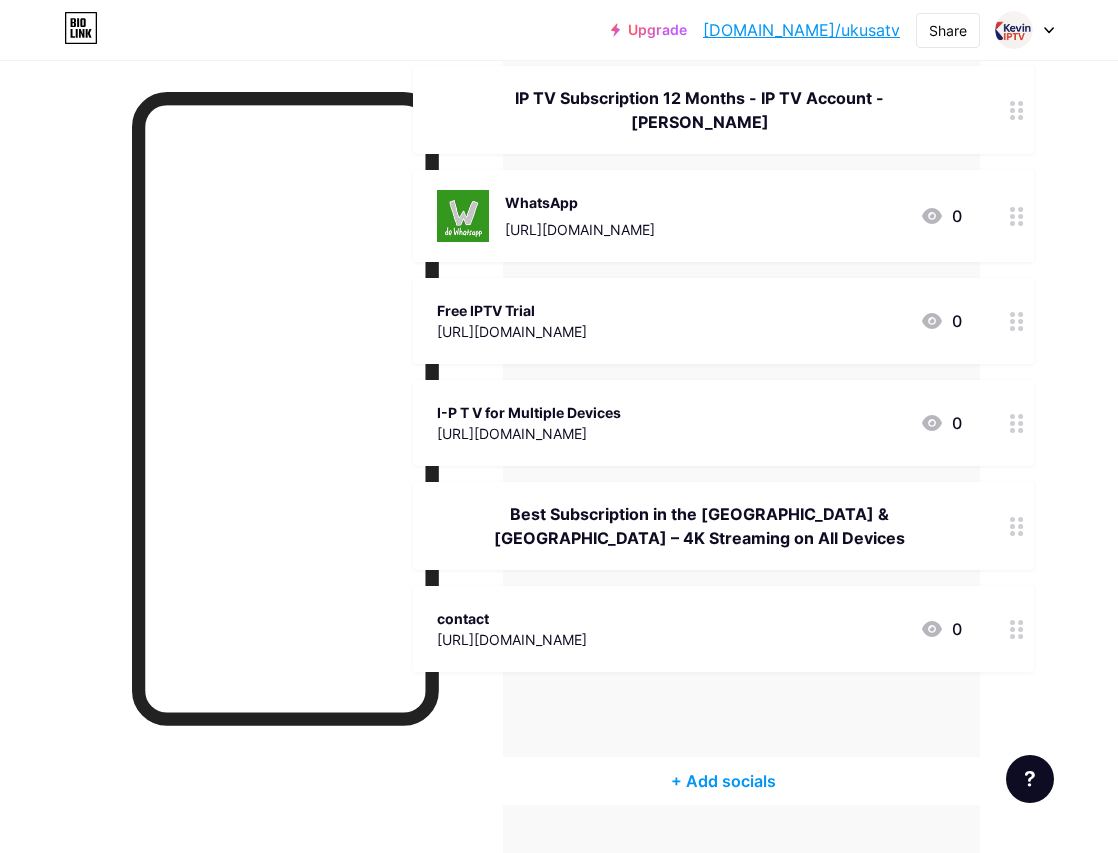 drag, startPoint x: 1017, startPoint y: 120, endPoint x: 557, endPoint y: 8, distance: 473.43848 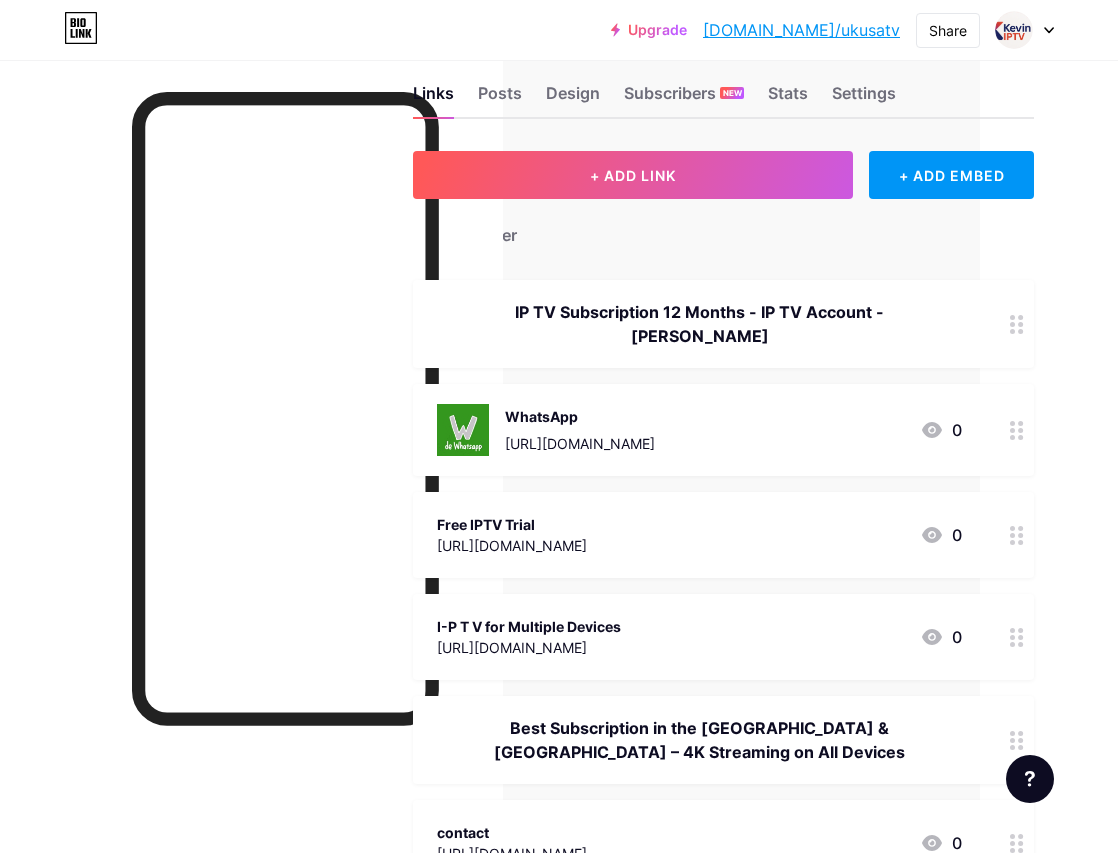 scroll, scrollTop: 0, scrollLeft: 138, axis: horizontal 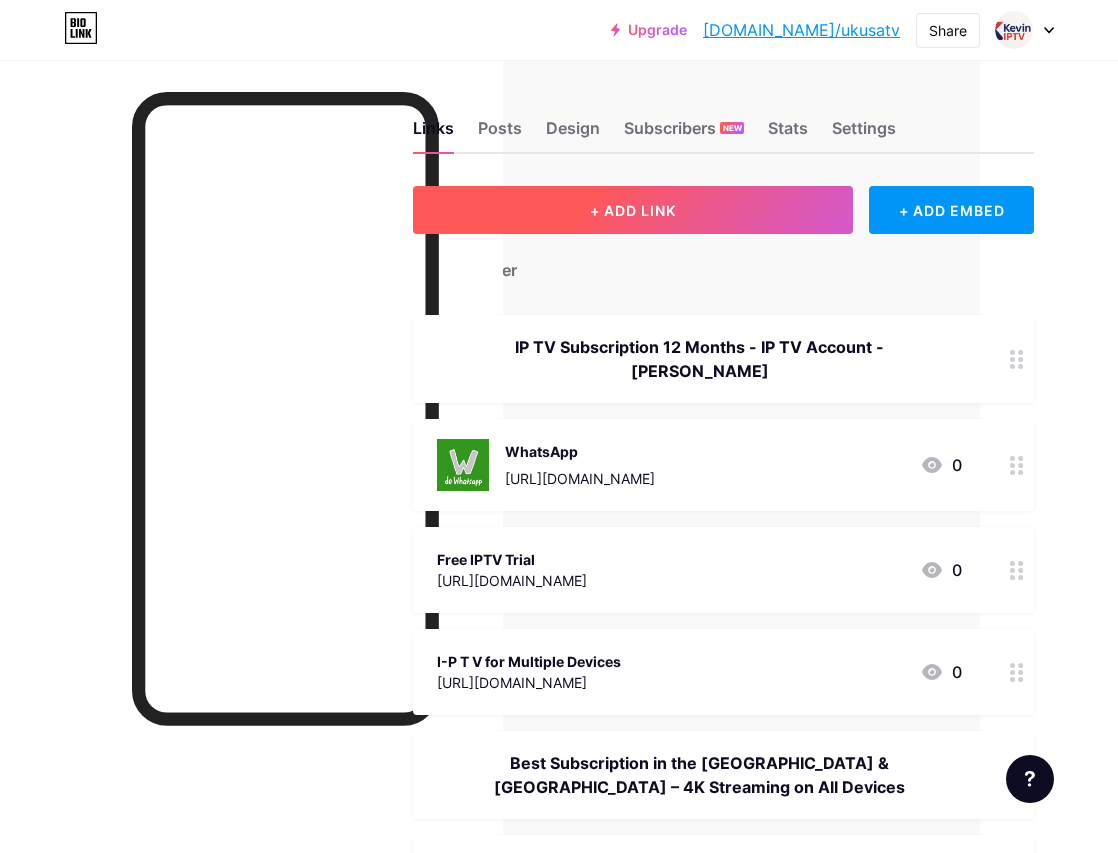click on "+ ADD LINK" at bounding box center (633, 210) 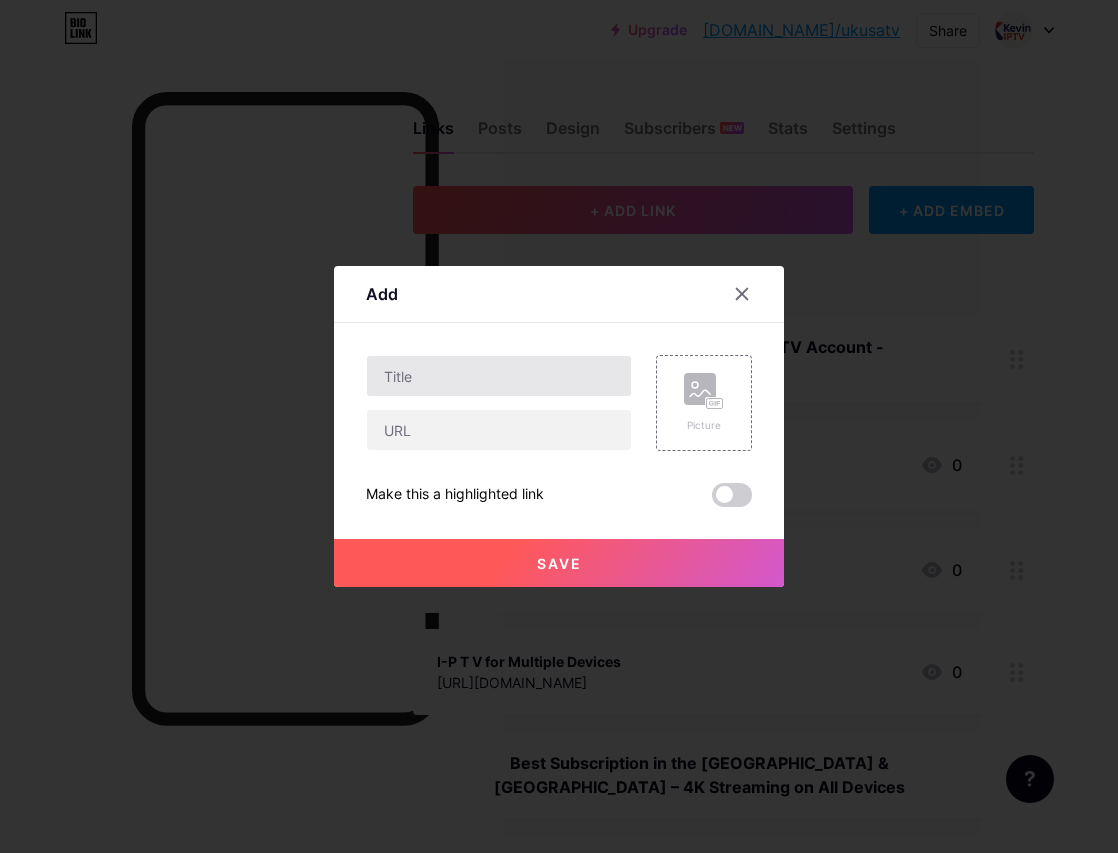 type 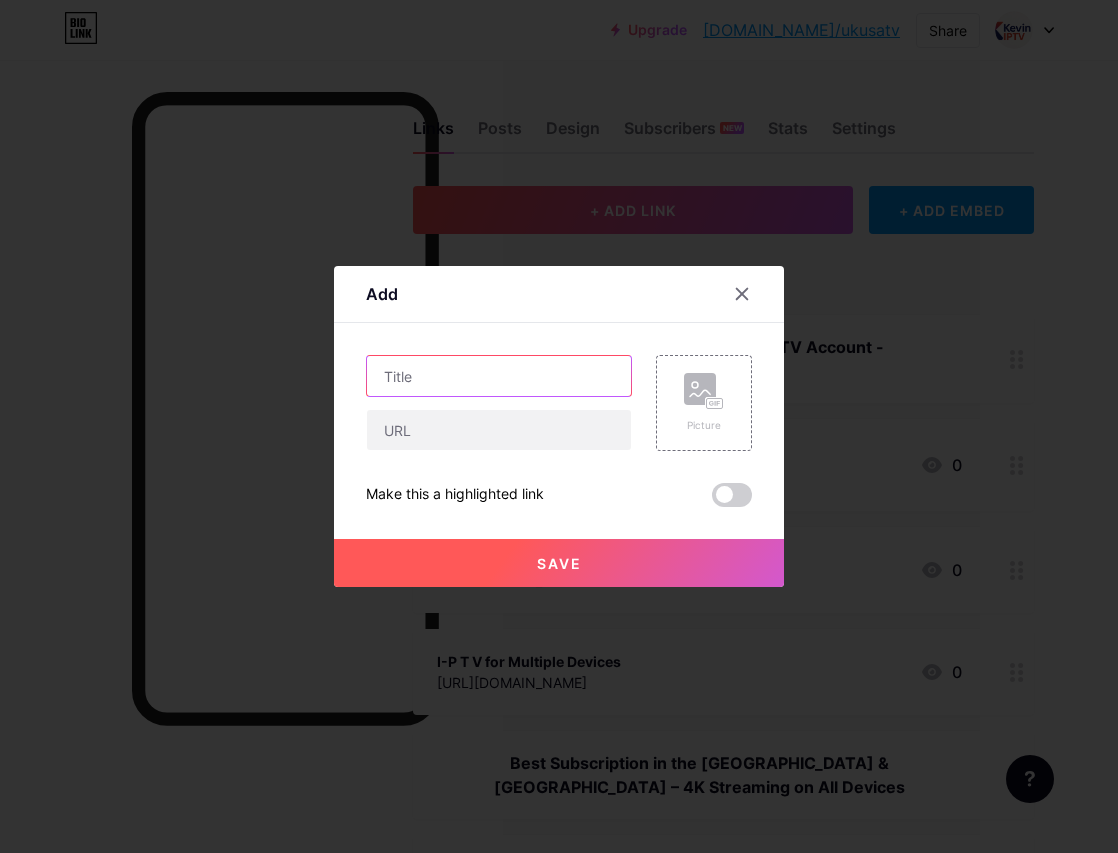 click at bounding box center (499, 376) 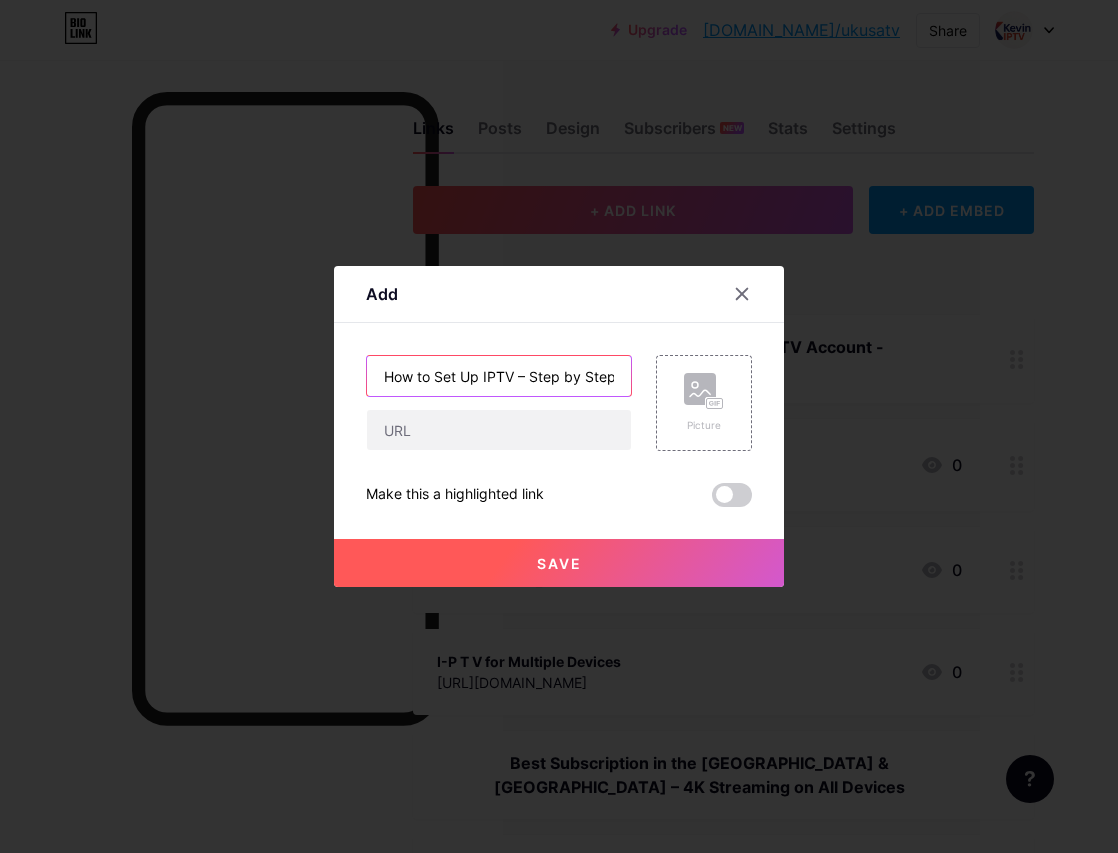 scroll, scrollTop: 0, scrollLeft: 1, axis: horizontal 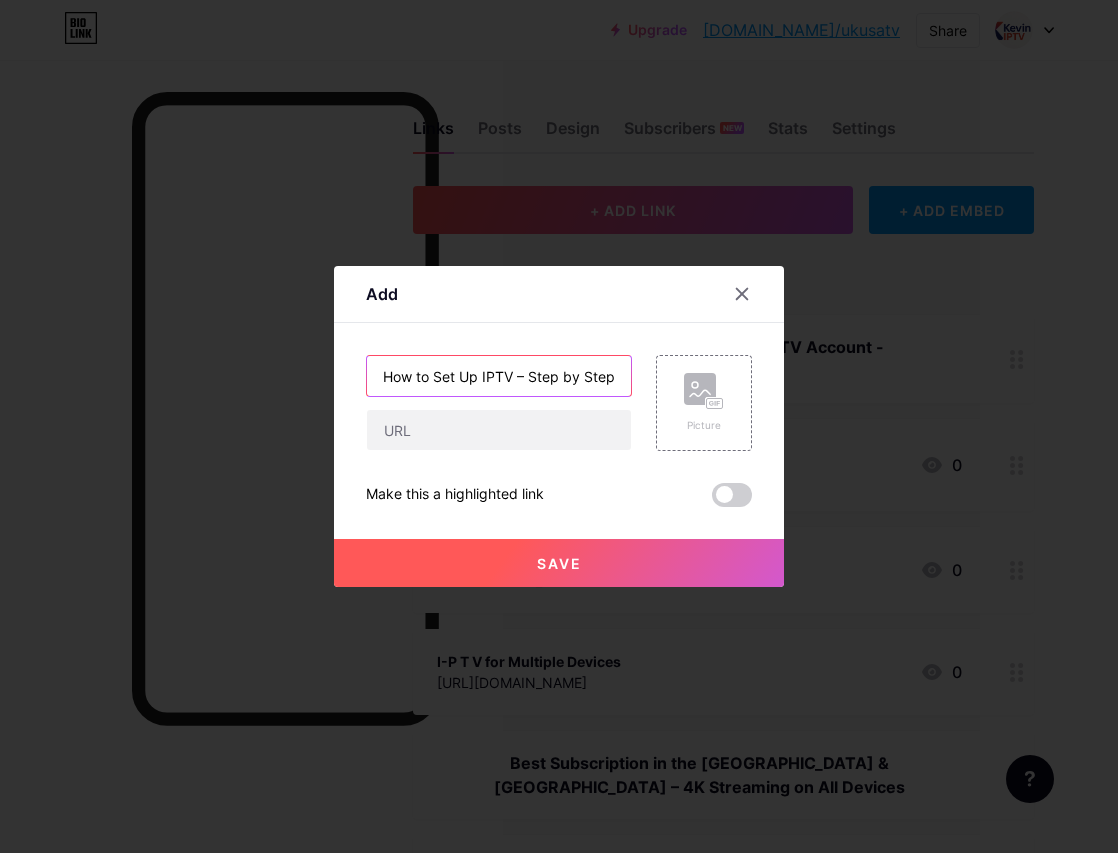 click on "How to Set Up IPTV – Step by Step" at bounding box center (499, 376) 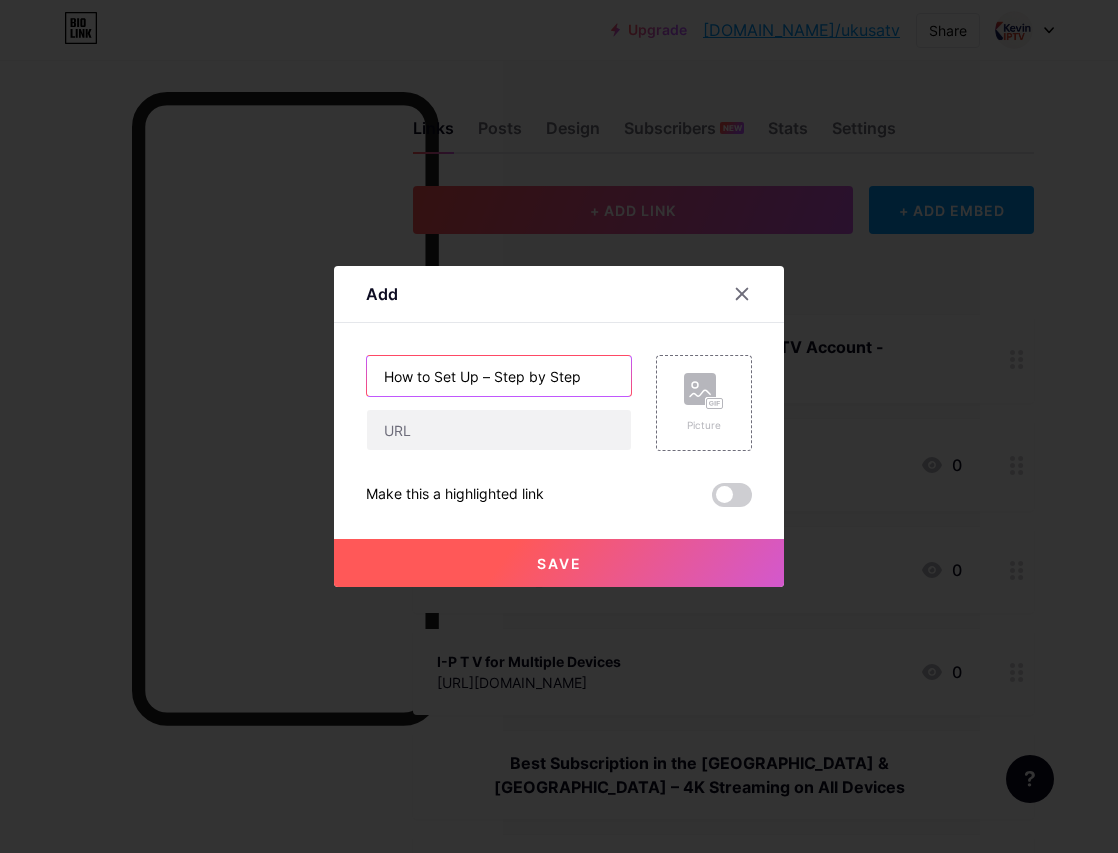 scroll, scrollTop: 0, scrollLeft: 0, axis: both 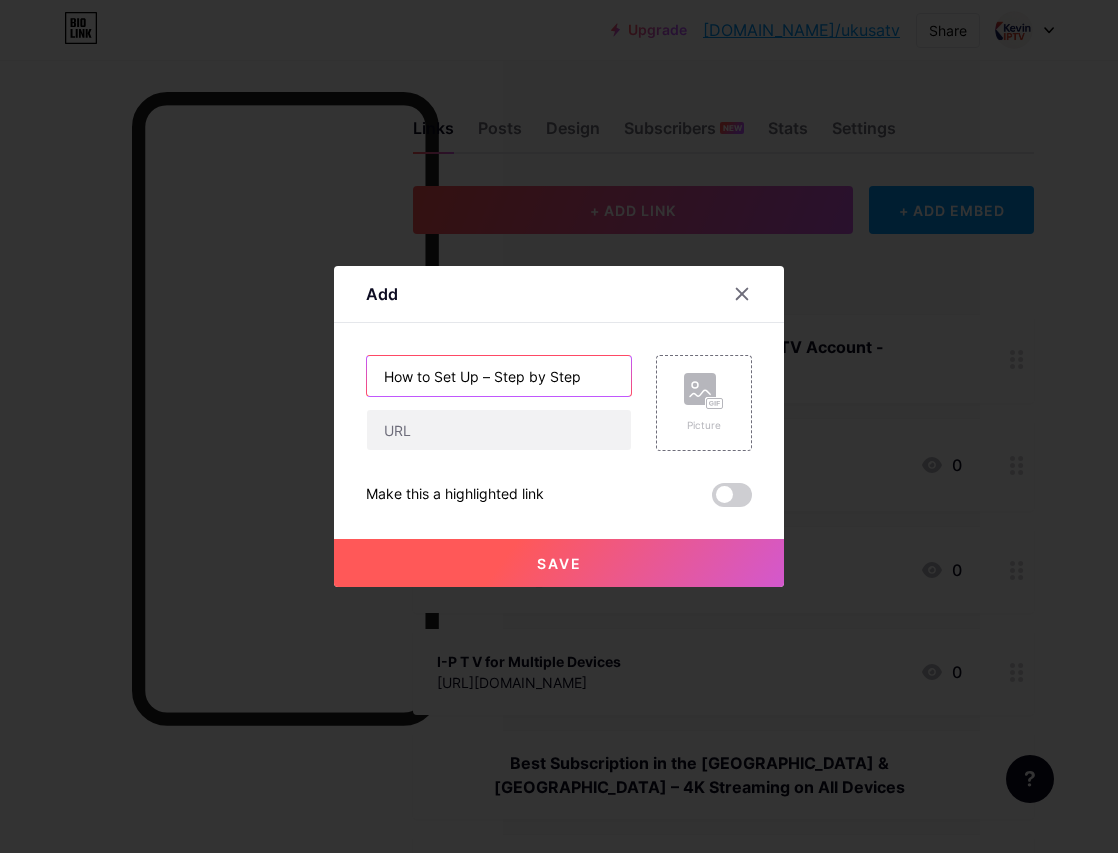 type on "How to Set Up – Step by Step" 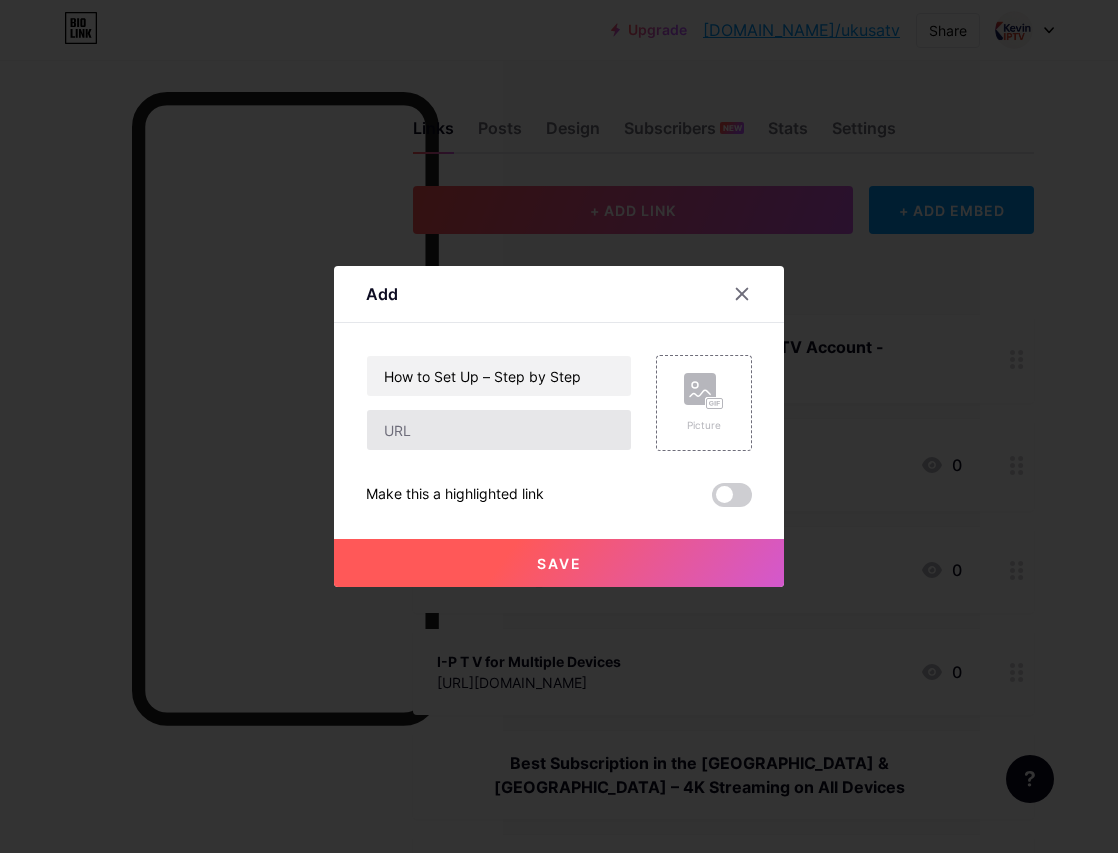 click at bounding box center [499, 430] 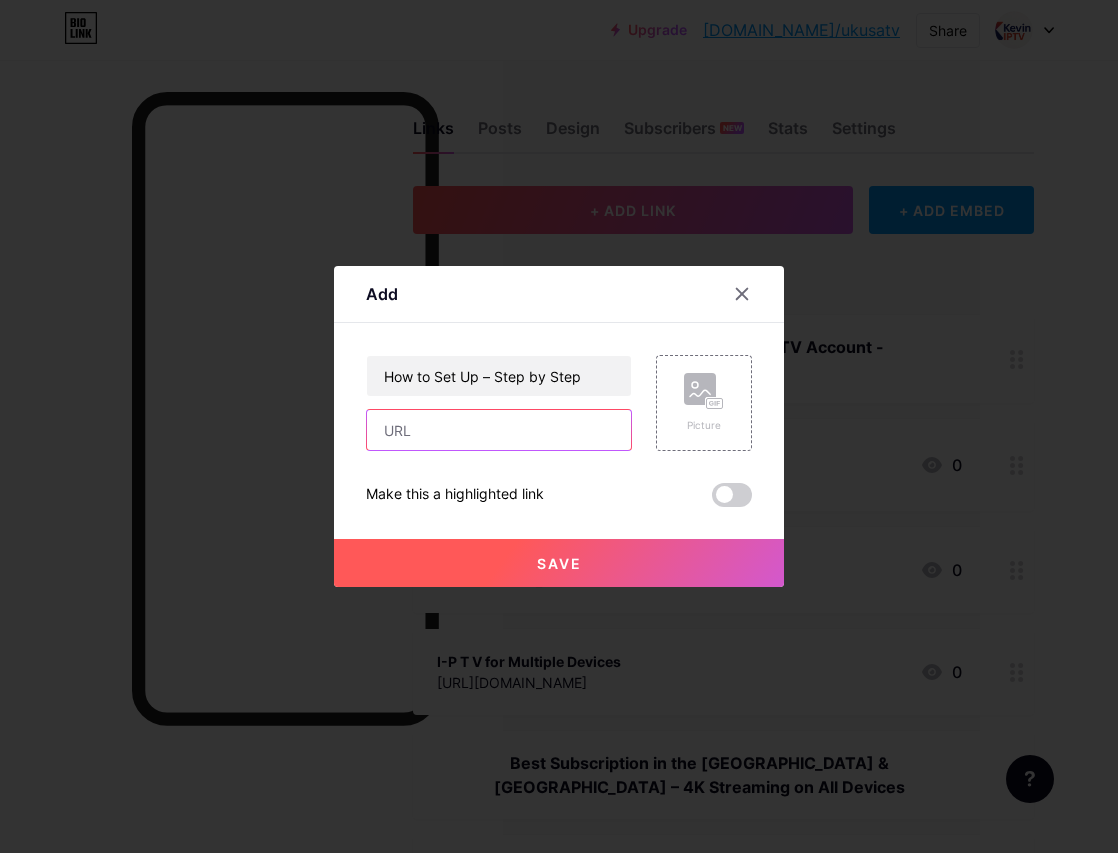 paste on "[URL][DOMAIN_NAME]" 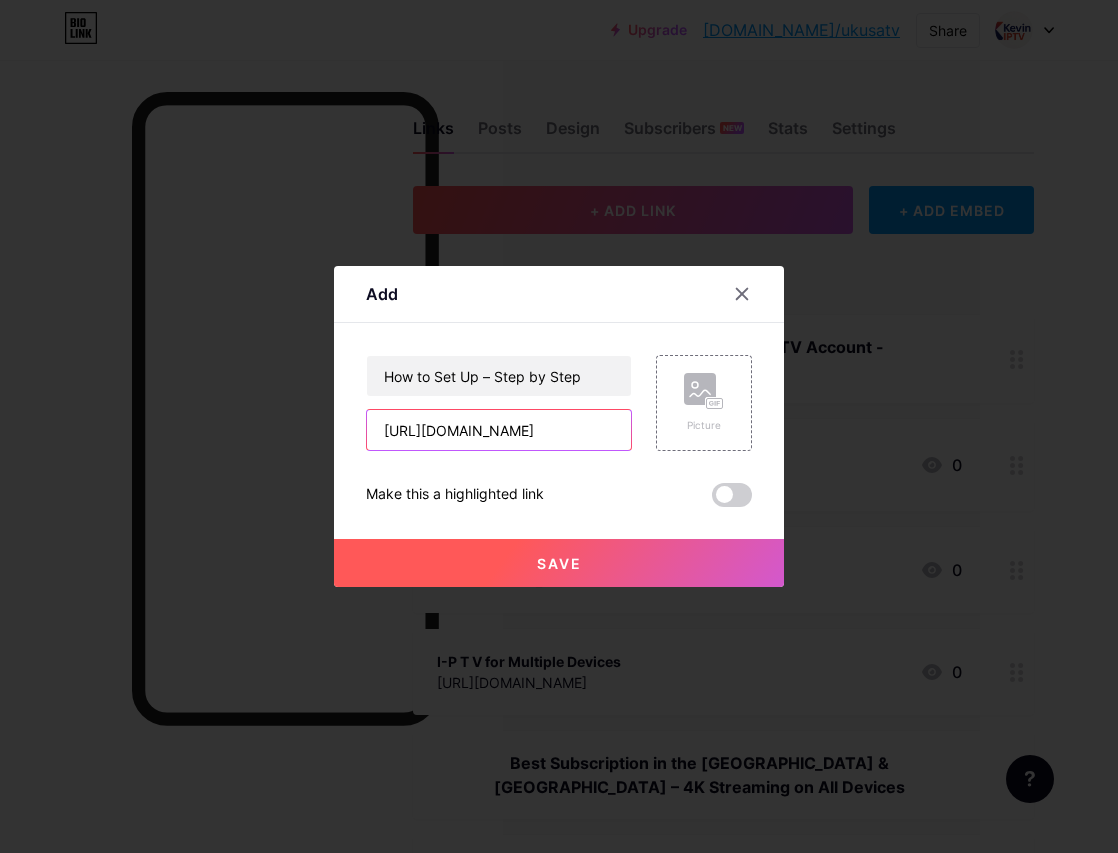 type on "[URL][DOMAIN_NAME]" 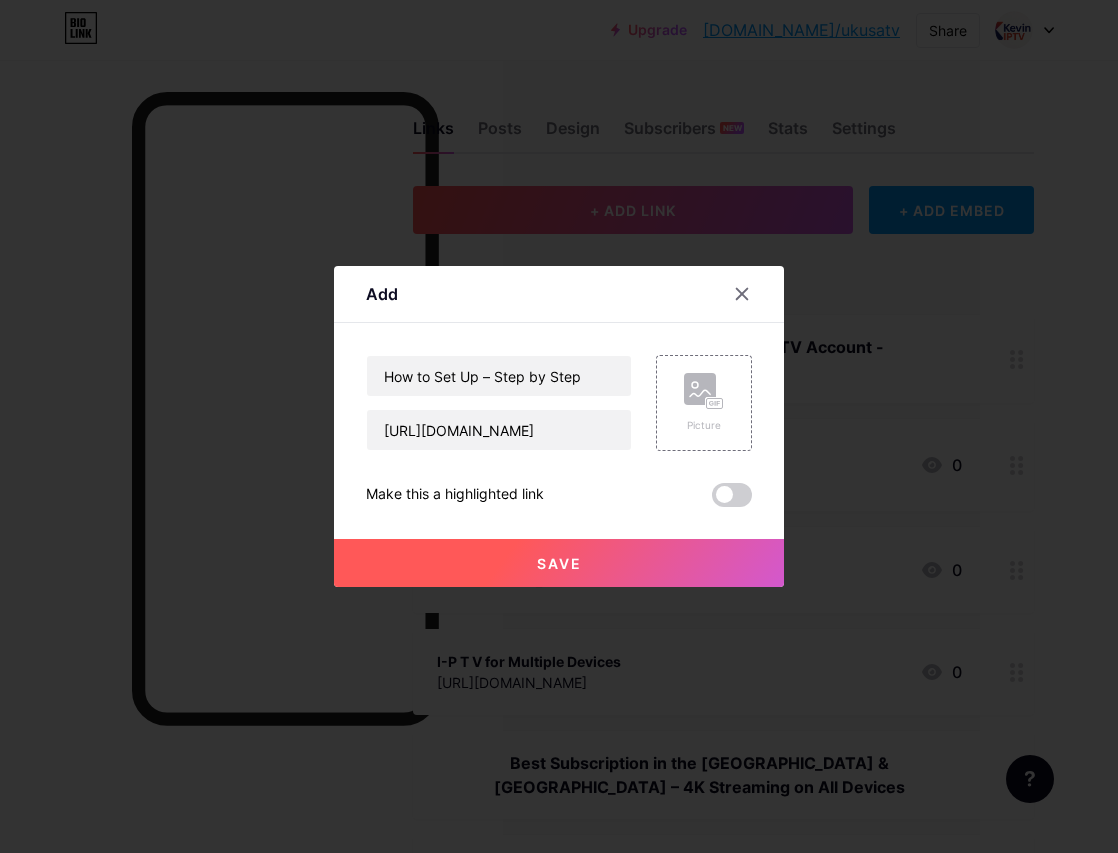 click on "Save" at bounding box center (559, 563) 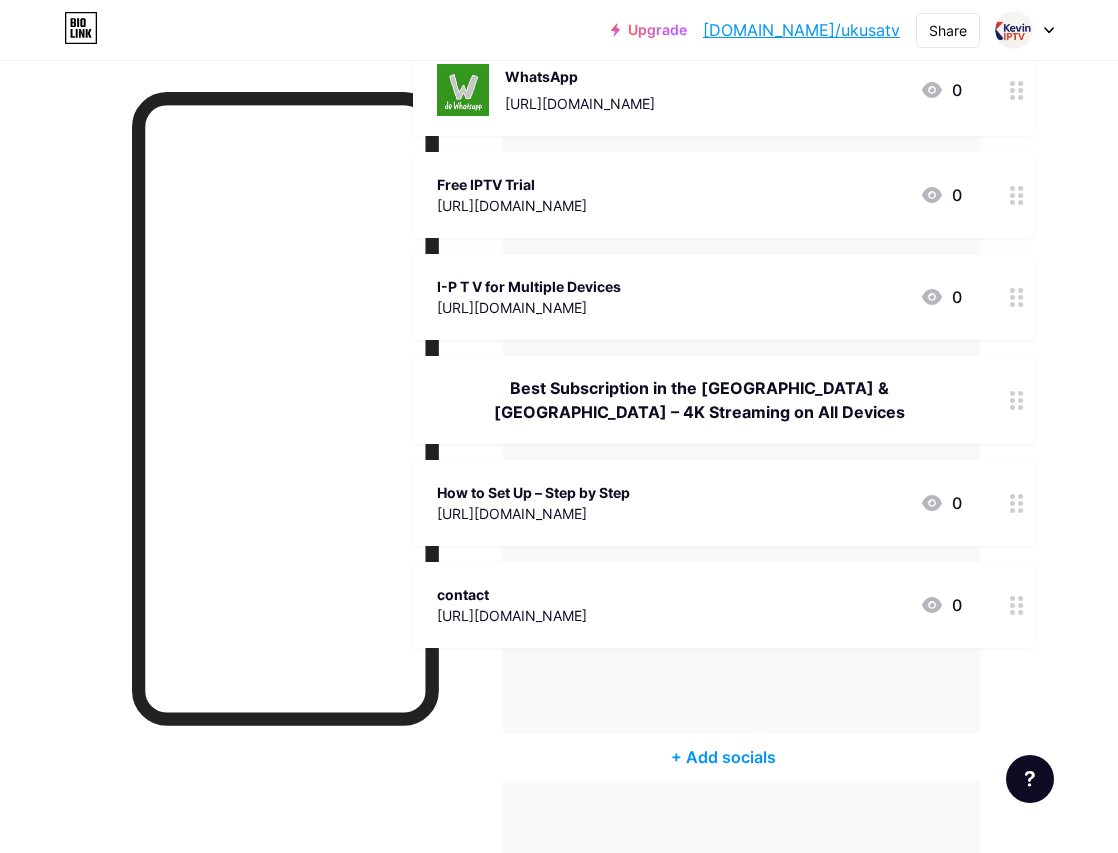 scroll, scrollTop: 378, scrollLeft: 138, axis: both 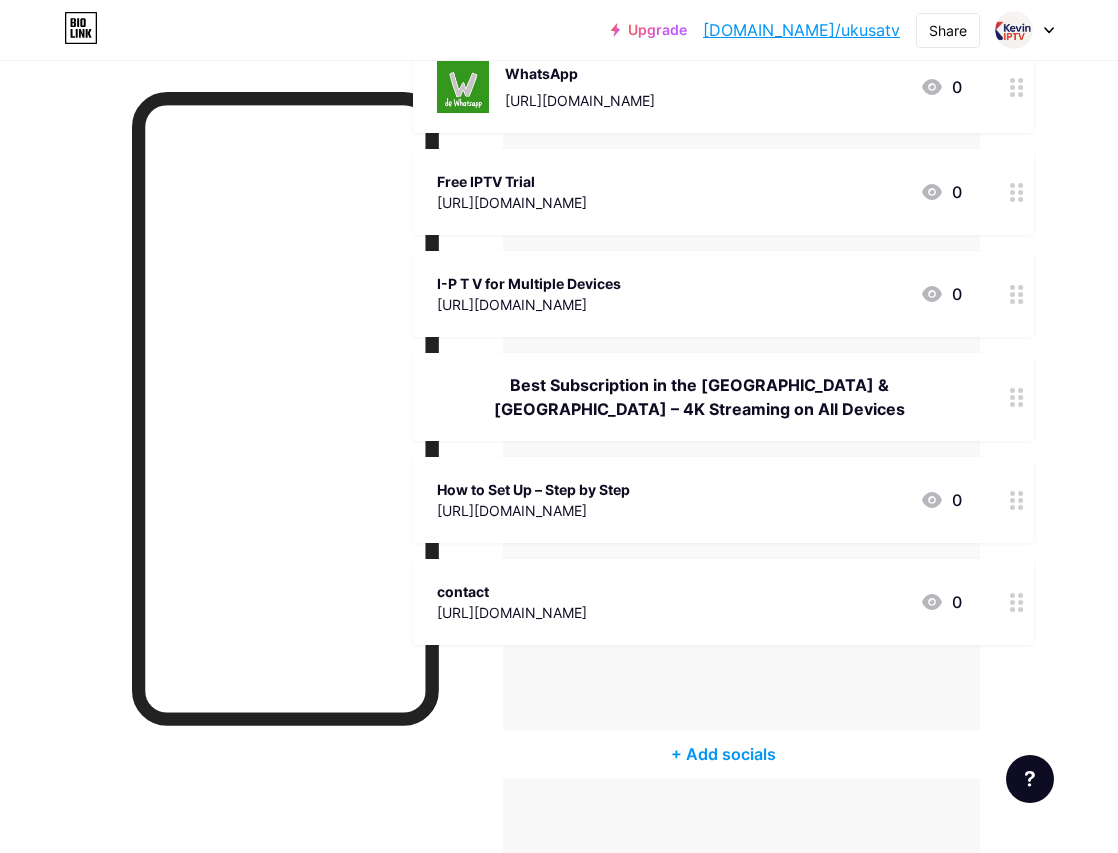 click at bounding box center (251, 486) 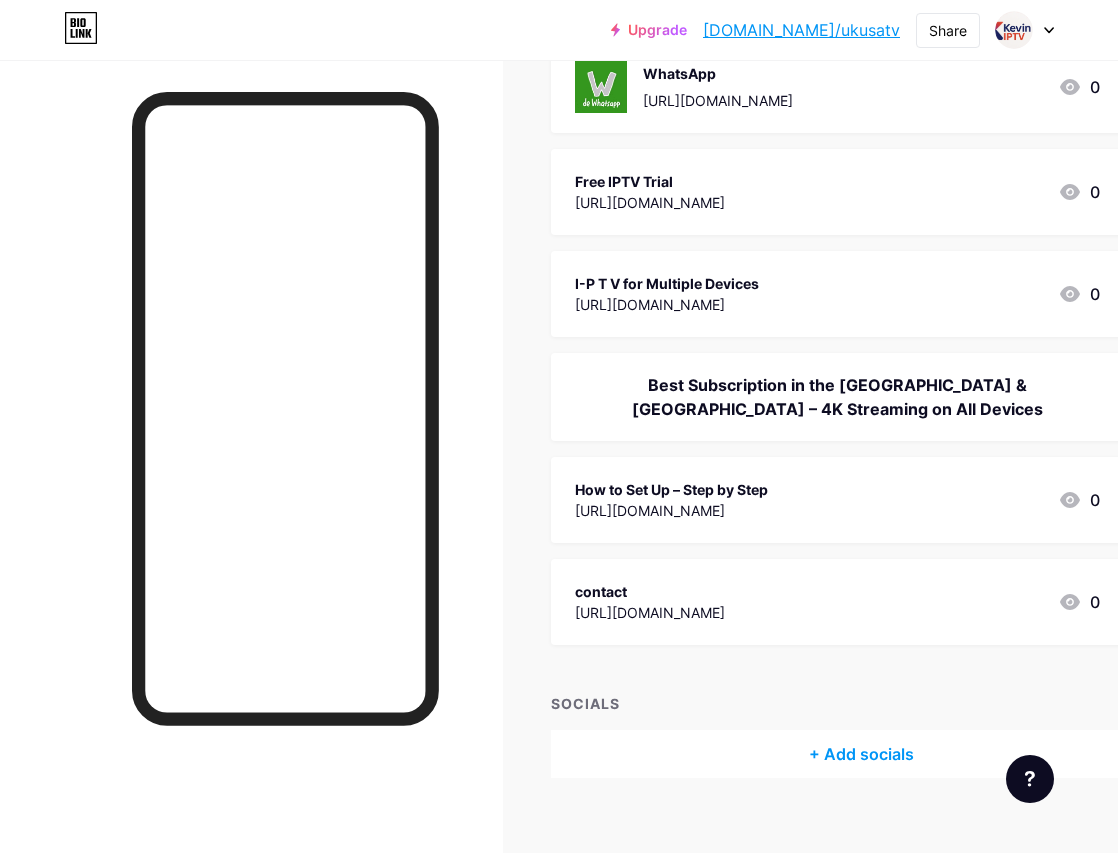 scroll, scrollTop: 0, scrollLeft: 0, axis: both 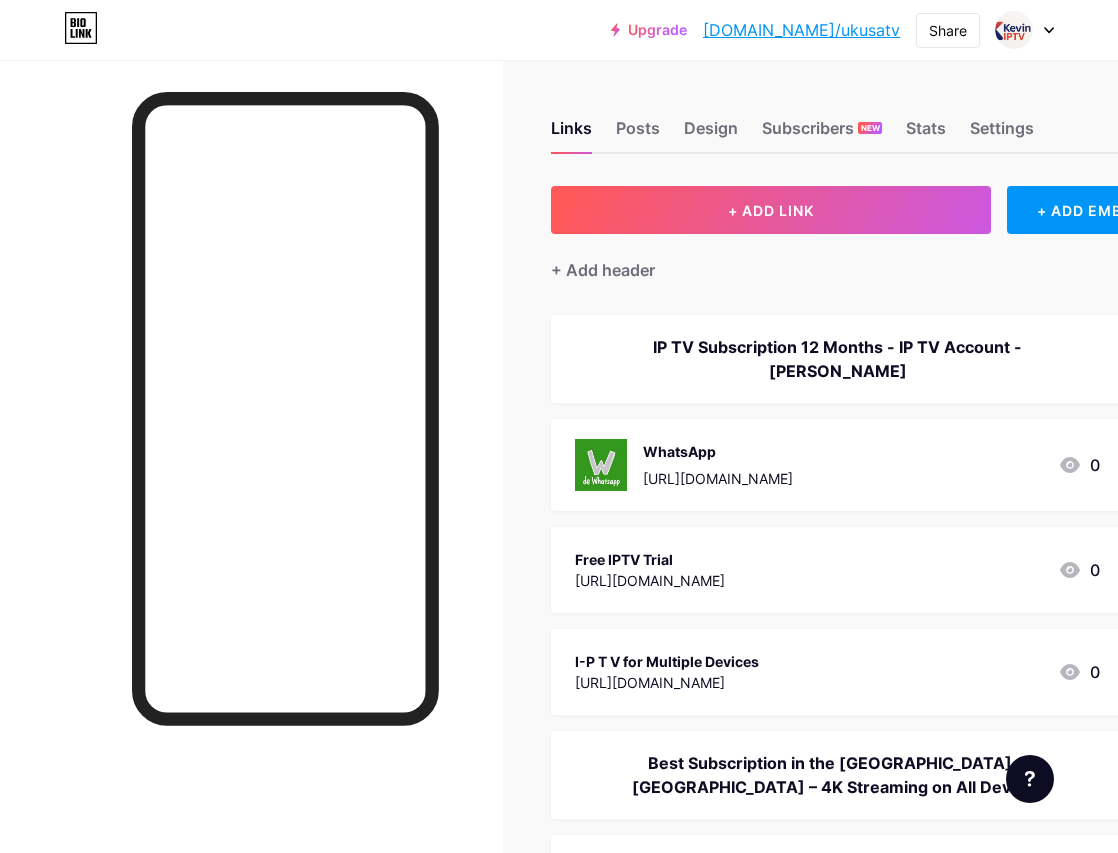 click on "[DOMAIN_NAME]/ukusatv" at bounding box center [801, 30] 